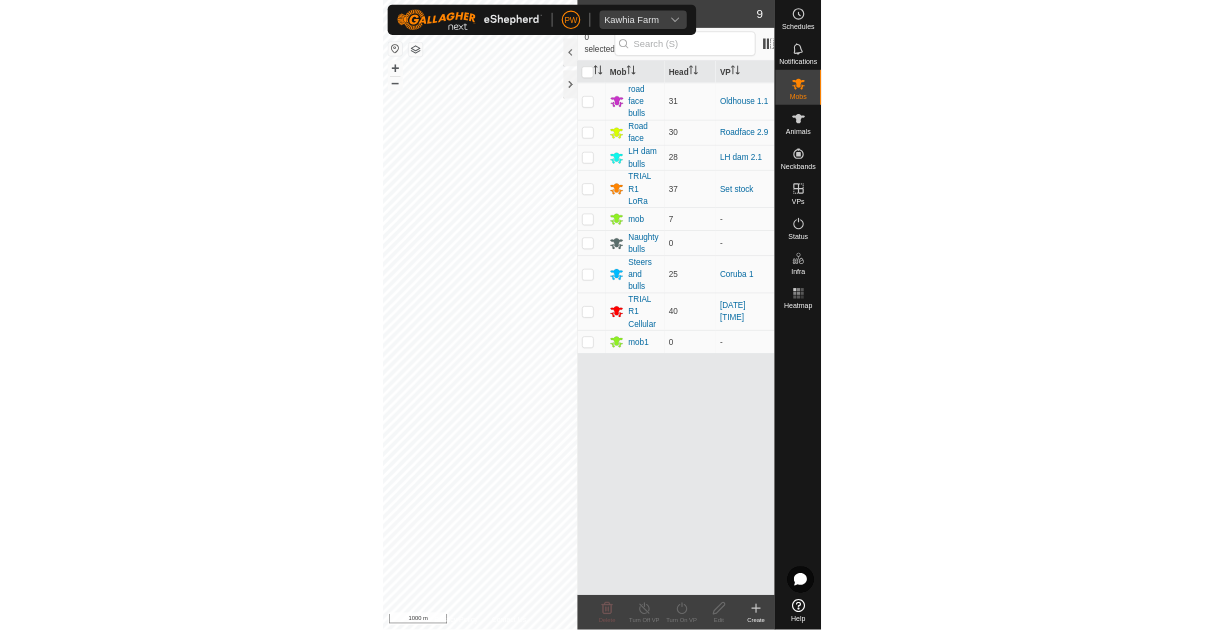 scroll, scrollTop: 0, scrollLeft: 0, axis: both 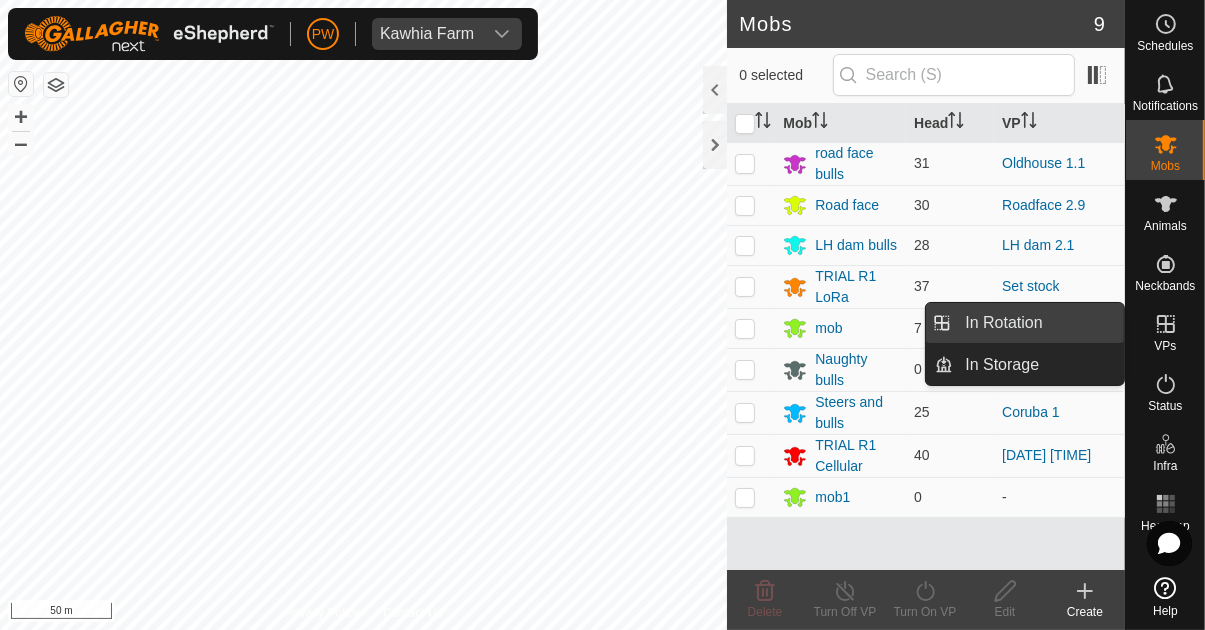 click on "In Rotation" at bounding box center [1038, 323] 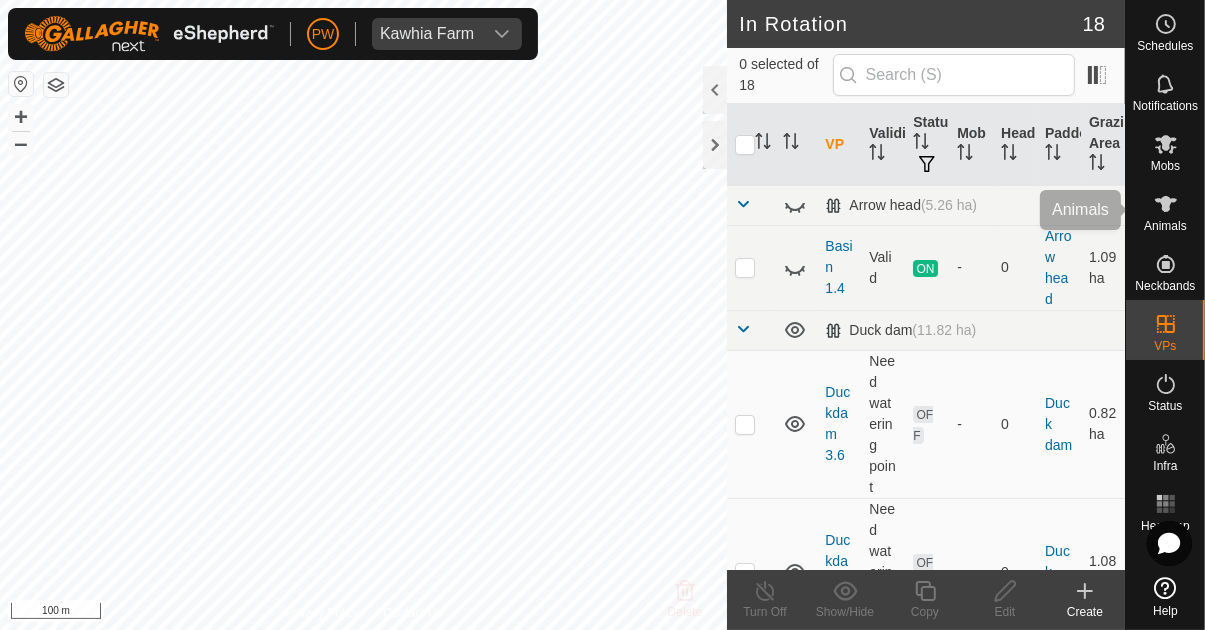 click 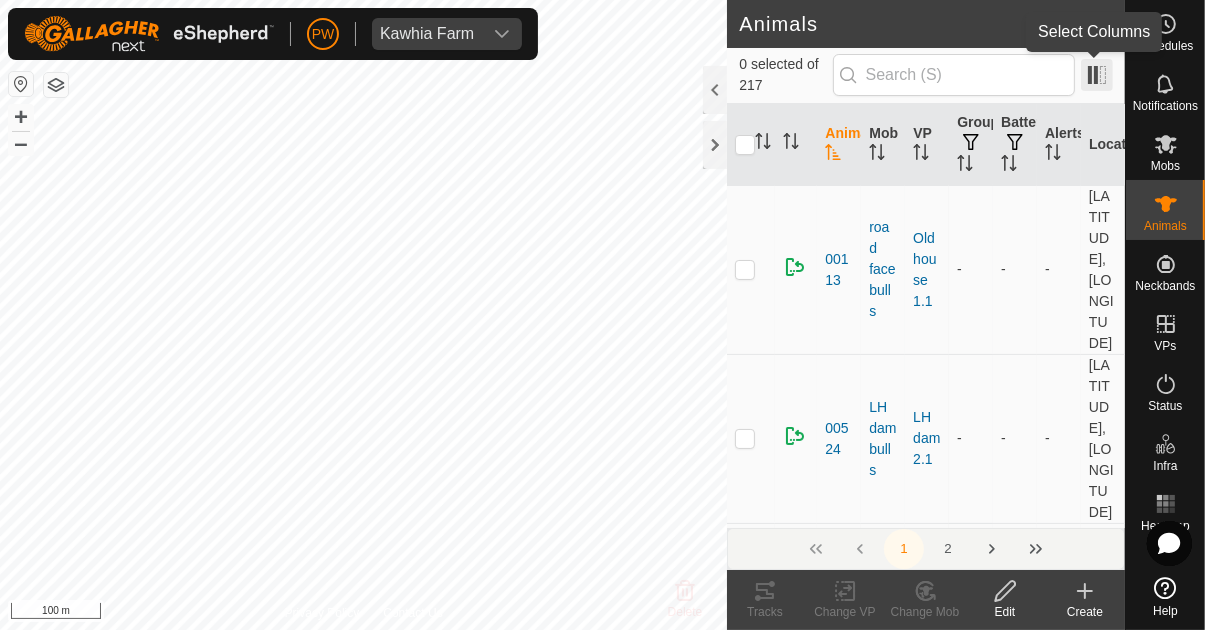 click at bounding box center (1097, 75) 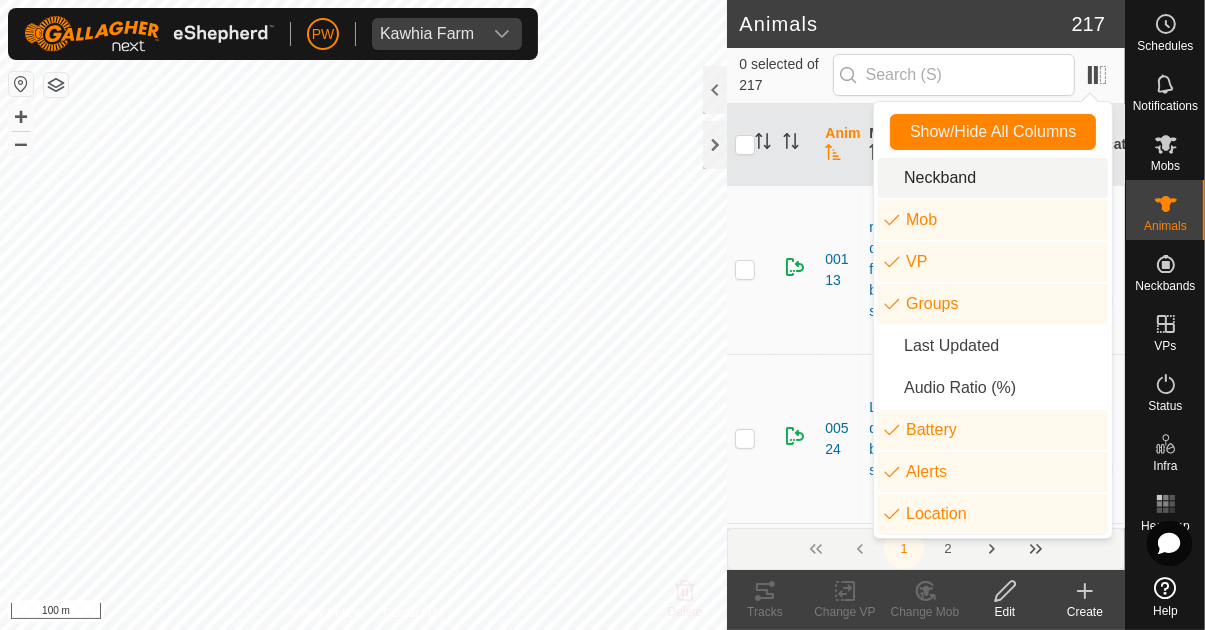 click on "Animals" 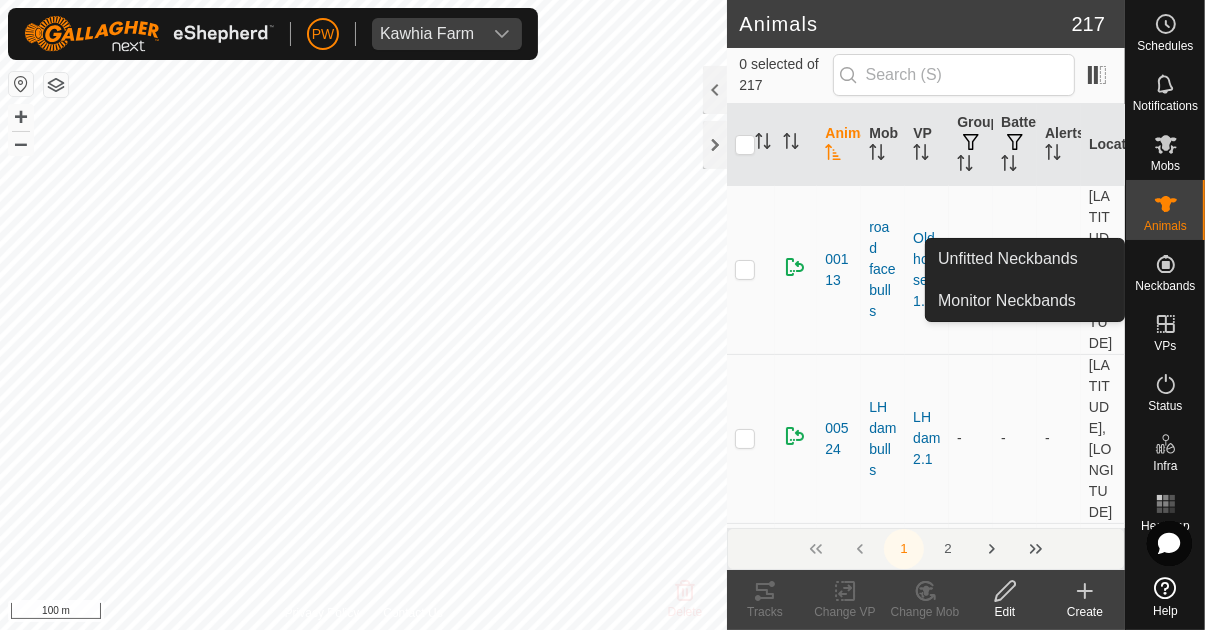 click 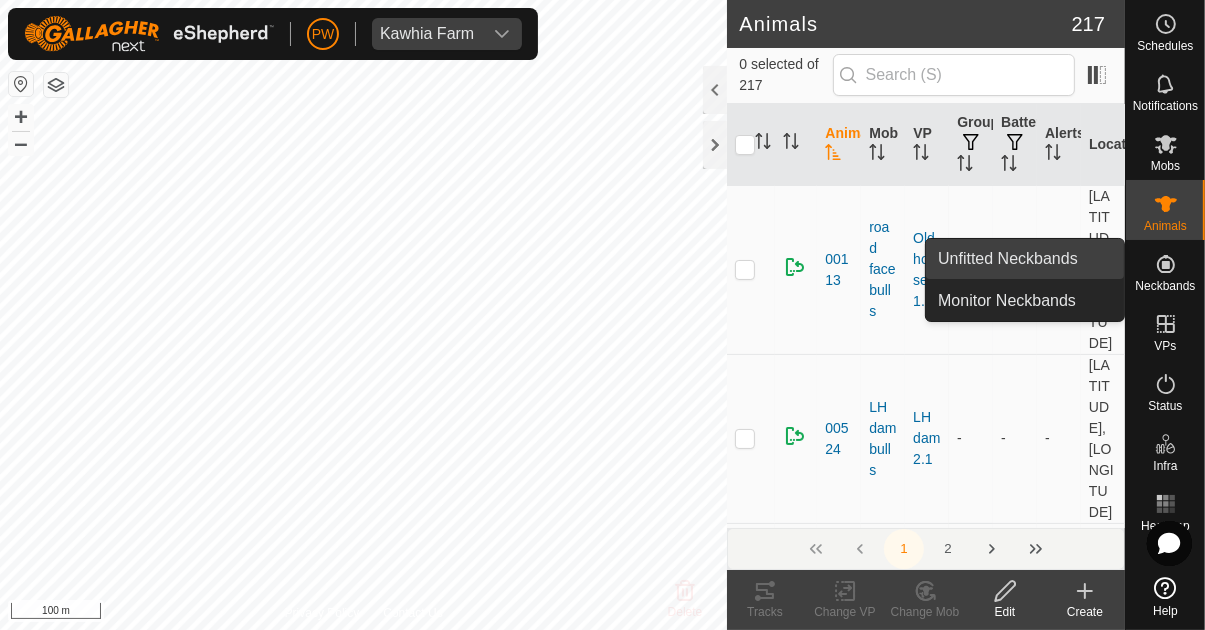 click on "Unfitted Neckbands" at bounding box center (1008, 259) 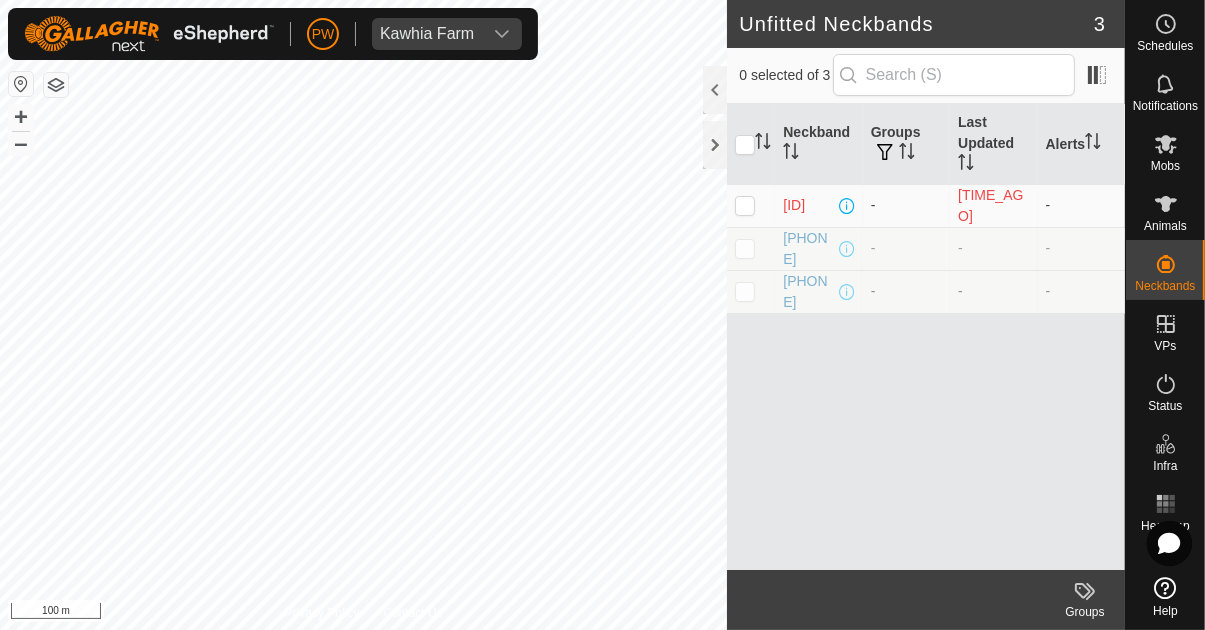 click at bounding box center (745, 291) 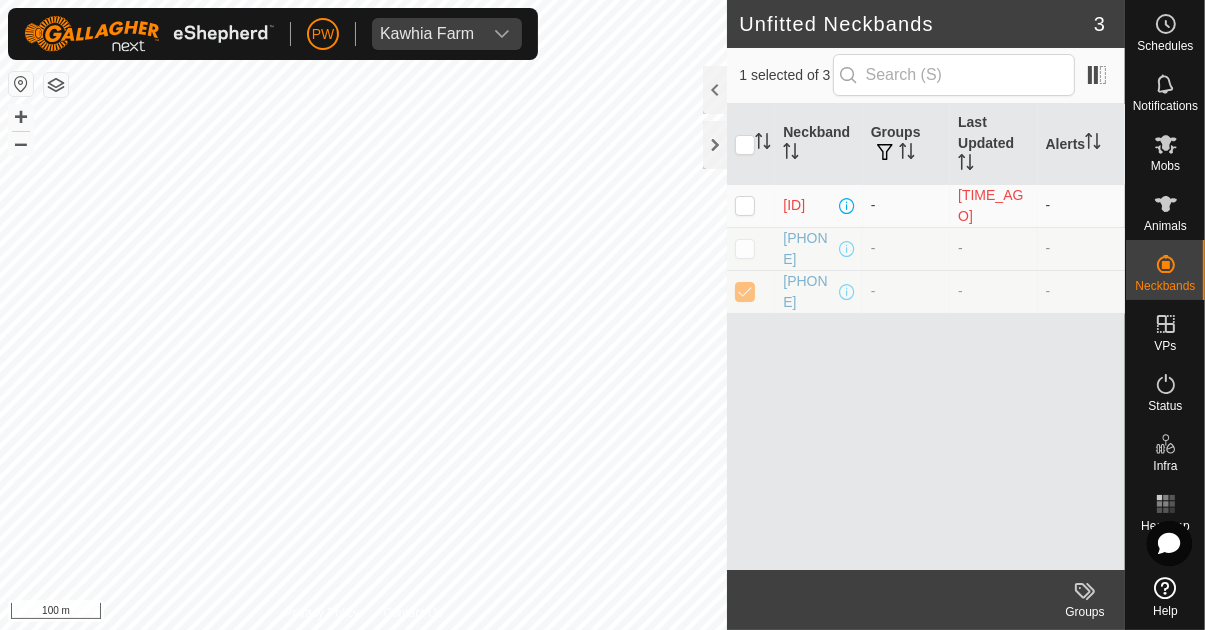 click at bounding box center [745, 248] 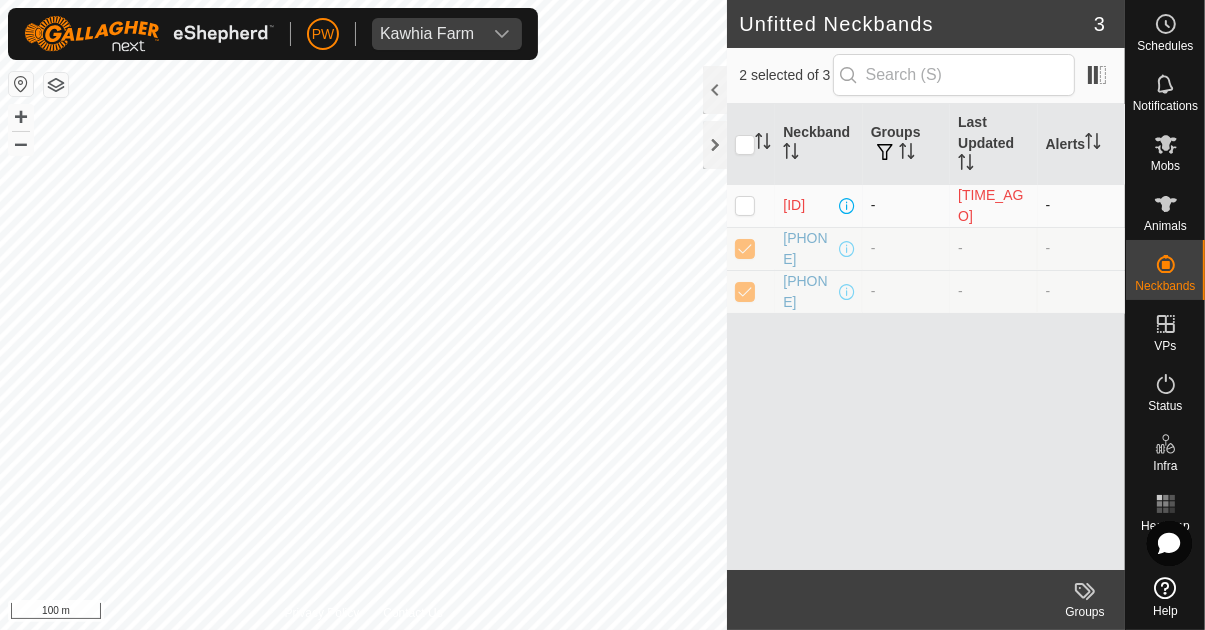 click at bounding box center (745, 205) 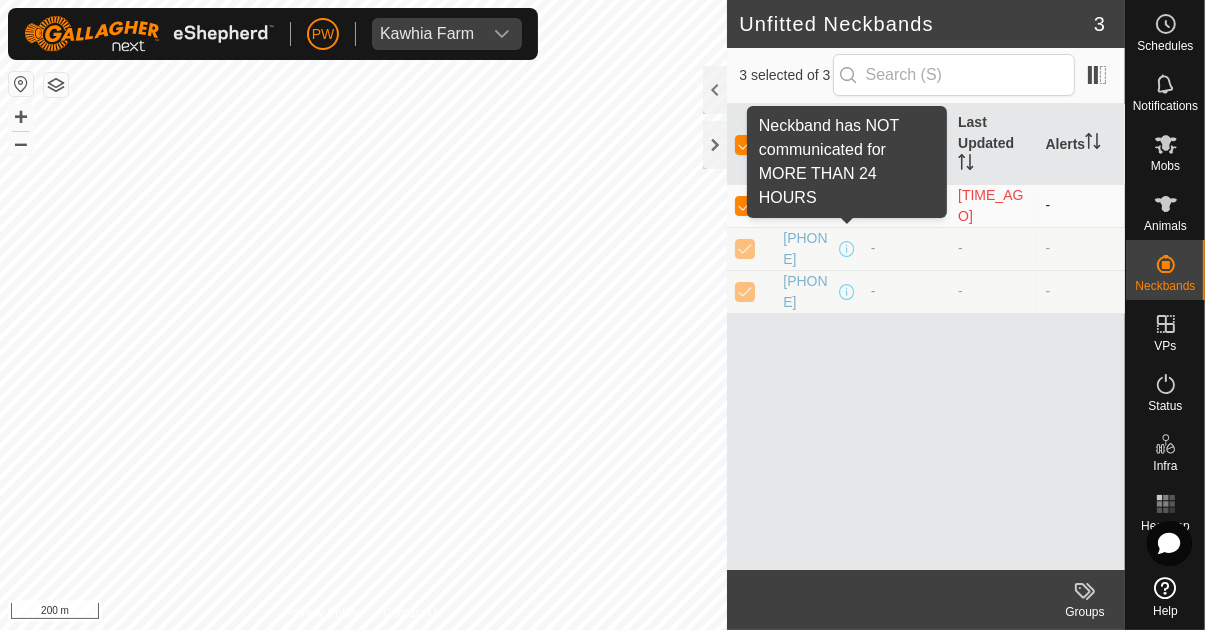 click at bounding box center (847, 206) 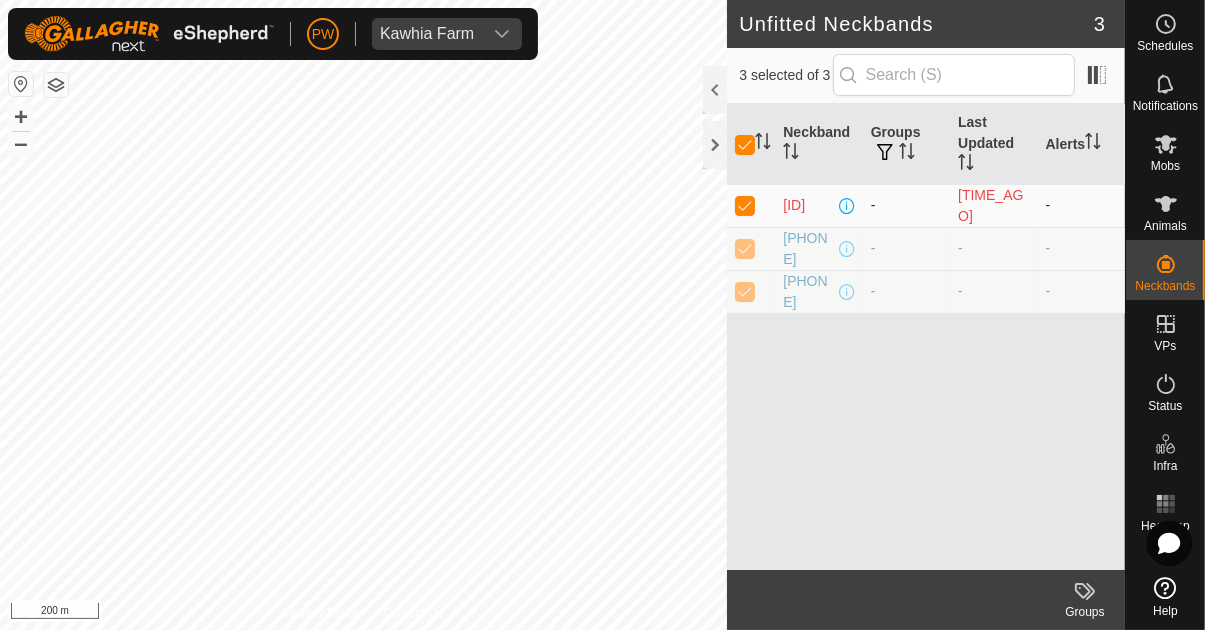 click at bounding box center (847, 206) 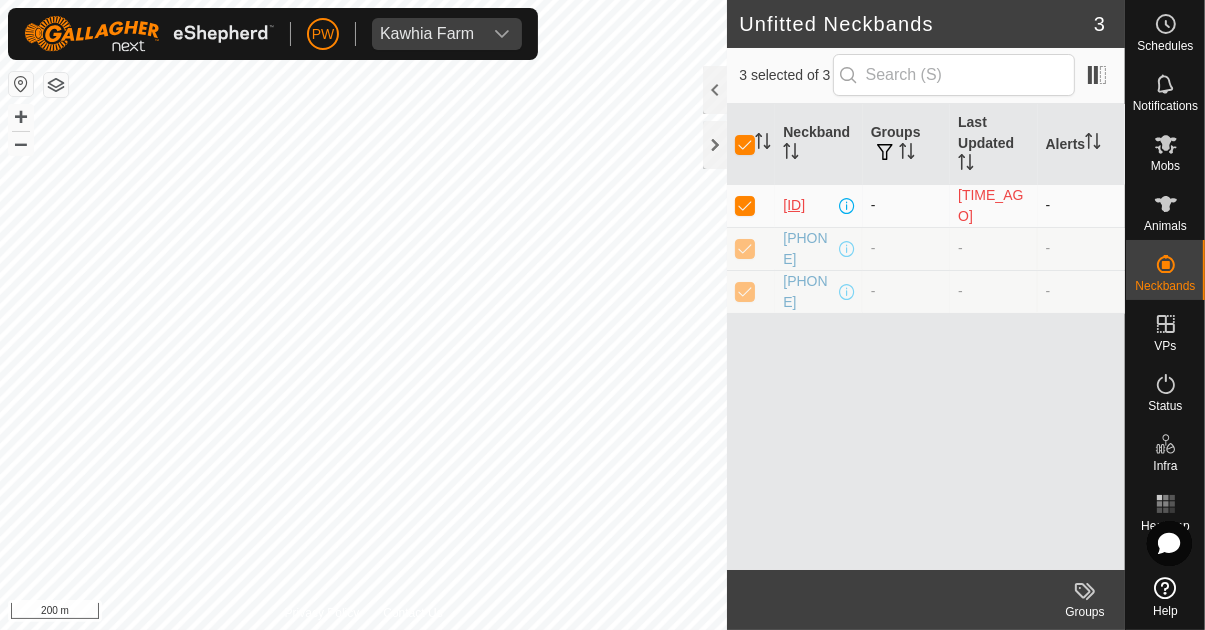 click on "[ID]" at bounding box center [794, 205] 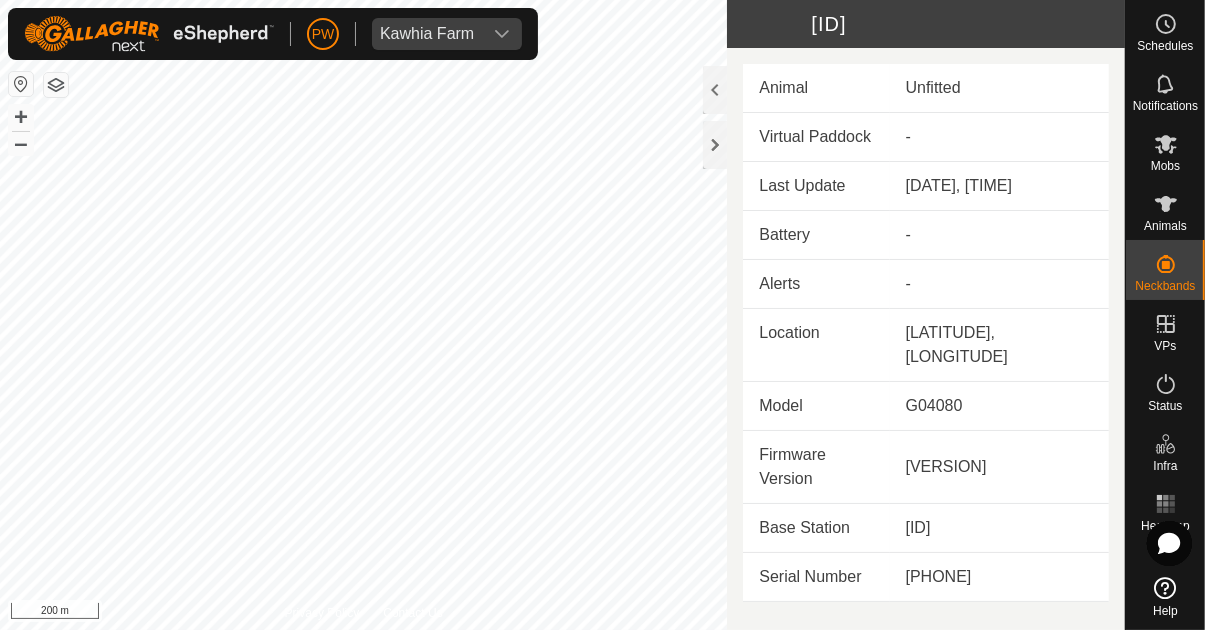click 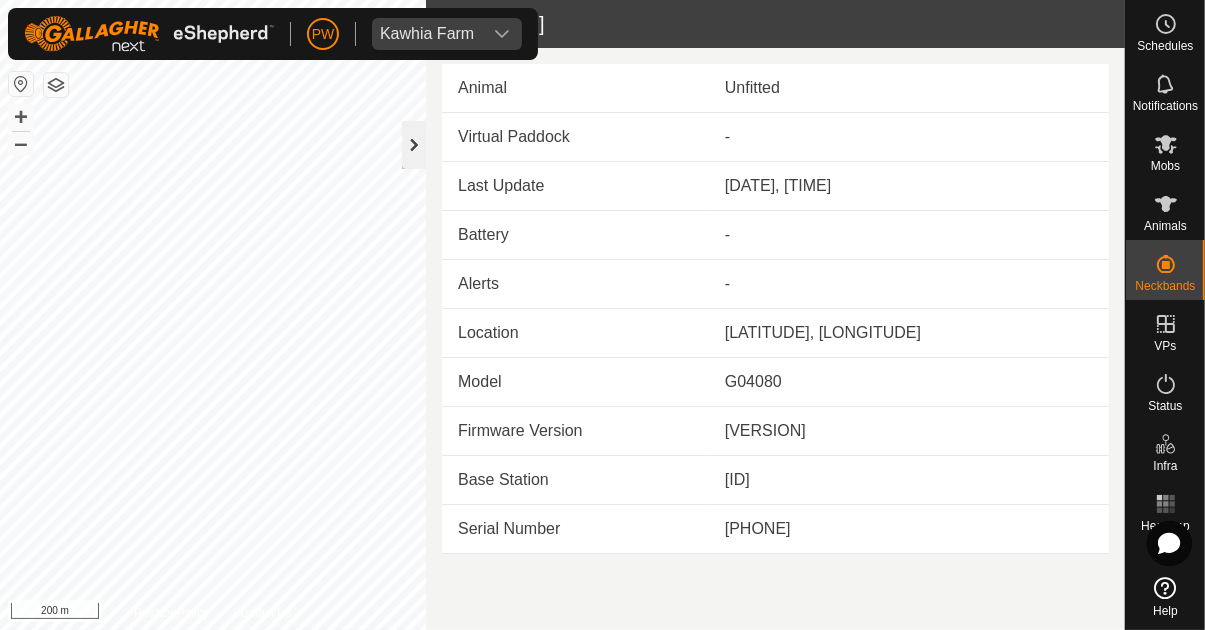 click 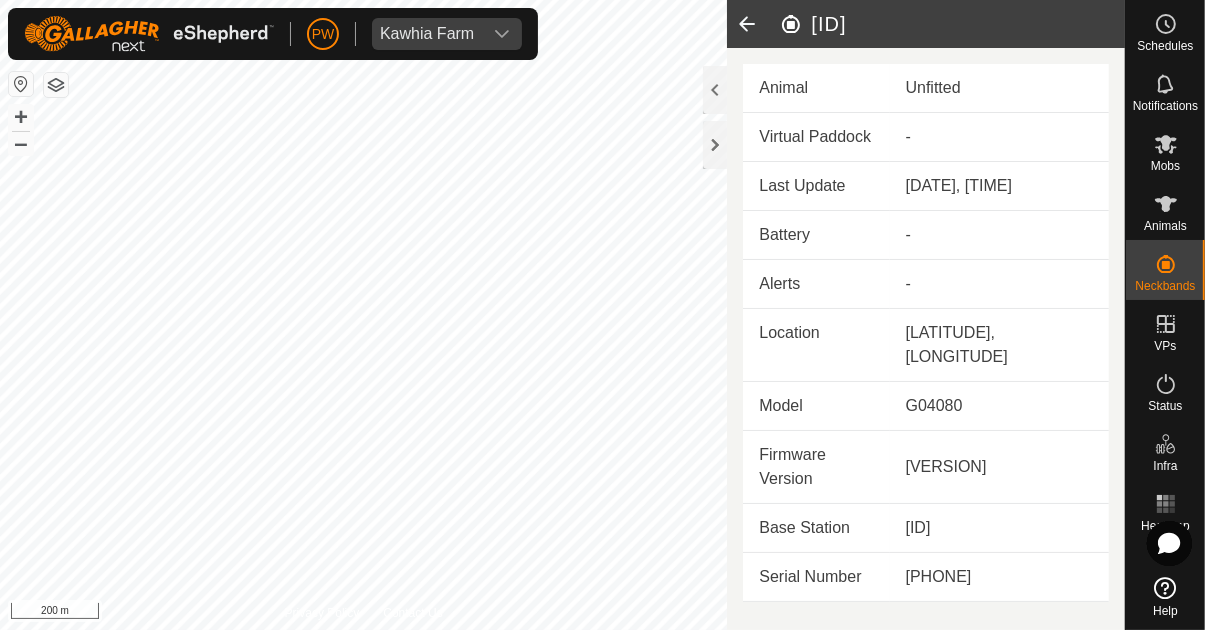 click 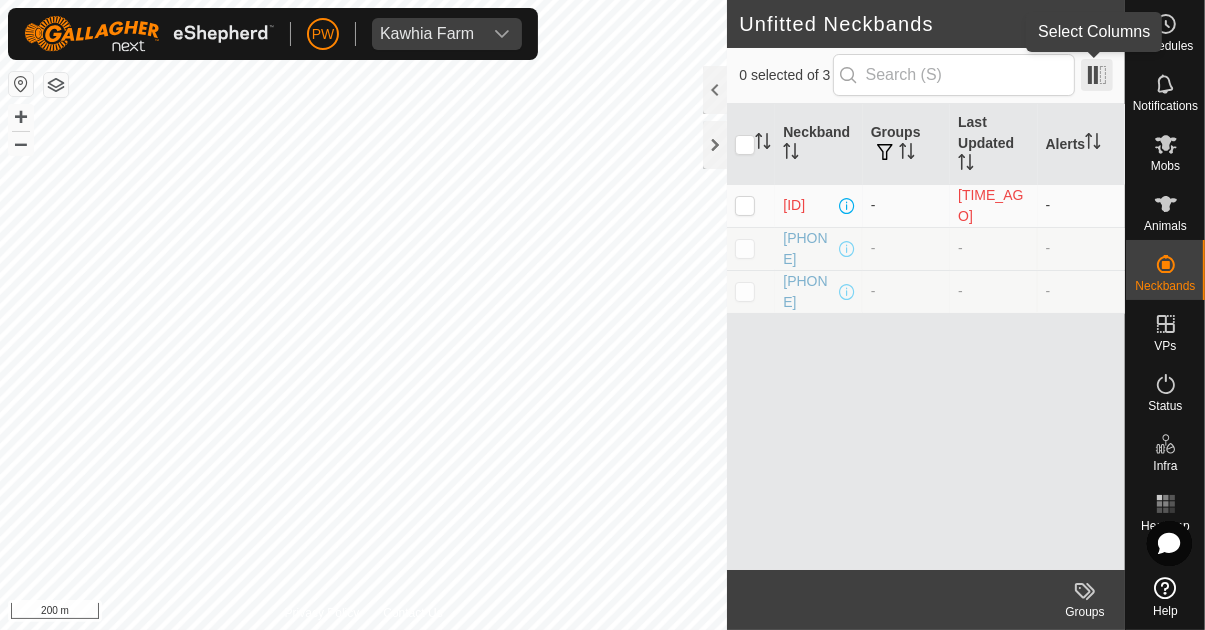 click at bounding box center [1097, 75] 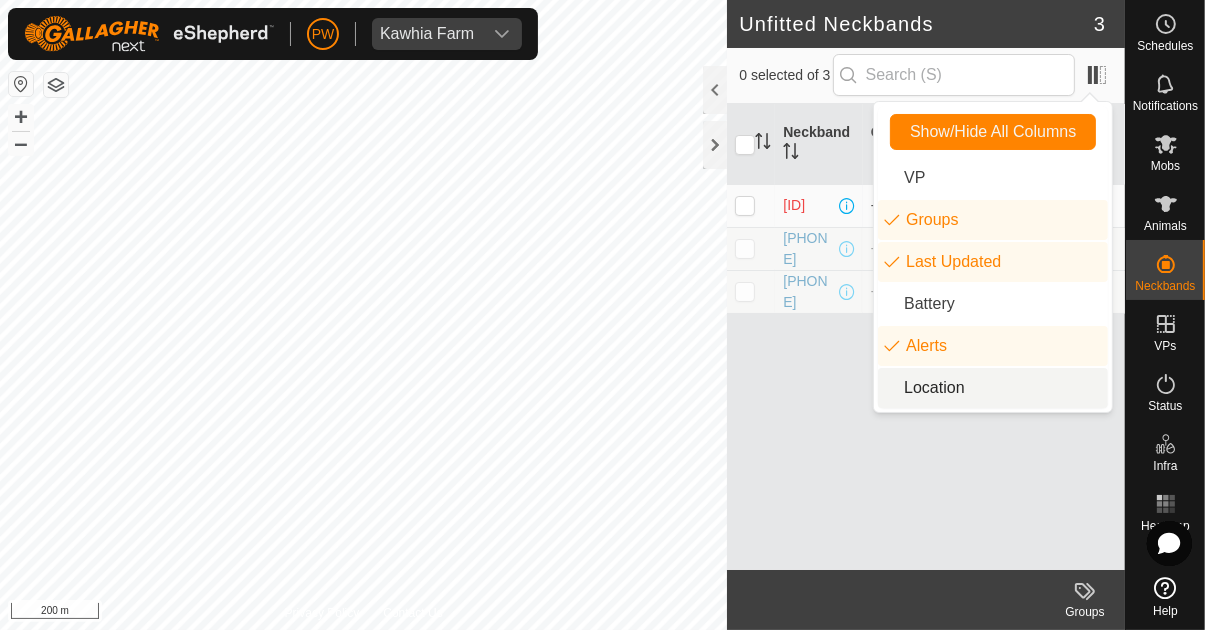 click on "Neckband   Groups   Last Updated   Alerts   [ID]   -  [TIME_AGO]  -   [PHONE]   -  -  -   [PHONE]   -  -  -" at bounding box center (926, 337) 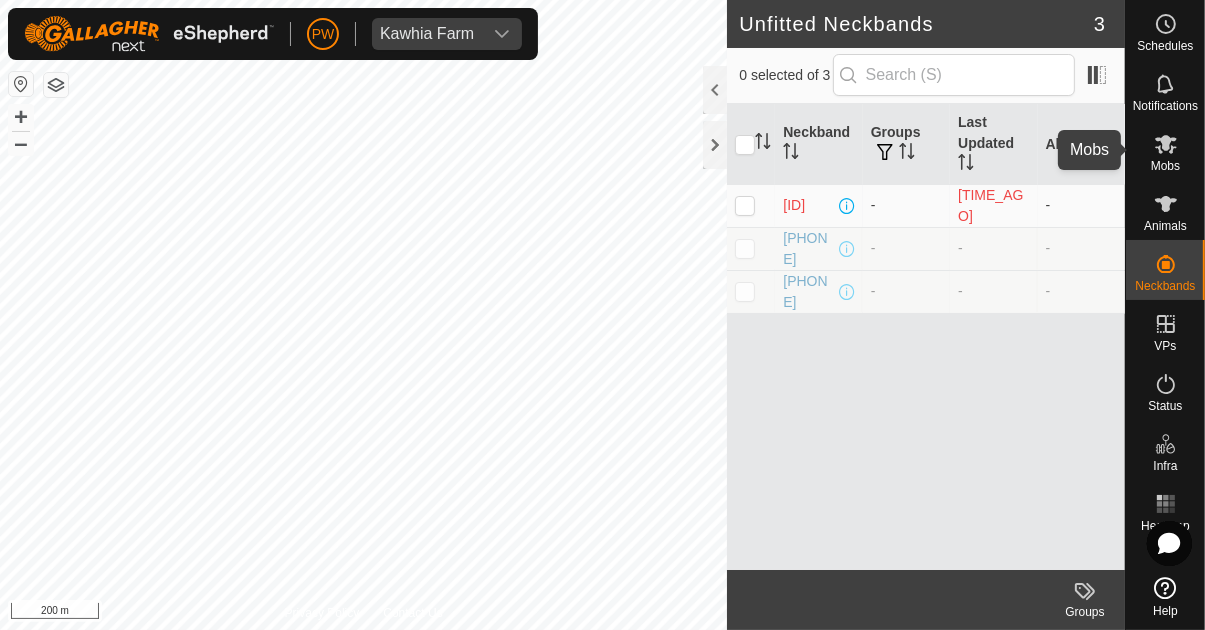 click at bounding box center [1166, 144] 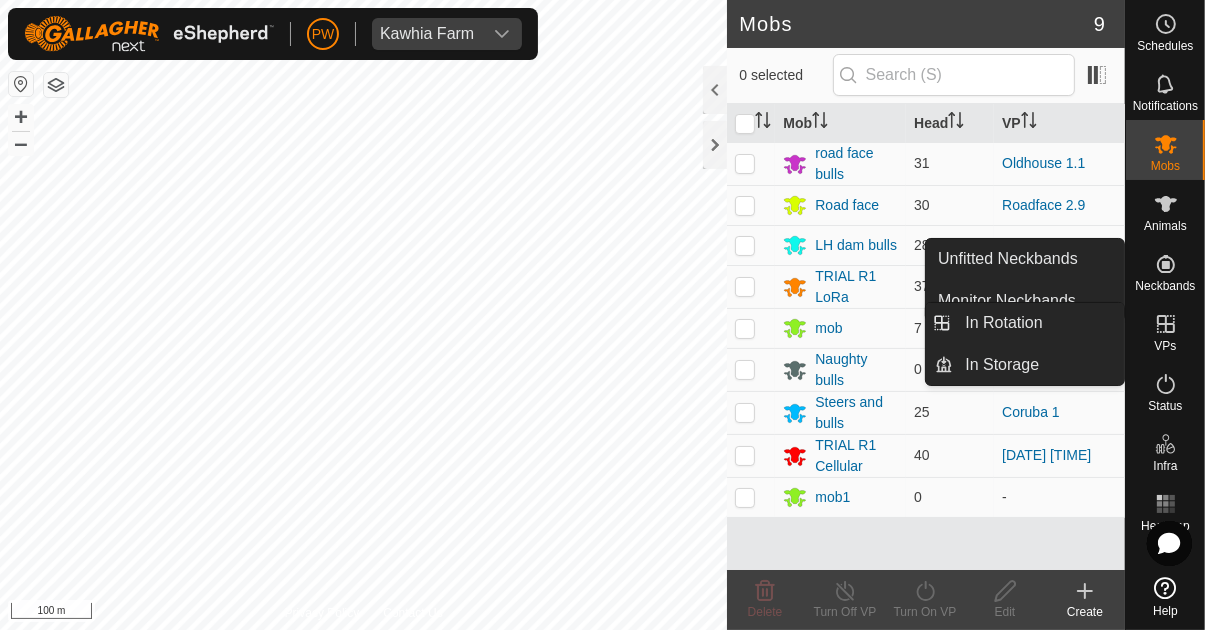 click 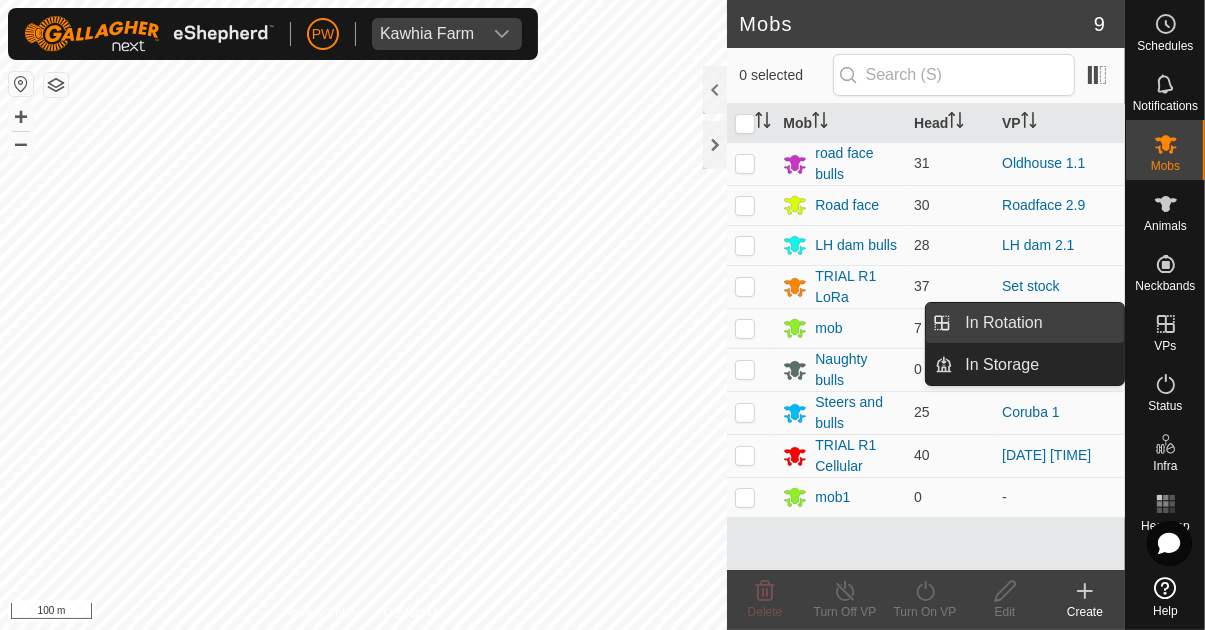 click on "In Rotation" at bounding box center [1038, 323] 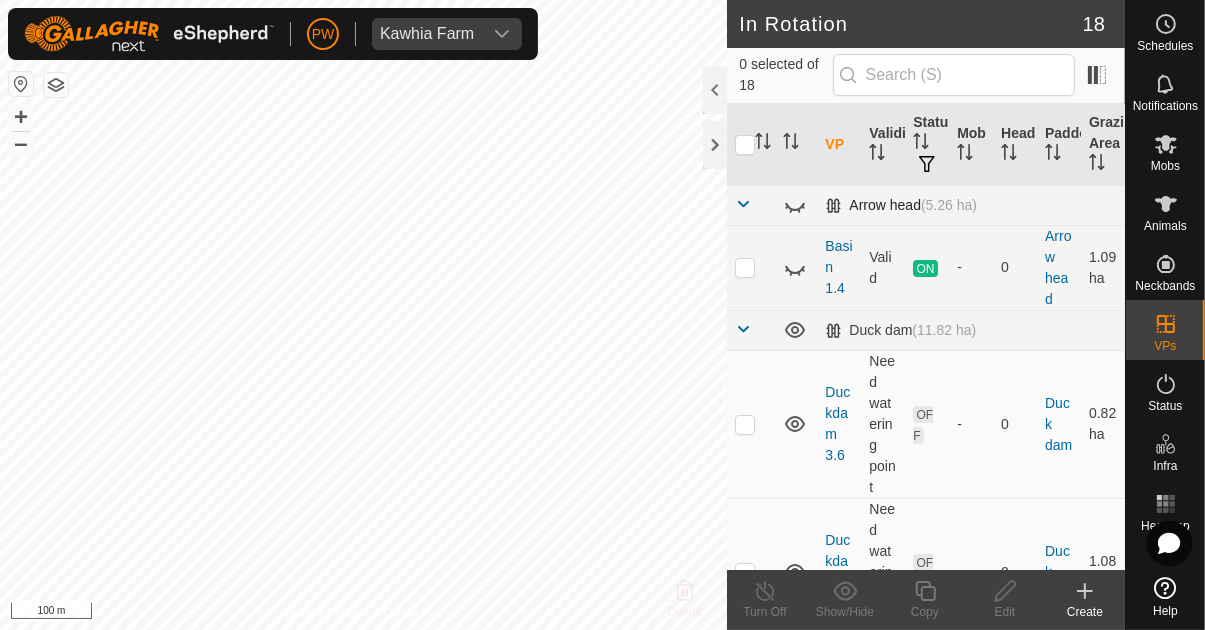 click at bounding box center [743, 204] 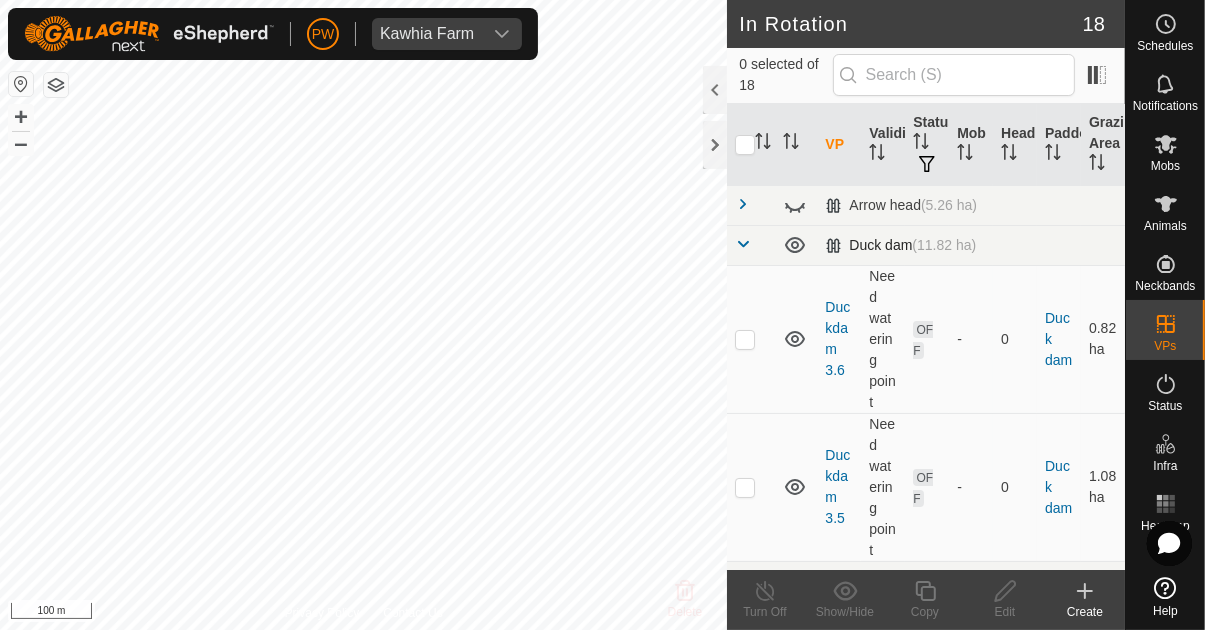 click at bounding box center (743, 244) 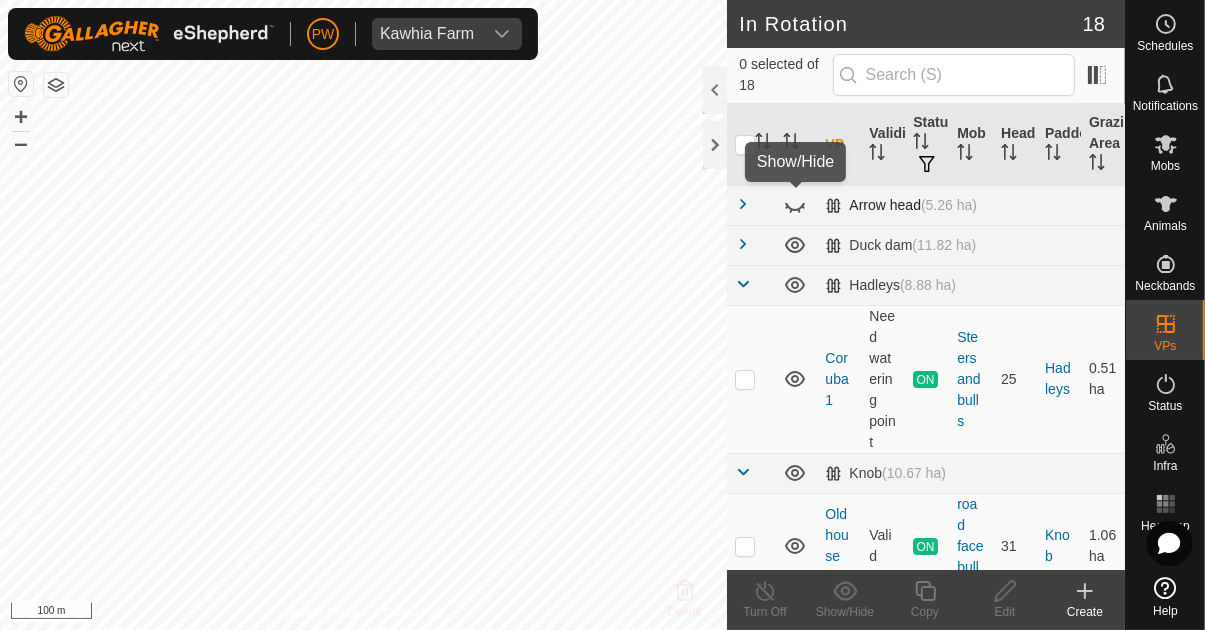 click 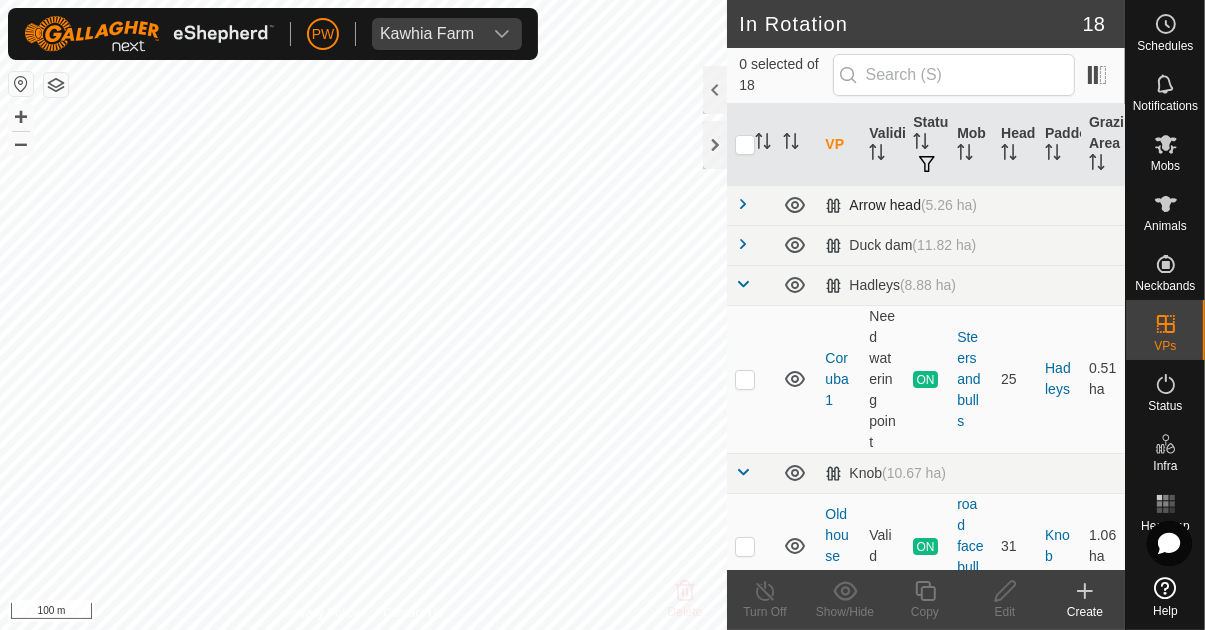 click on "[NAME] ([AREA])" at bounding box center (901, 205) 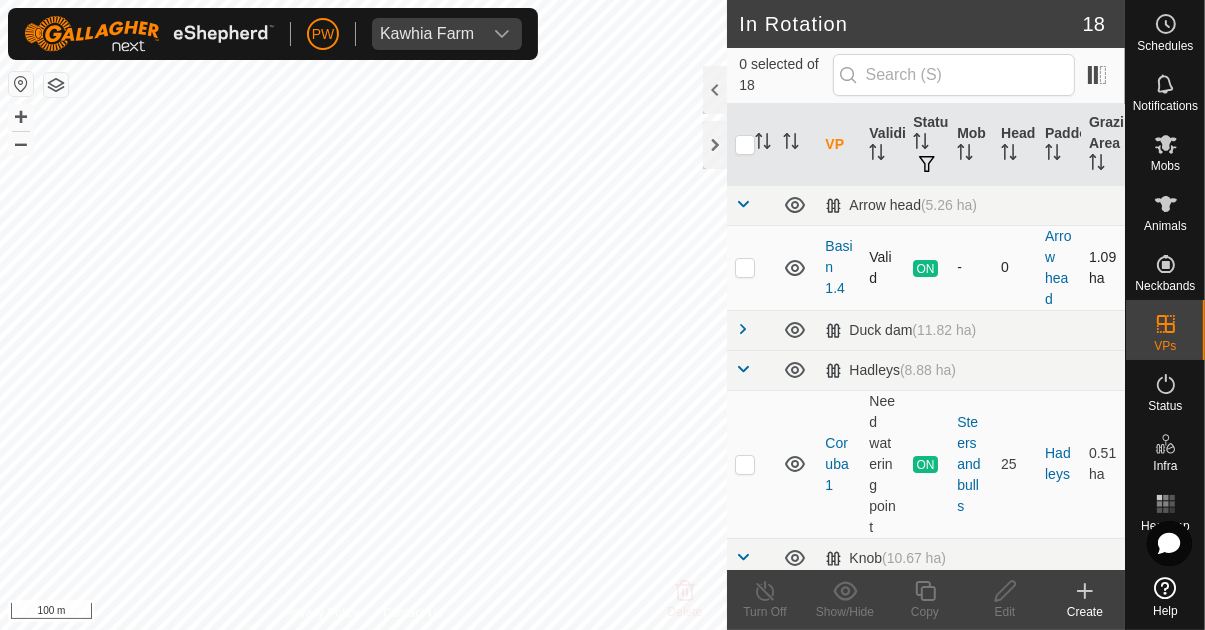 click at bounding box center [745, 267] 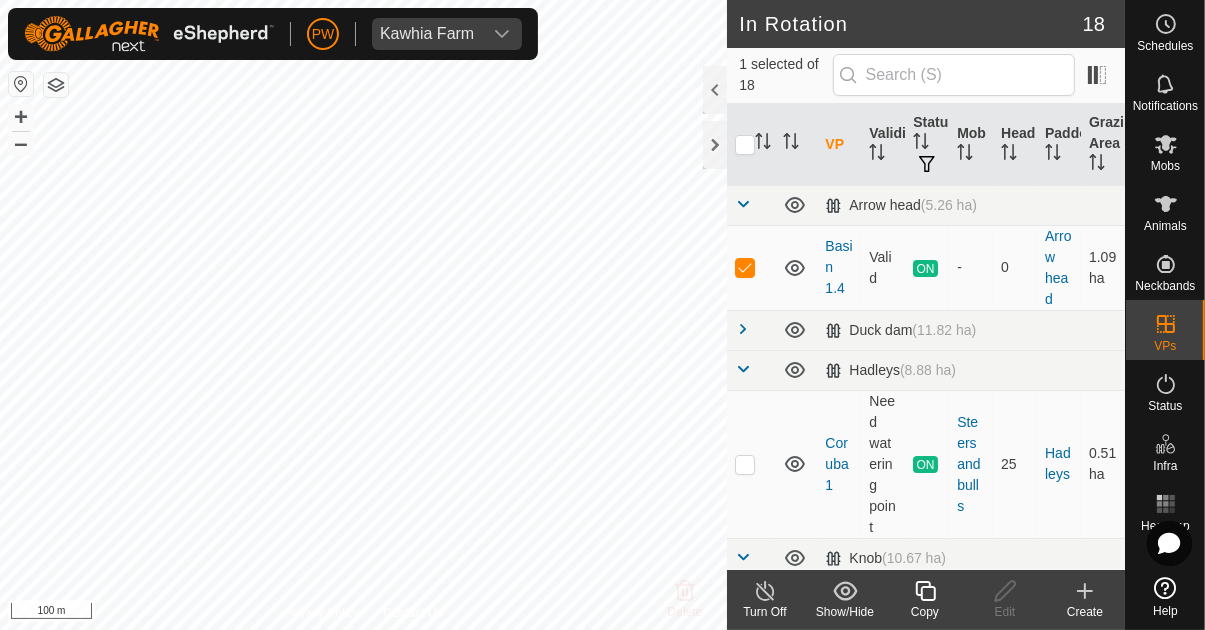 click 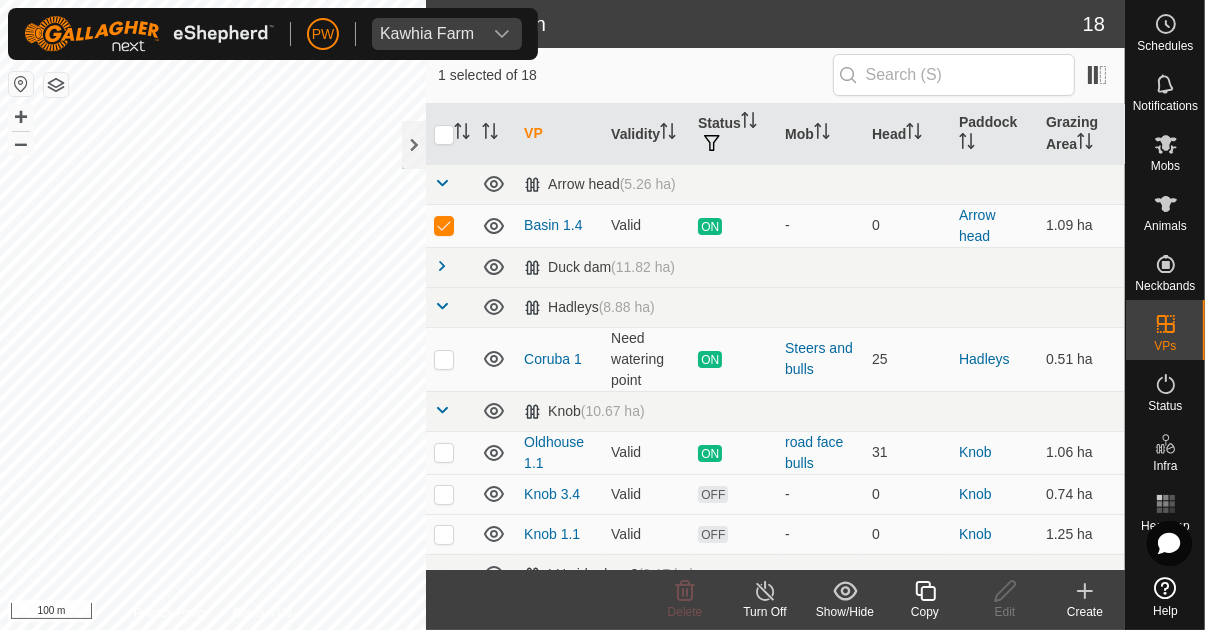 click 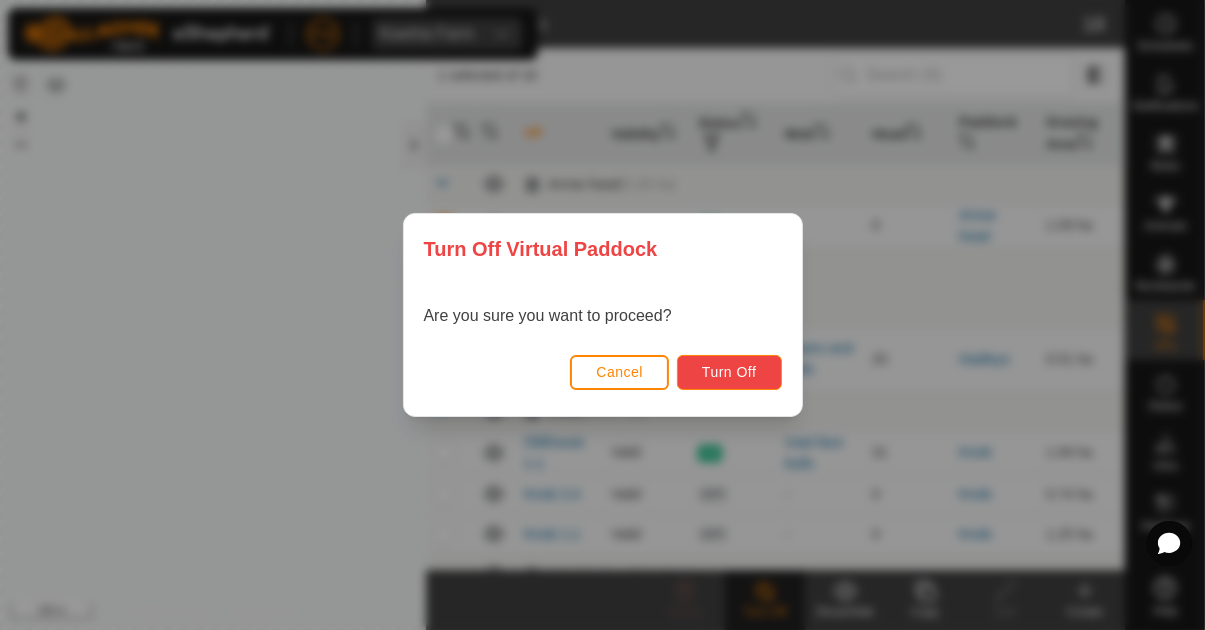 click on "Turn Off" at bounding box center (729, 372) 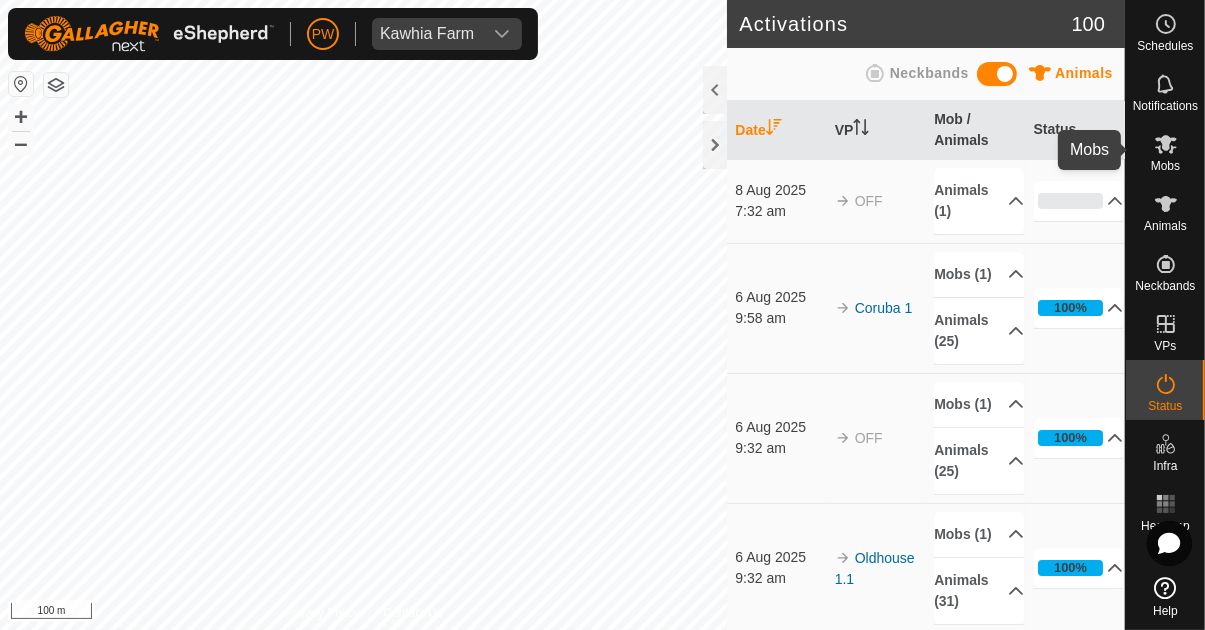 click 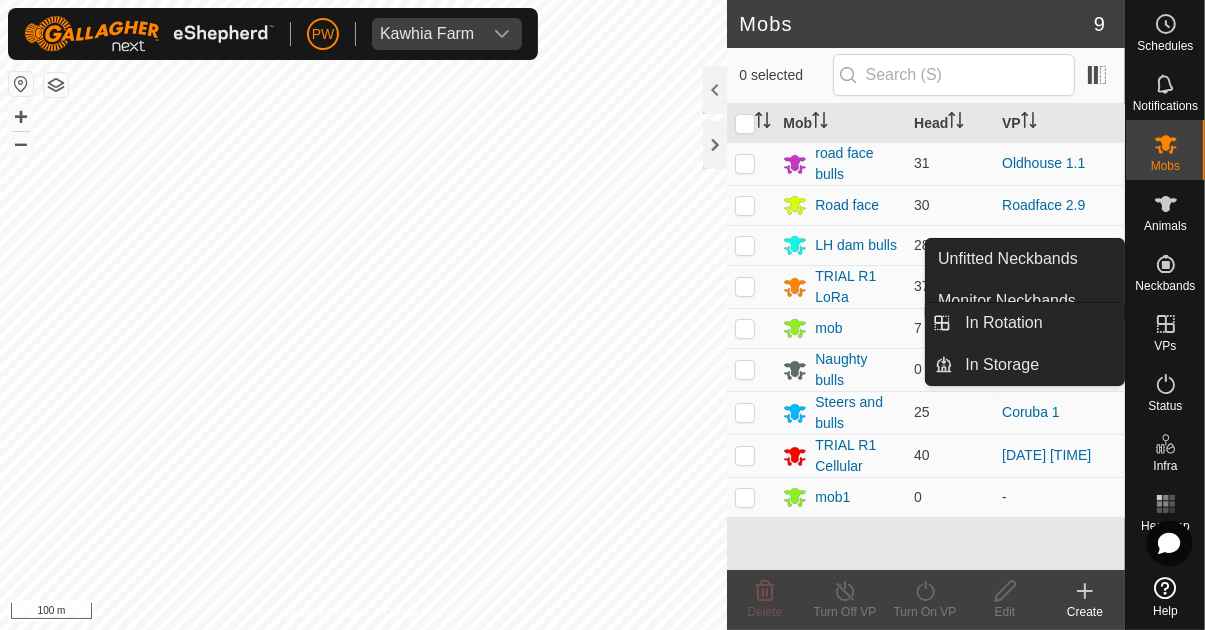 click 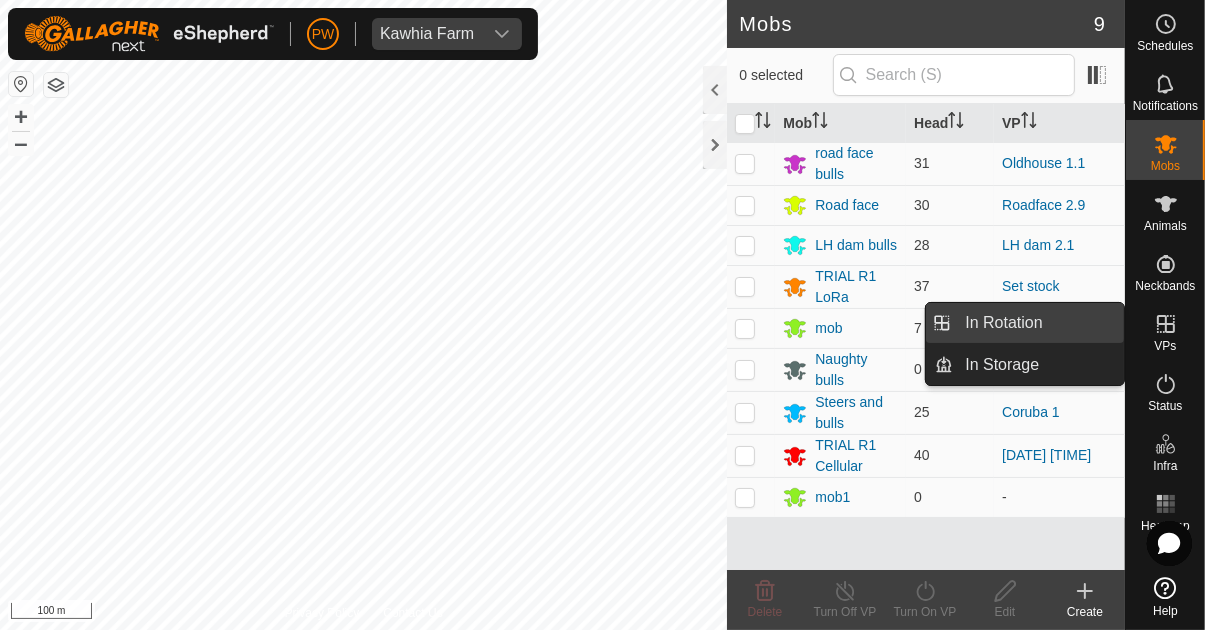 click on "In Rotation" at bounding box center (1038, 323) 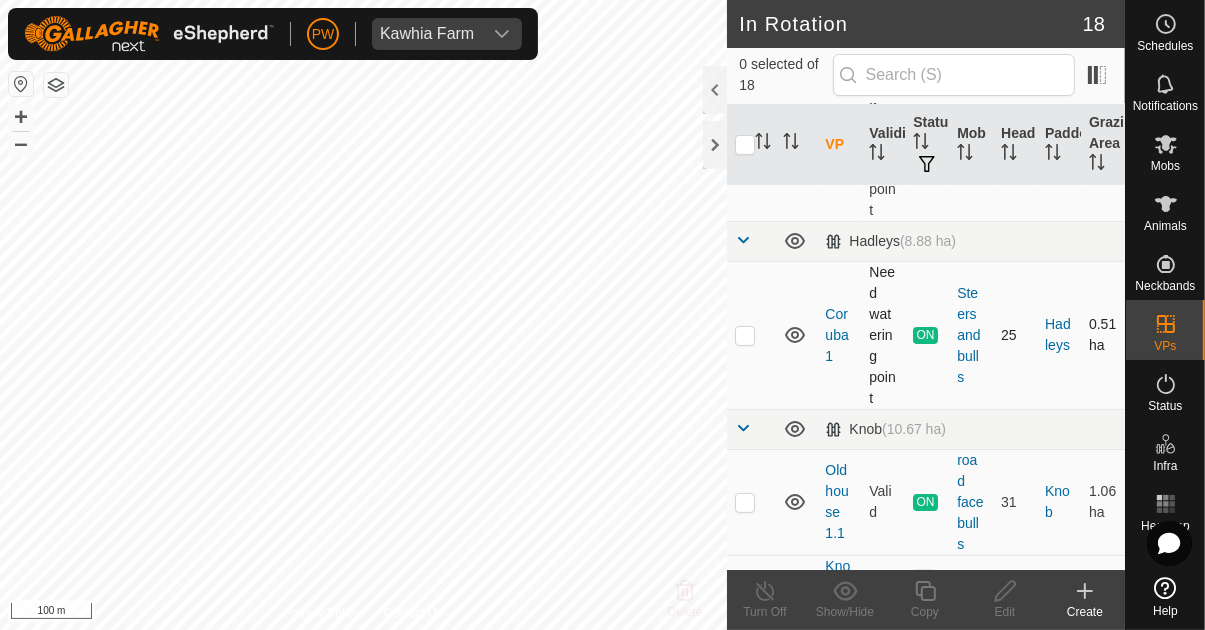 scroll, scrollTop: 425, scrollLeft: 0, axis: vertical 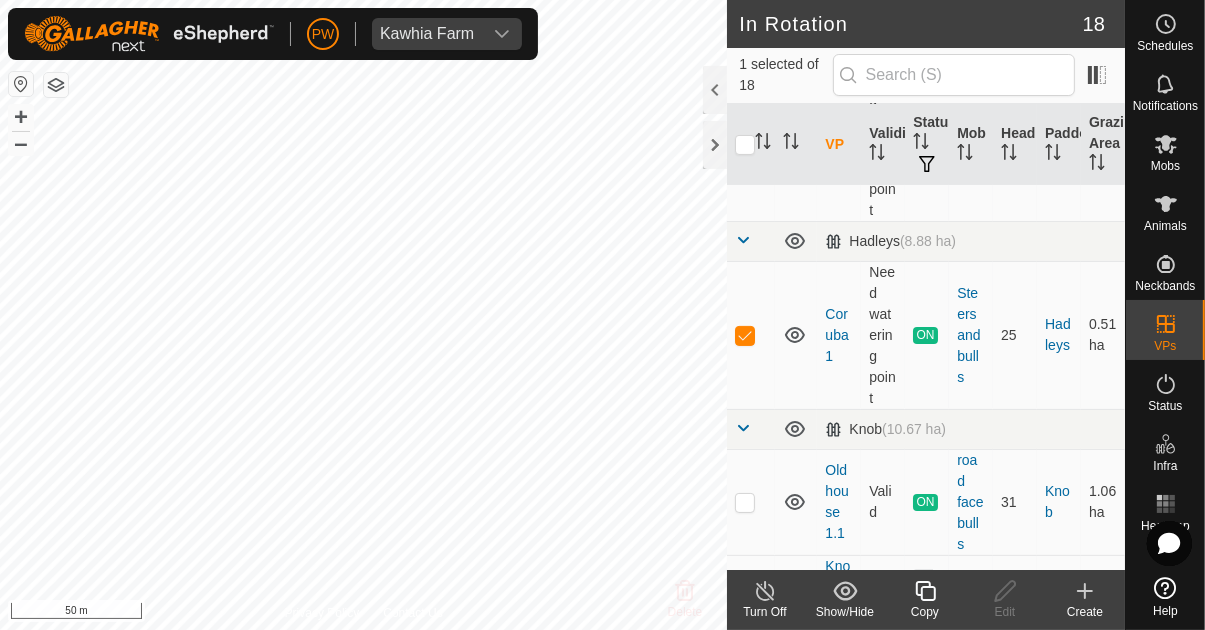 click 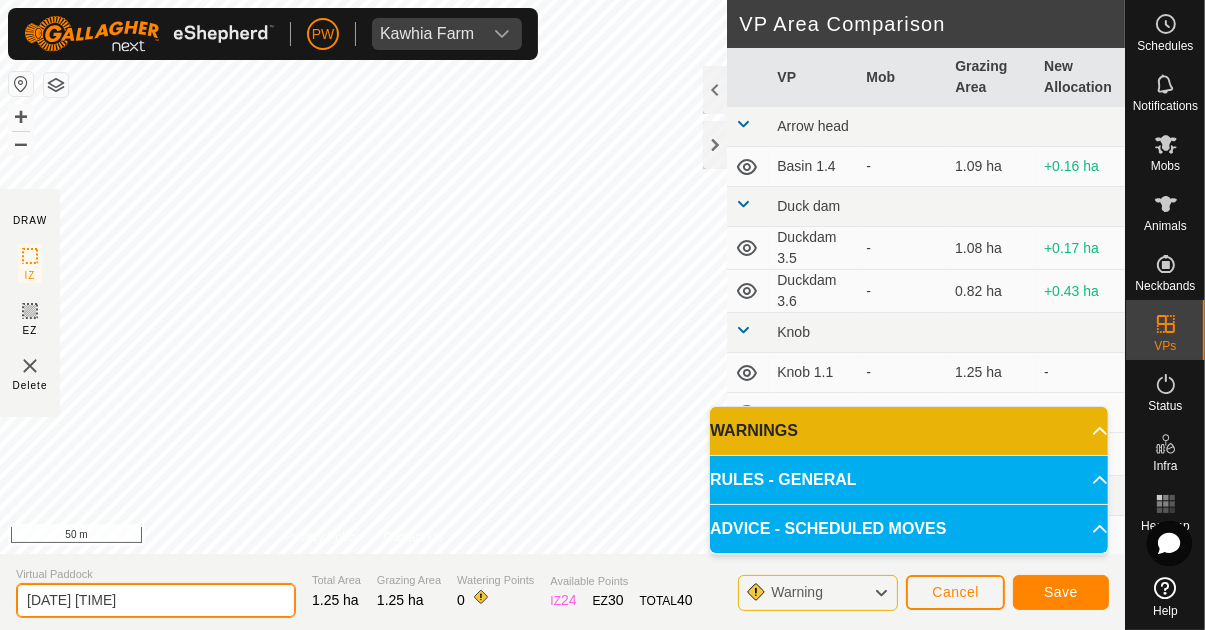click on "[DATE] [TIME]" 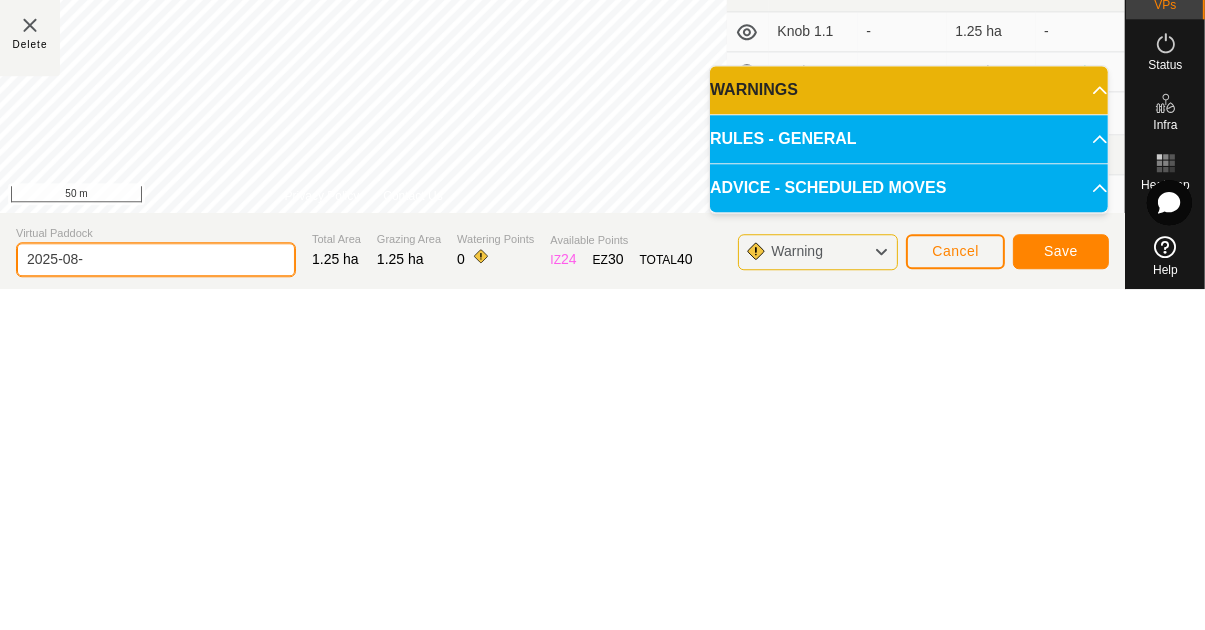 type on "2025-08" 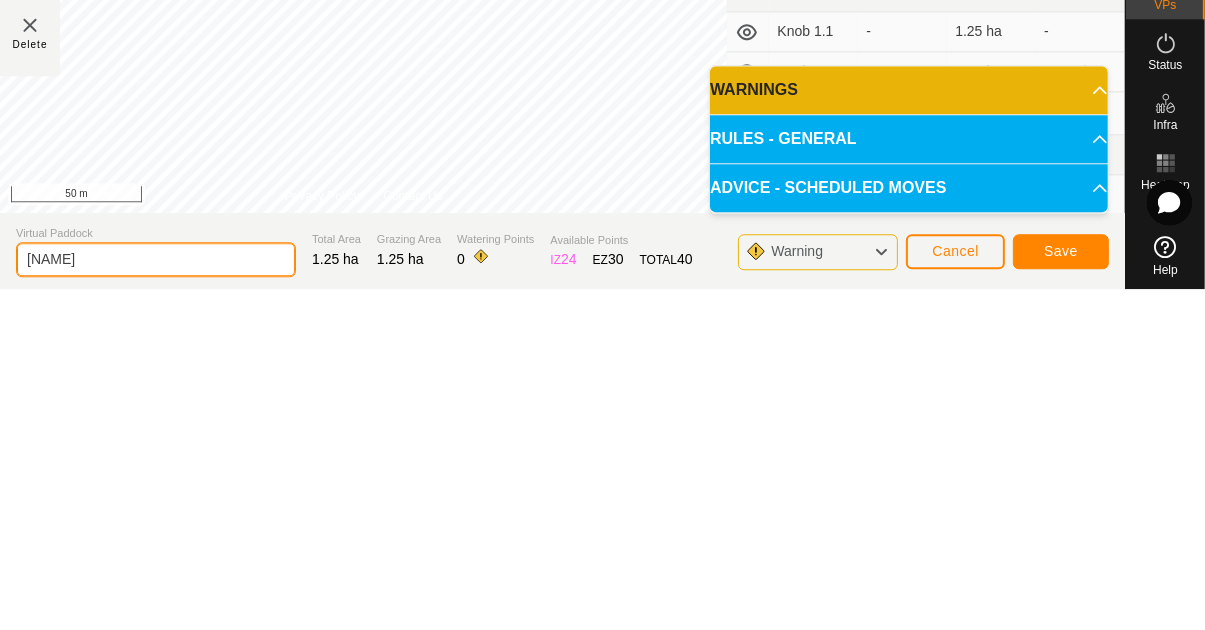 type on "[NAME]" 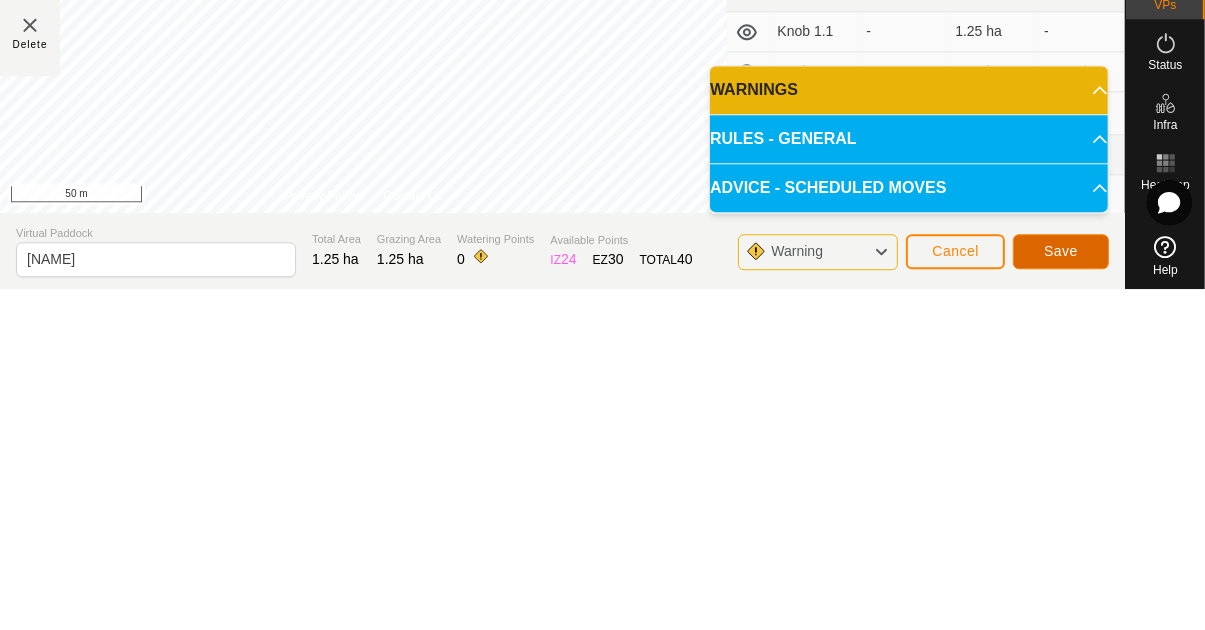 click on "Save" 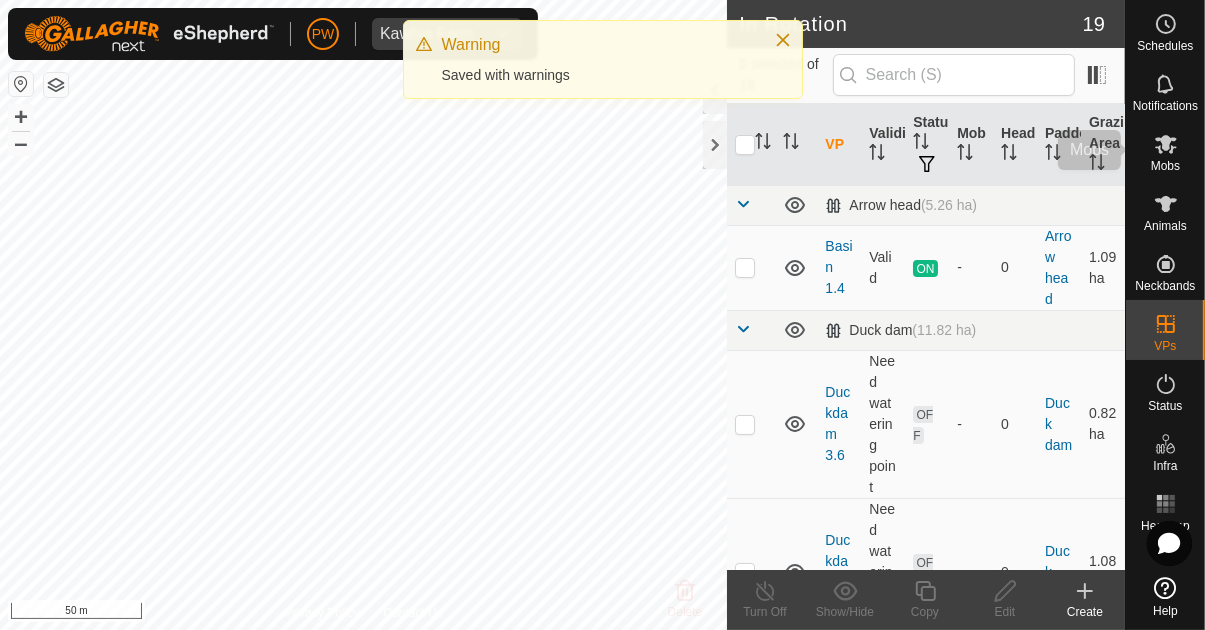click 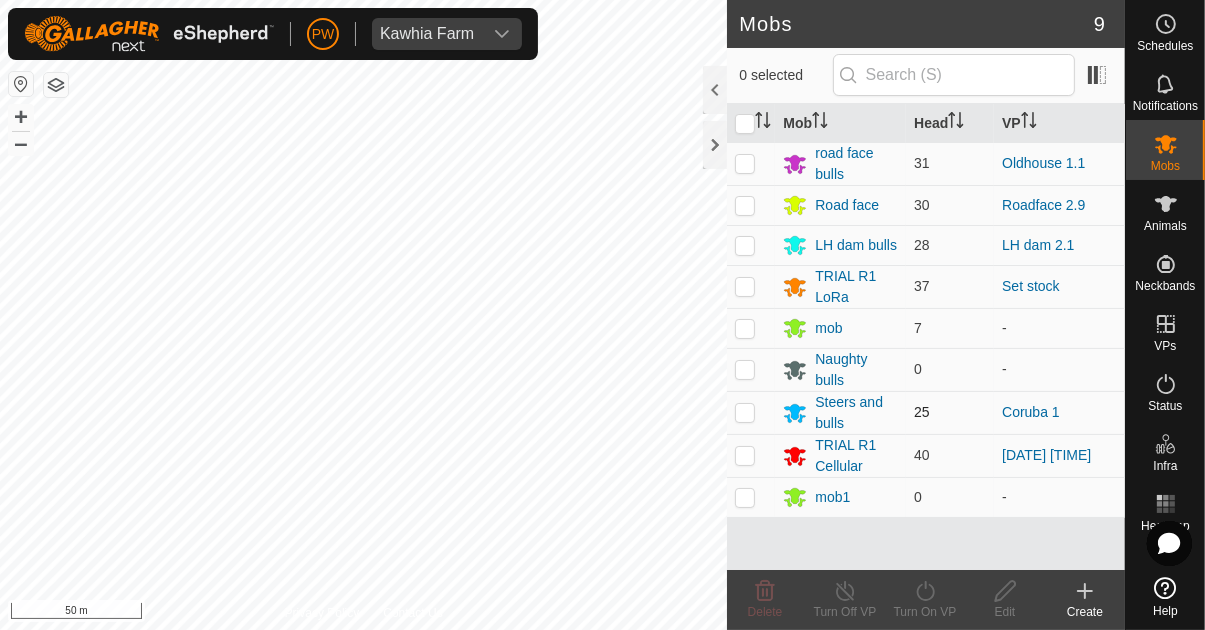 click at bounding box center [745, 412] 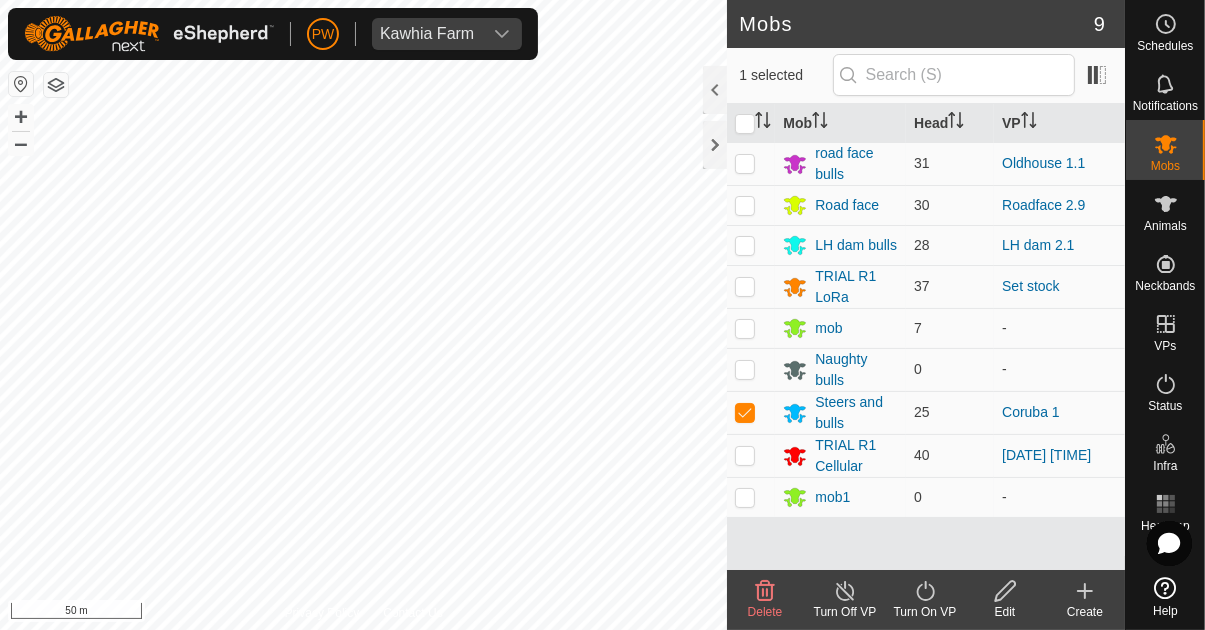 click 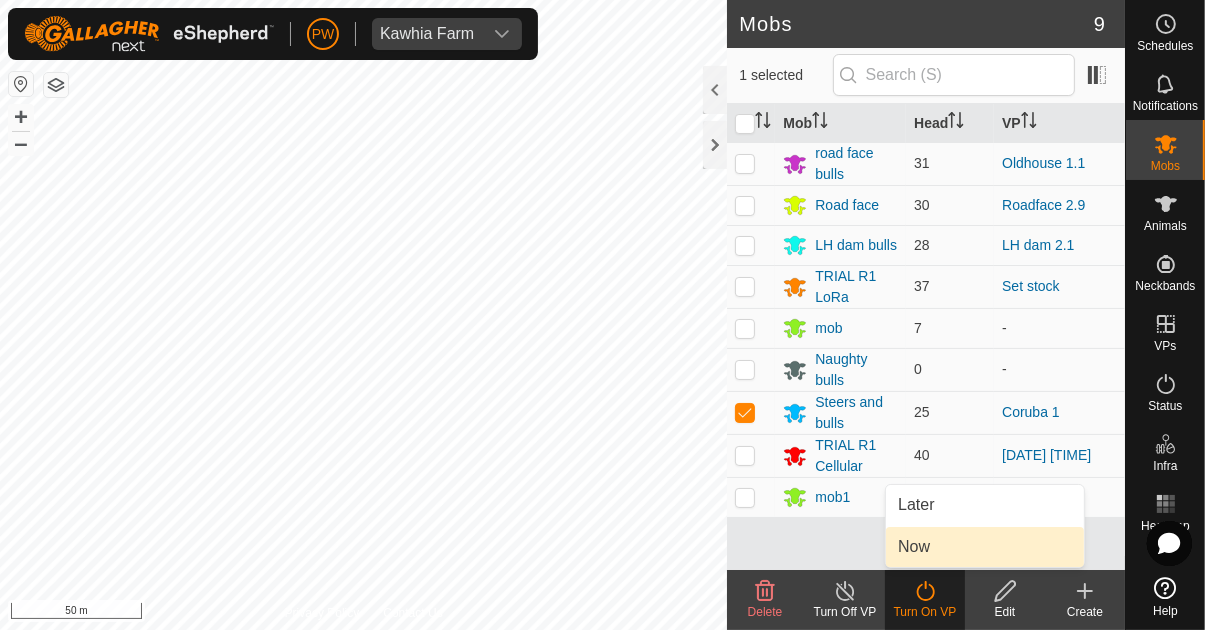 click on "Now" at bounding box center (914, 547) 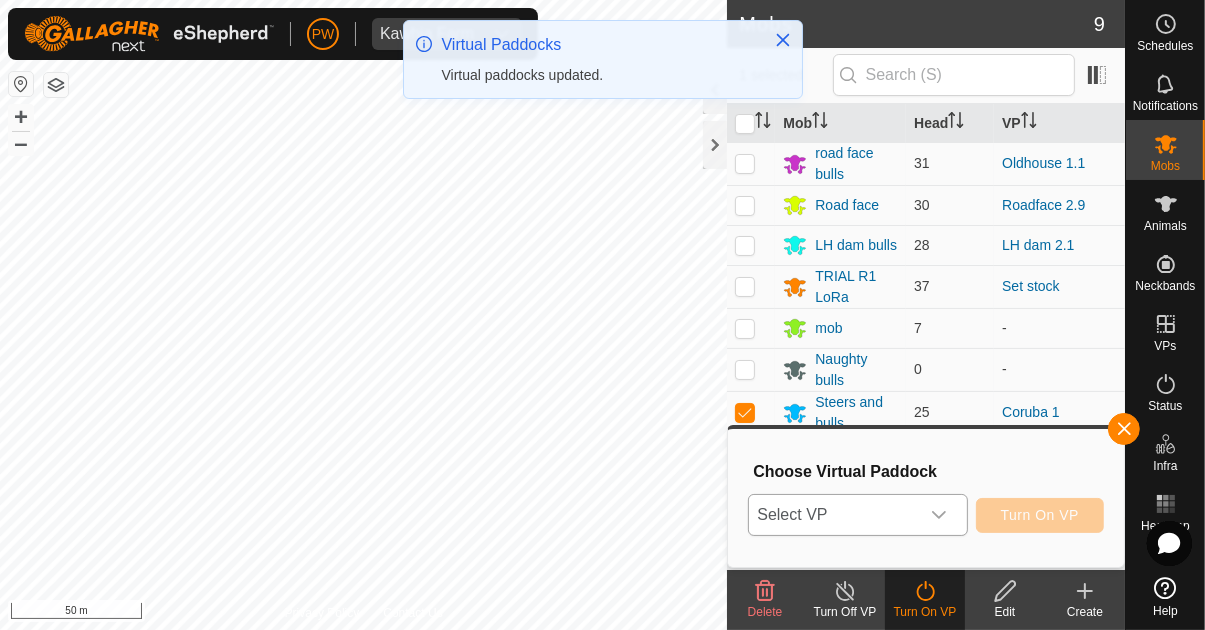 click 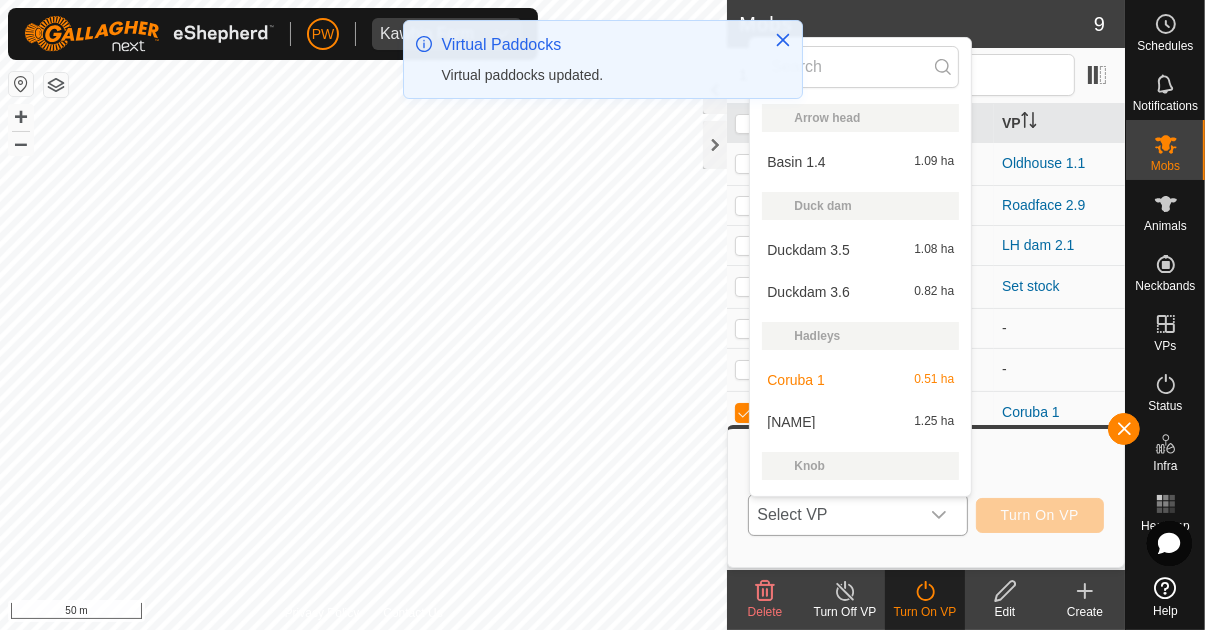 scroll, scrollTop: 33, scrollLeft: 0, axis: vertical 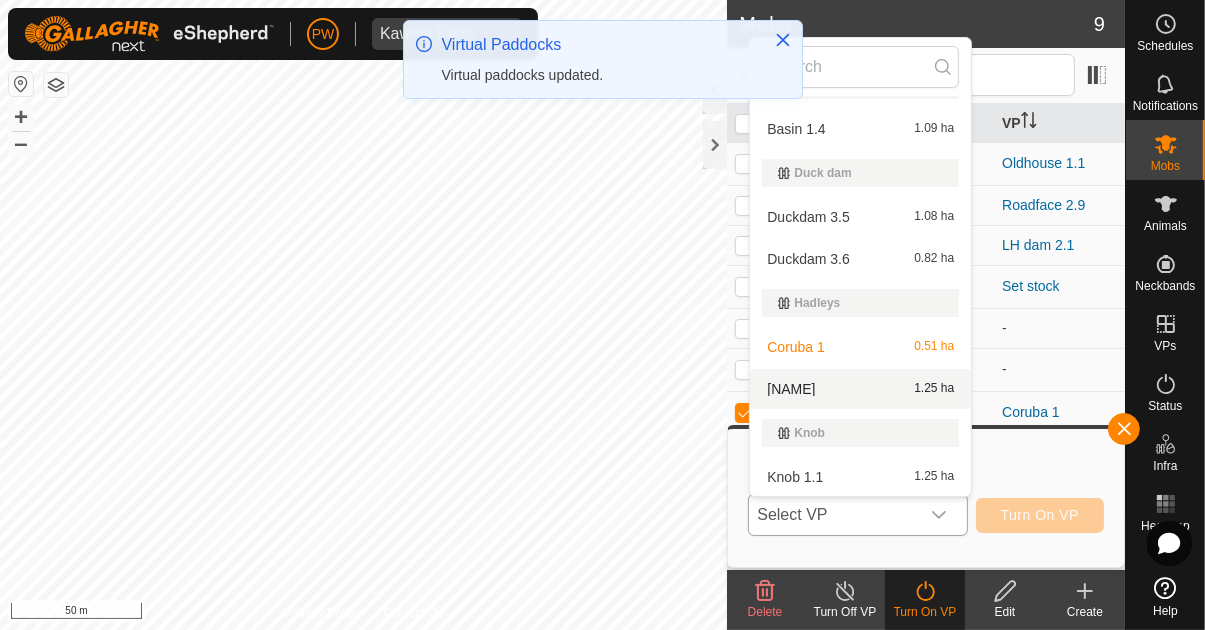 click on "[NAME] [AREA]" at bounding box center (860, 389) 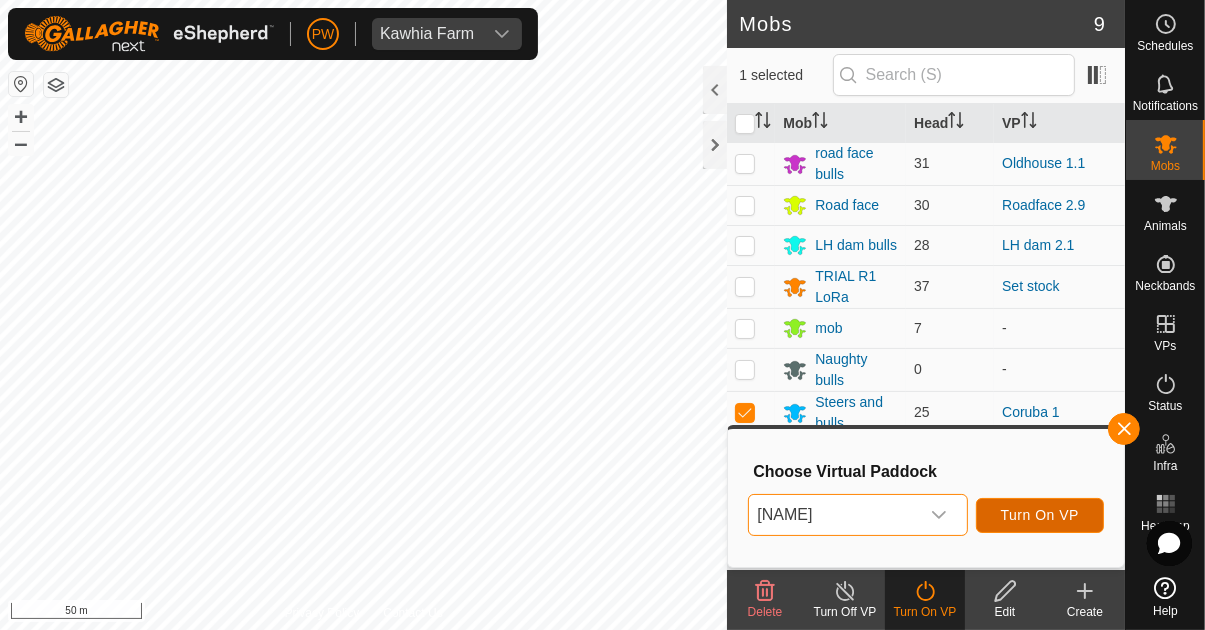 click on "Turn On VP" at bounding box center [1040, 515] 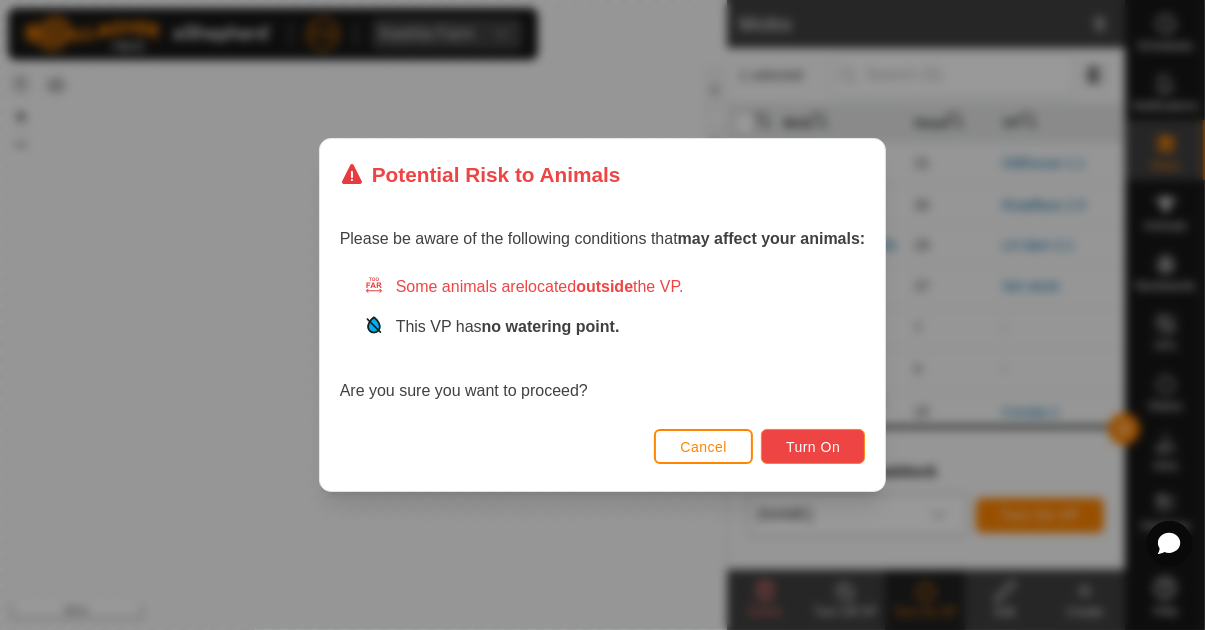 click on "Turn On" at bounding box center (813, 447) 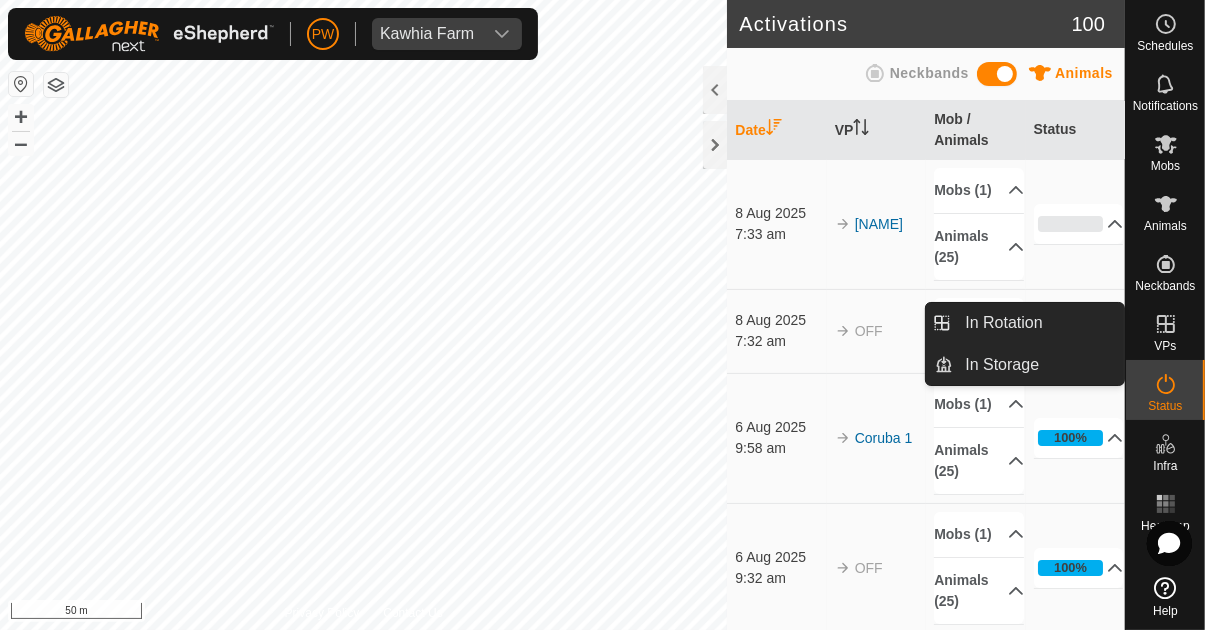 click 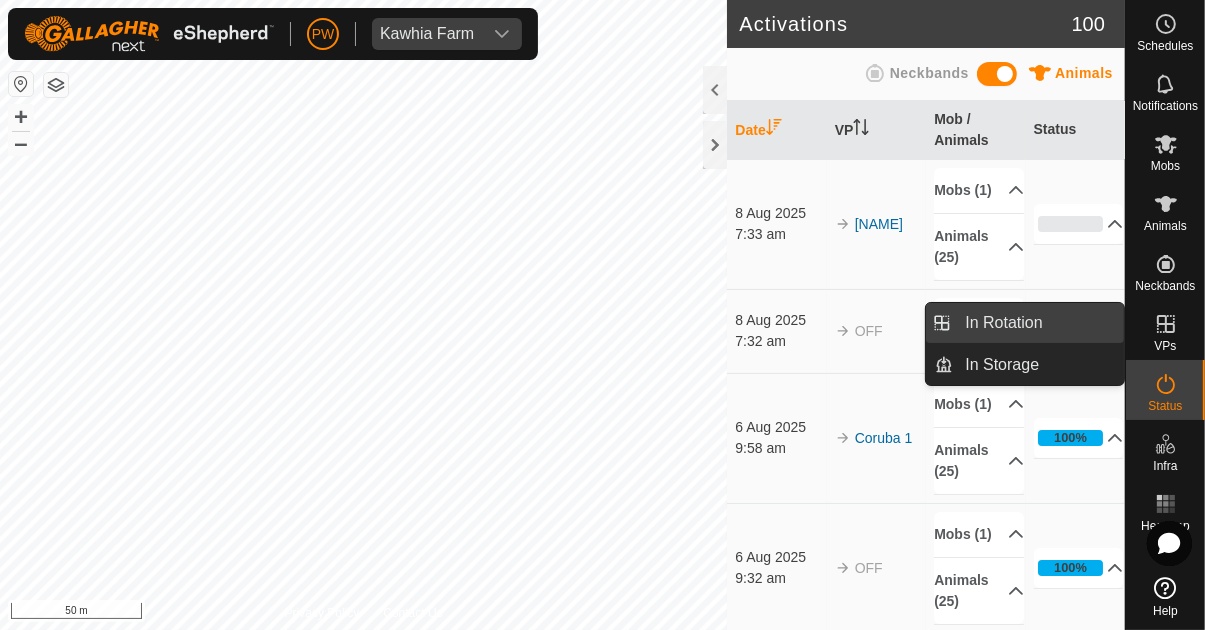 click on "In Rotation" at bounding box center (1038, 323) 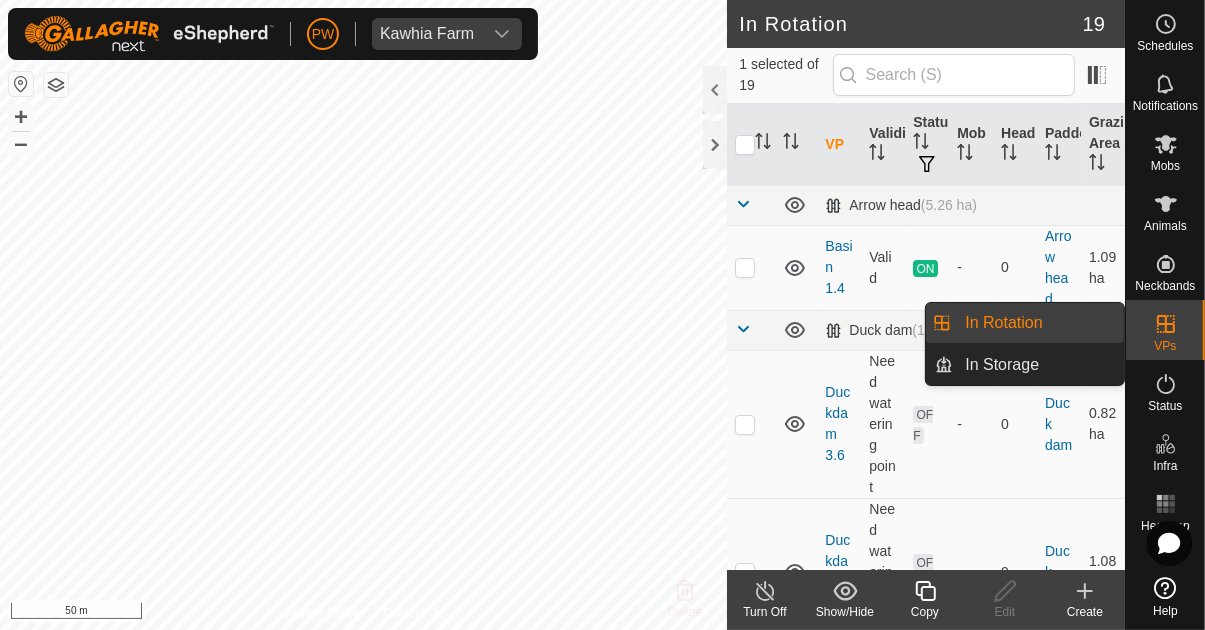 click on "In Rotation" at bounding box center (1003, 323) 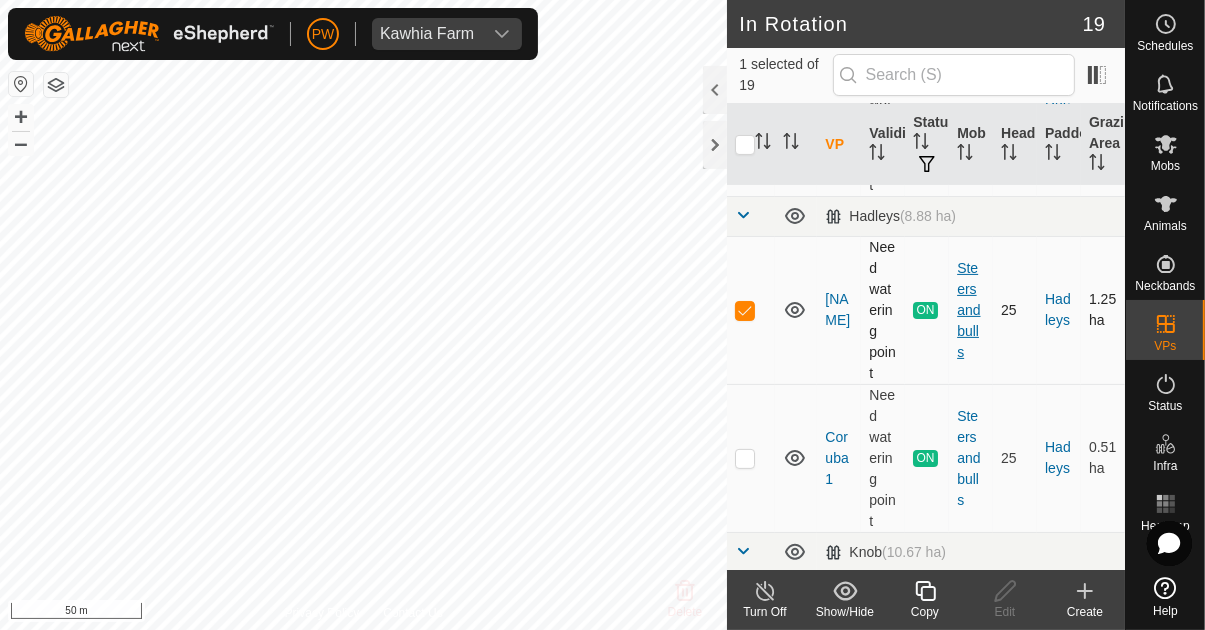 scroll, scrollTop: 465, scrollLeft: 0, axis: vertical 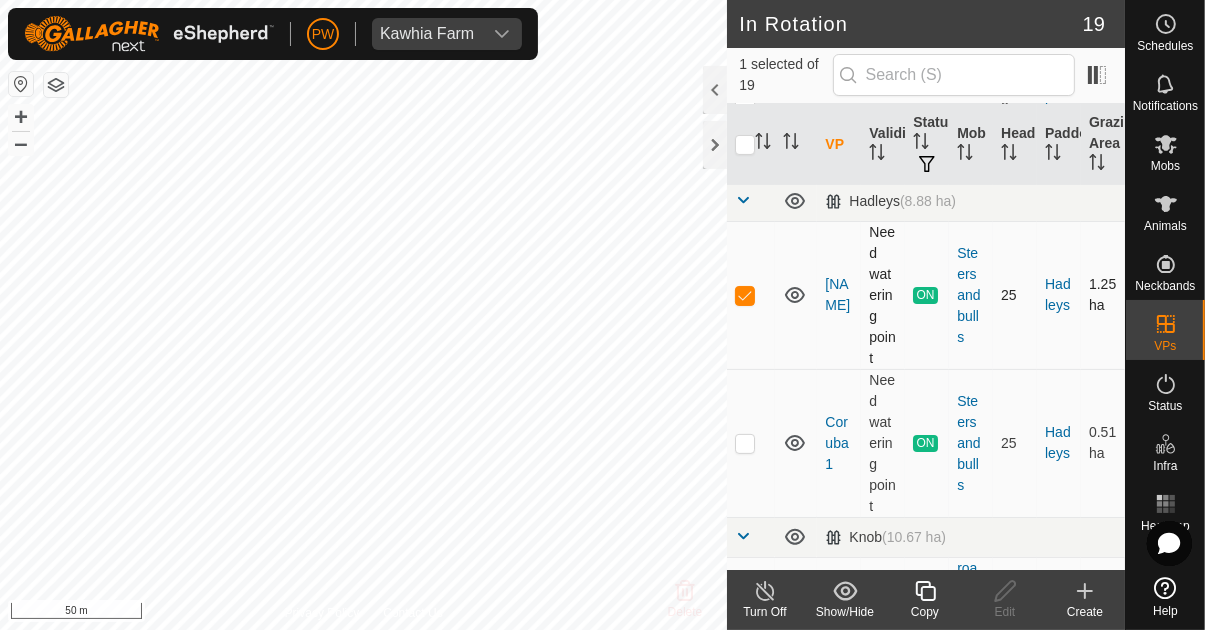 click at bounding box center (745, 295) 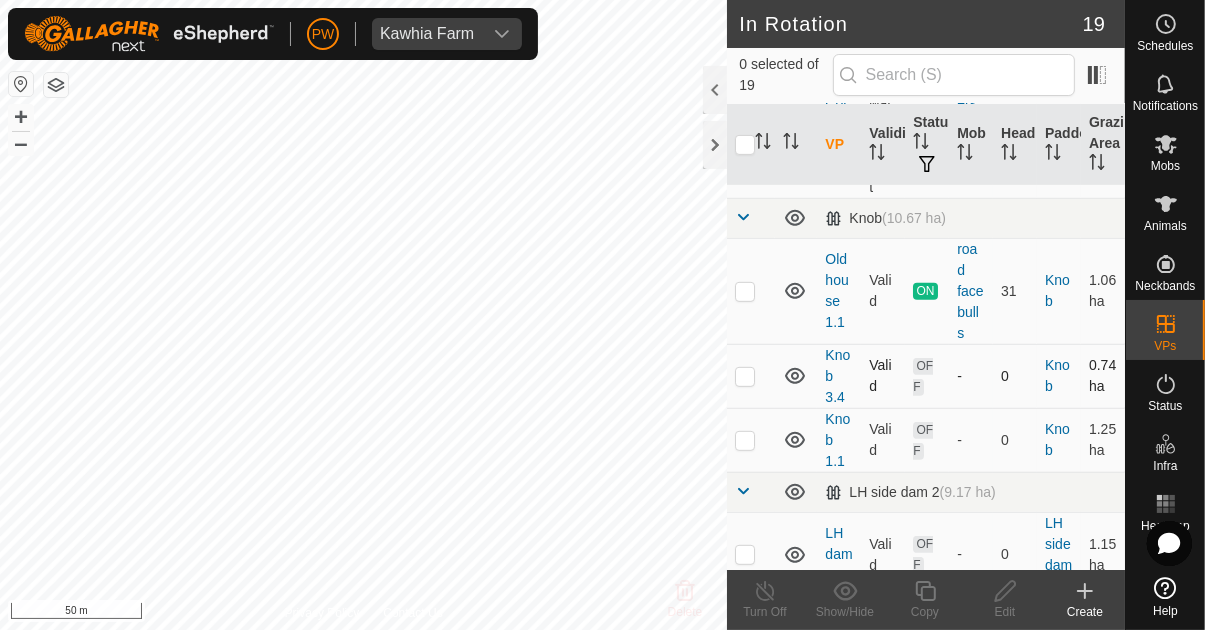 scroll, scrollTop: 779, scrollLeft: 0, axis: vertical 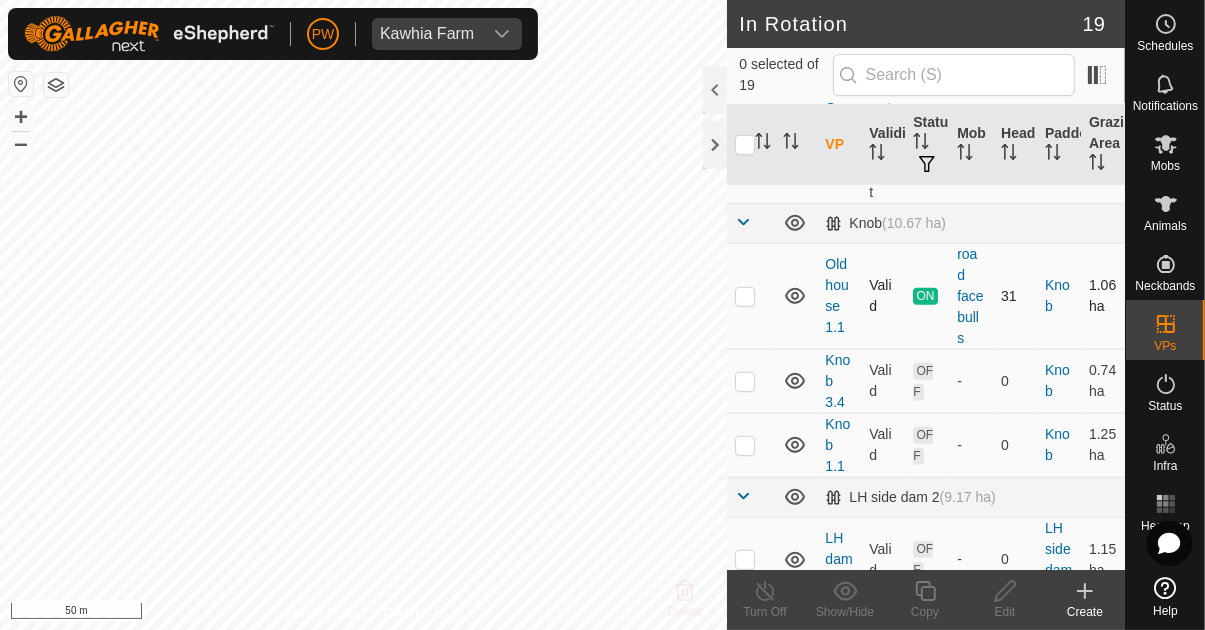 click at bounding box center (745, 296) 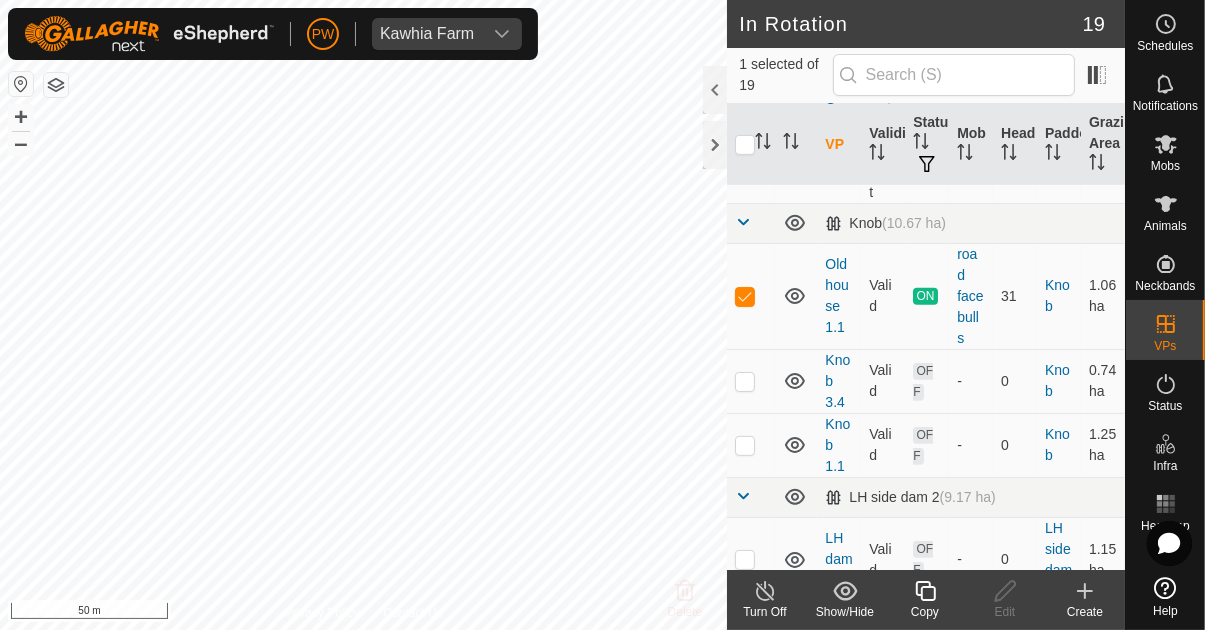 click 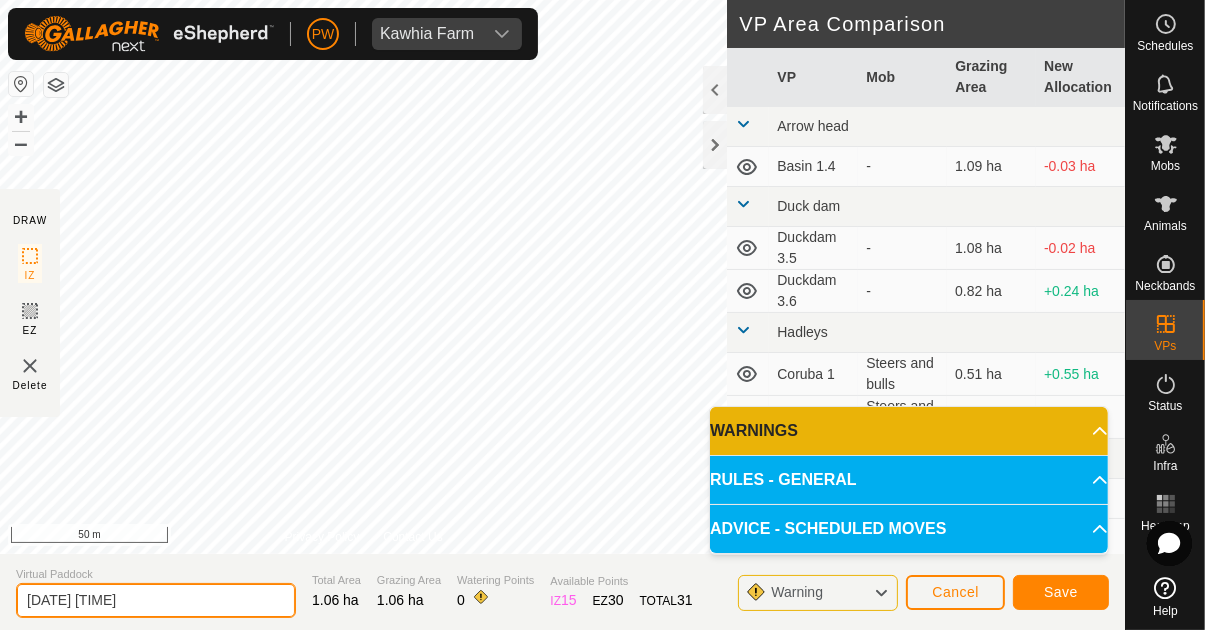 click on "[DATE] [TIME]" 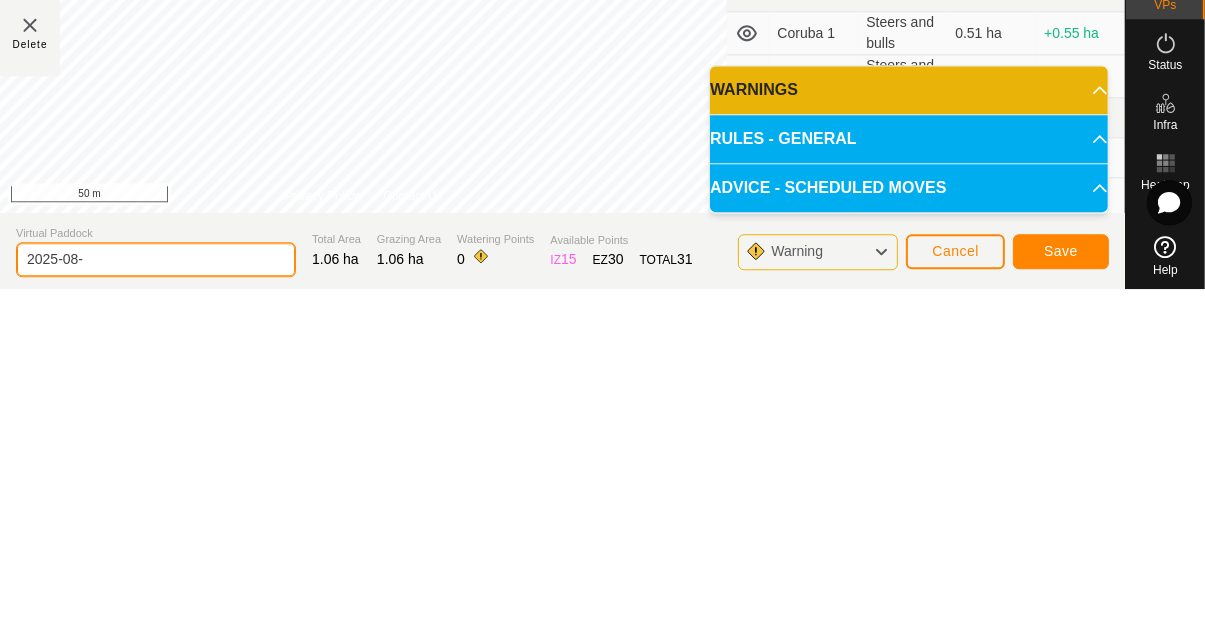 type on "2025-08" 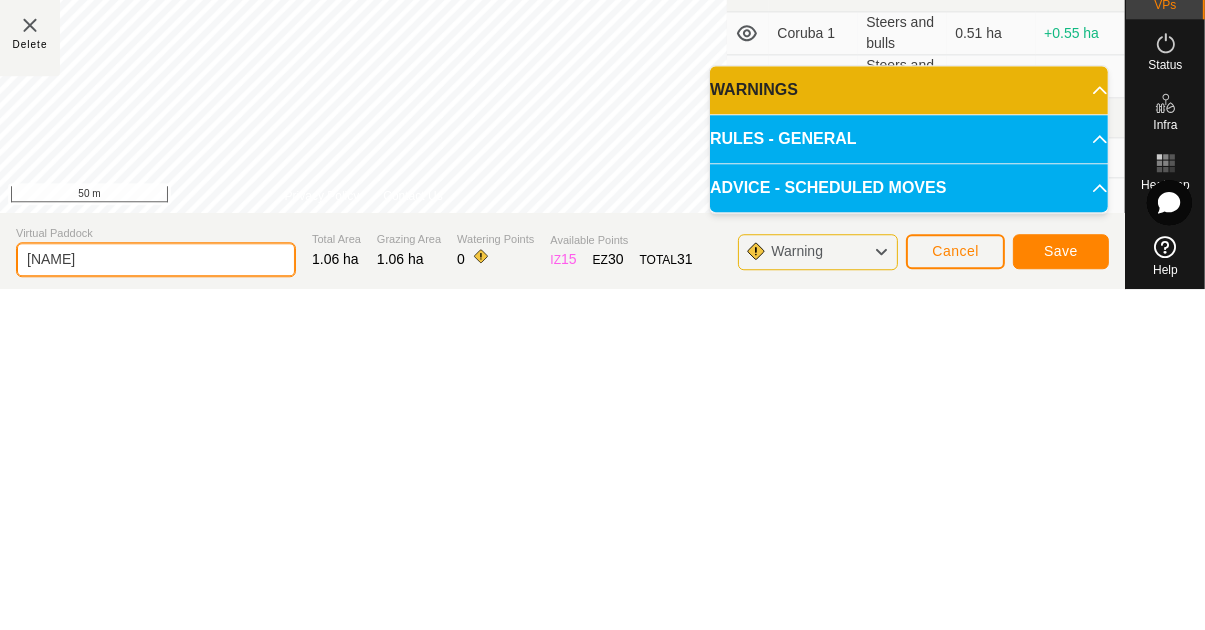 type on "[NAME]" 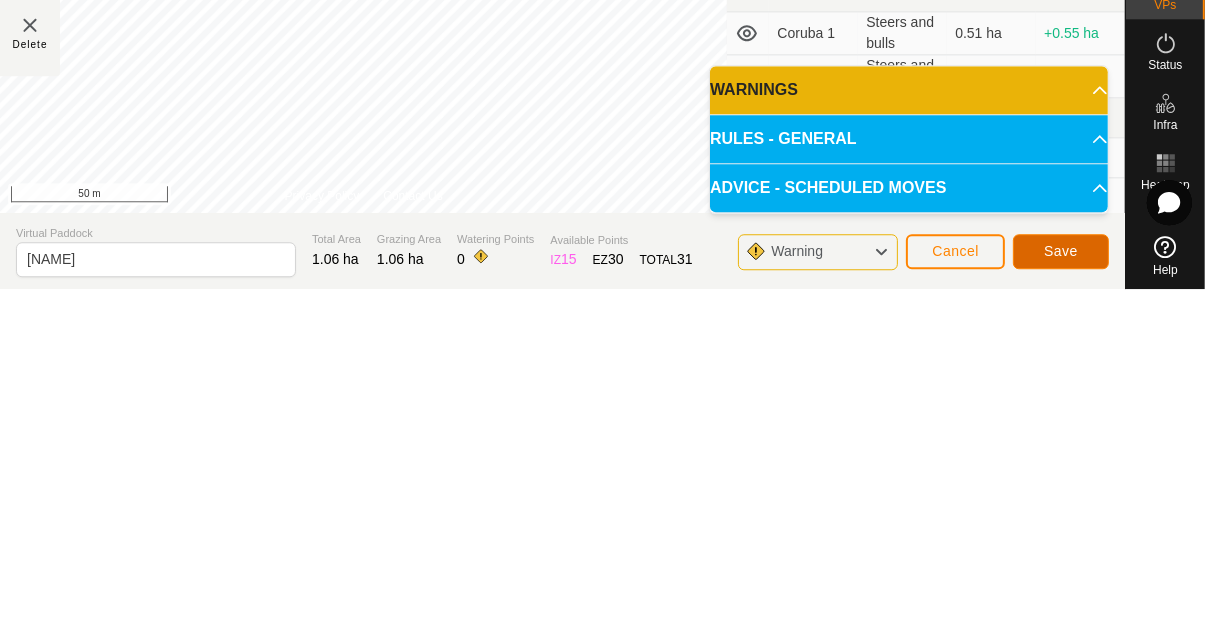 click on "Save" 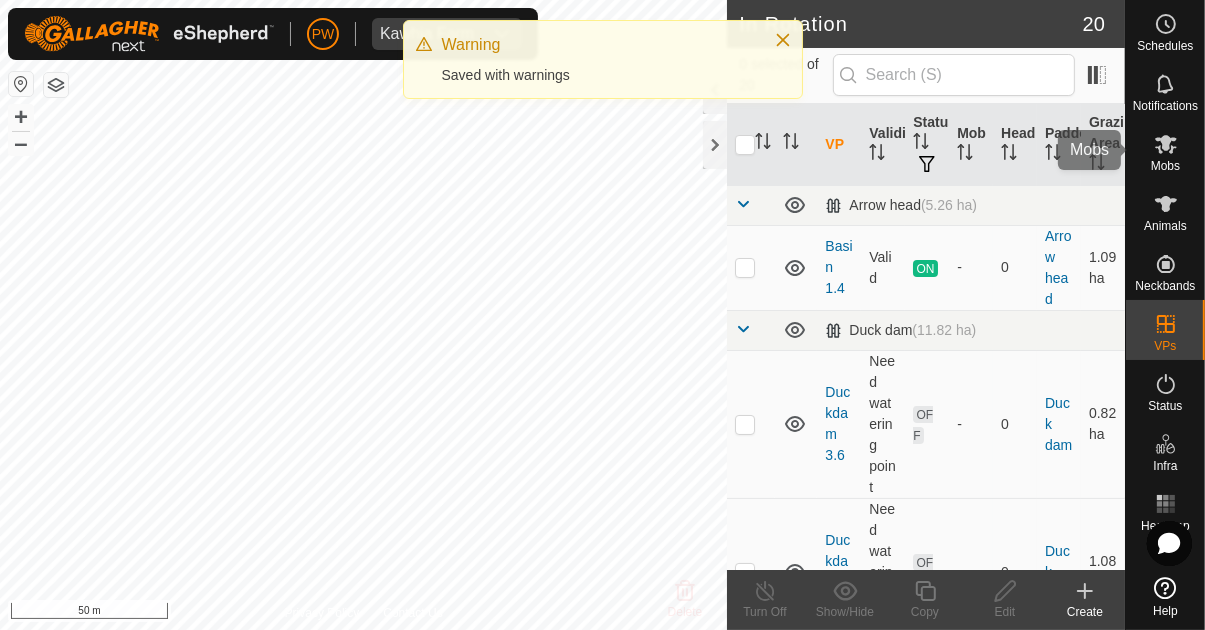 click 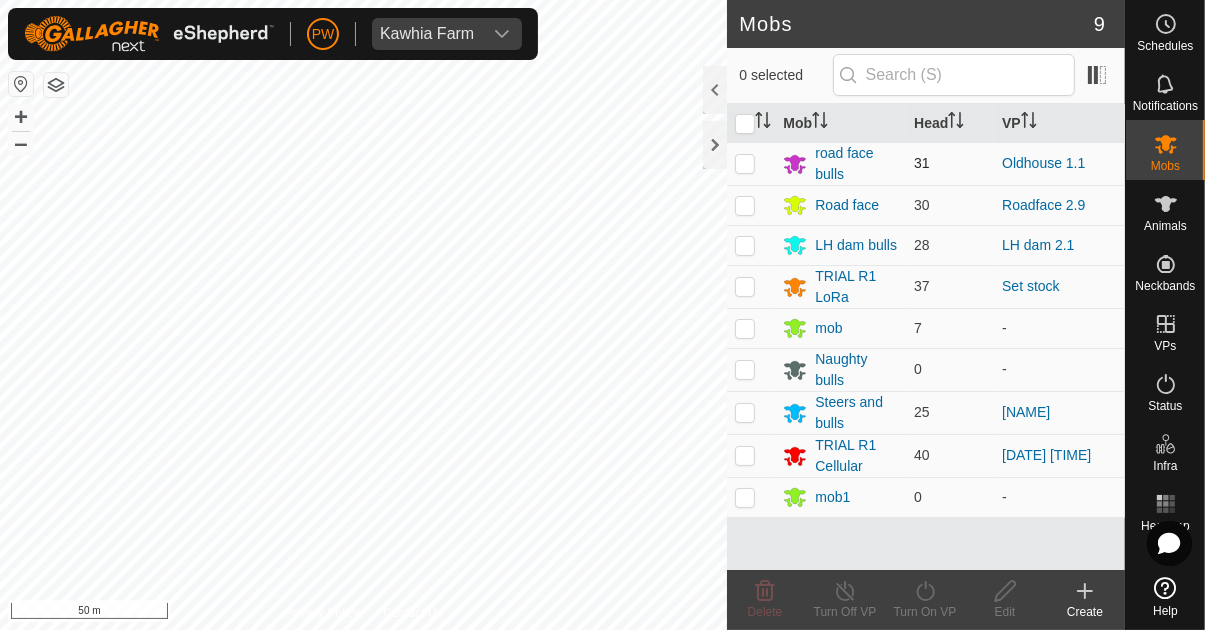 click at bounding box center [745, 163] 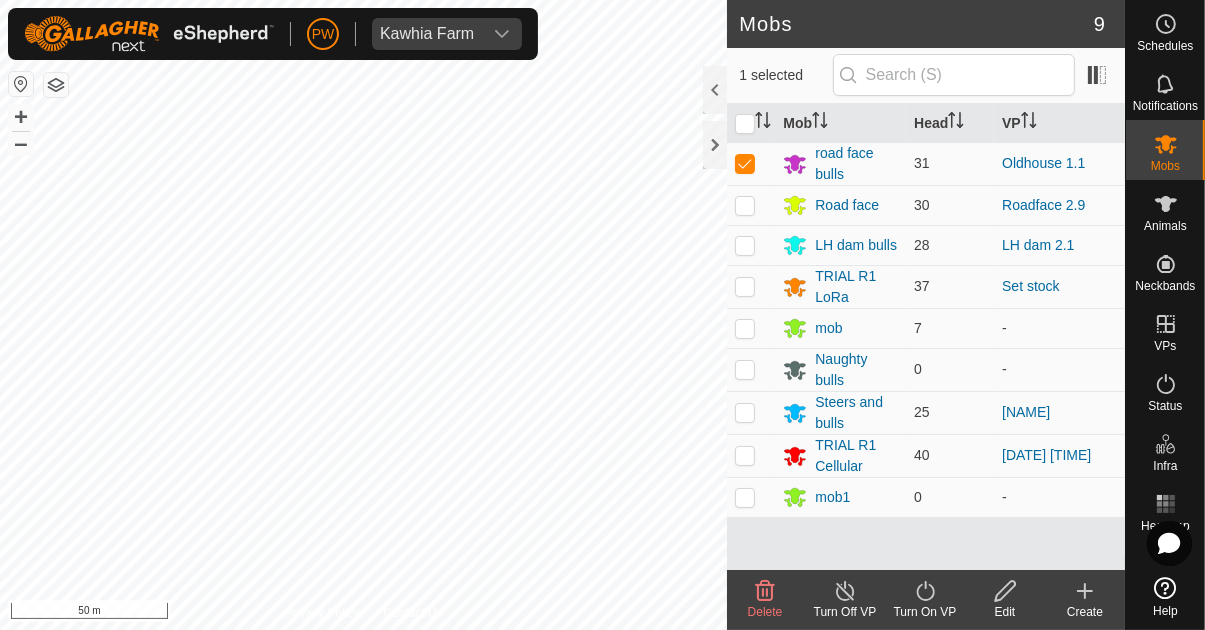 click 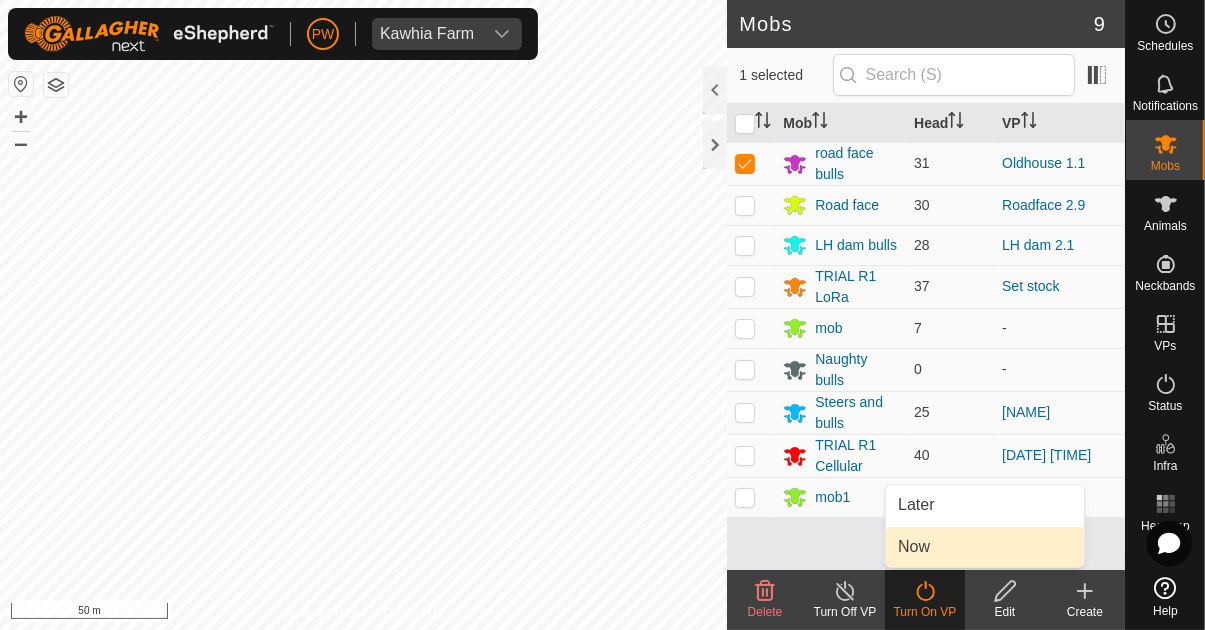 click on "Now" at bounding box center (985, 547) 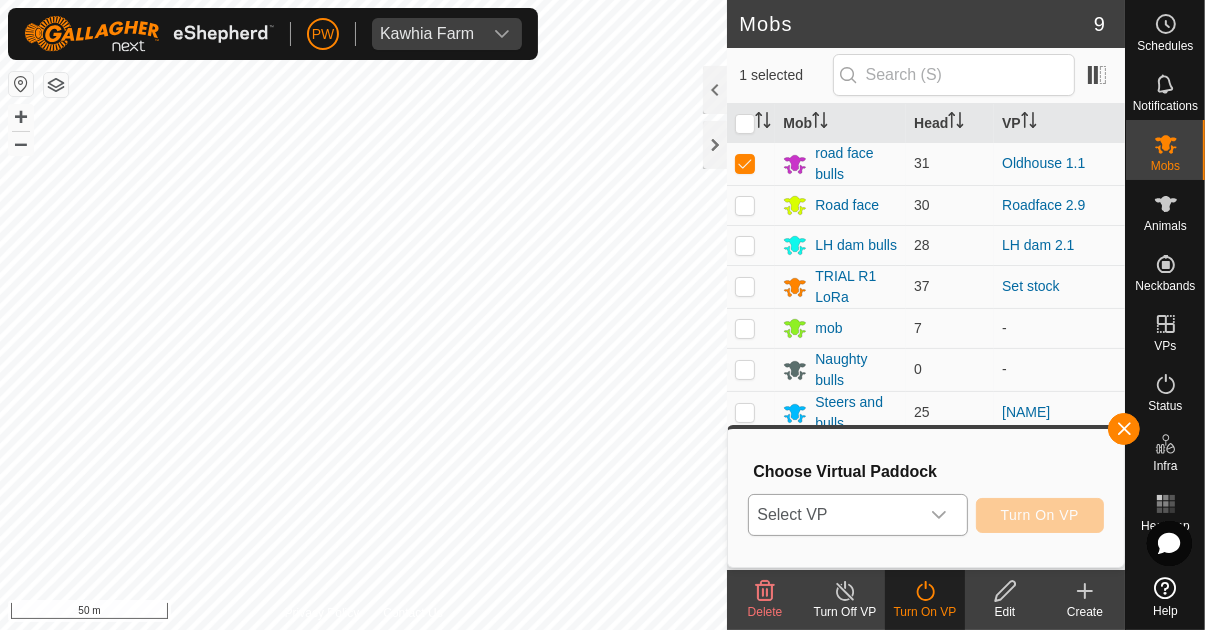 click at bounding box center (939, 515) 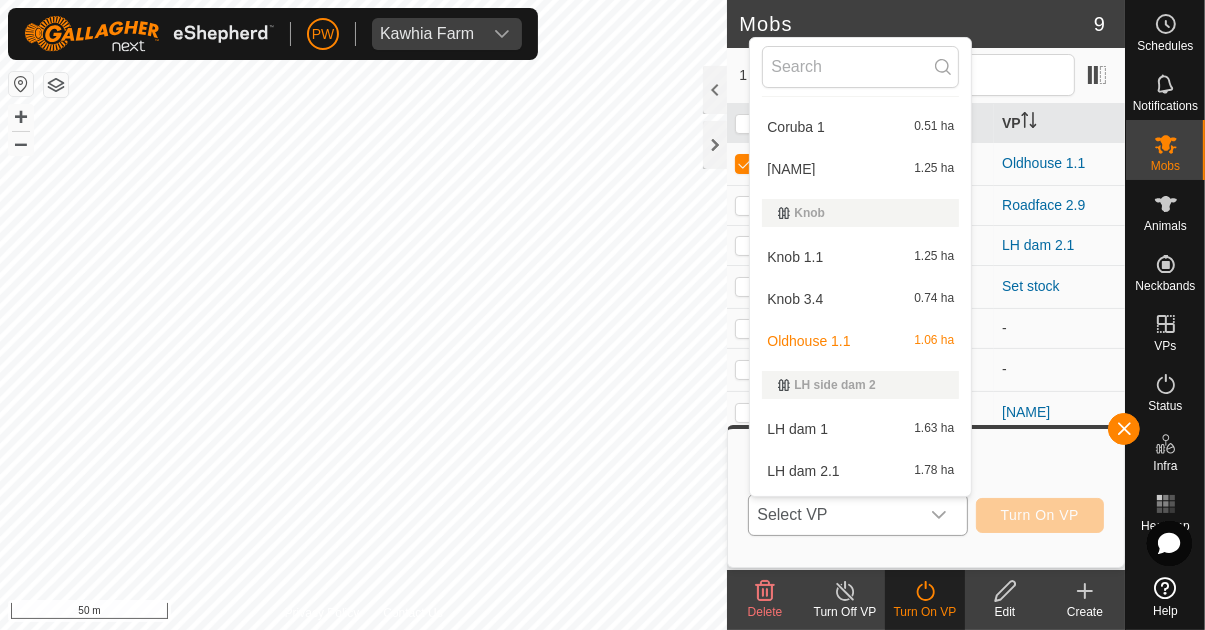 scroll, scrollTop: 429, scrollLeft: 0, axis: vertical 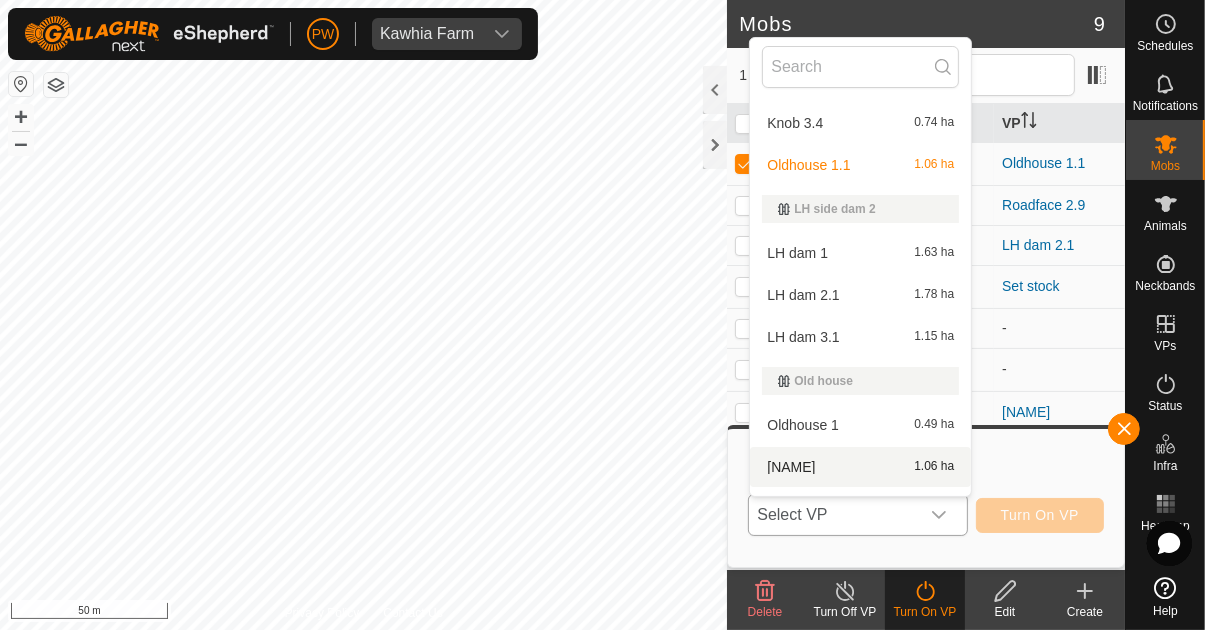 click on "[NAME]" at bounding box center [791, 467] 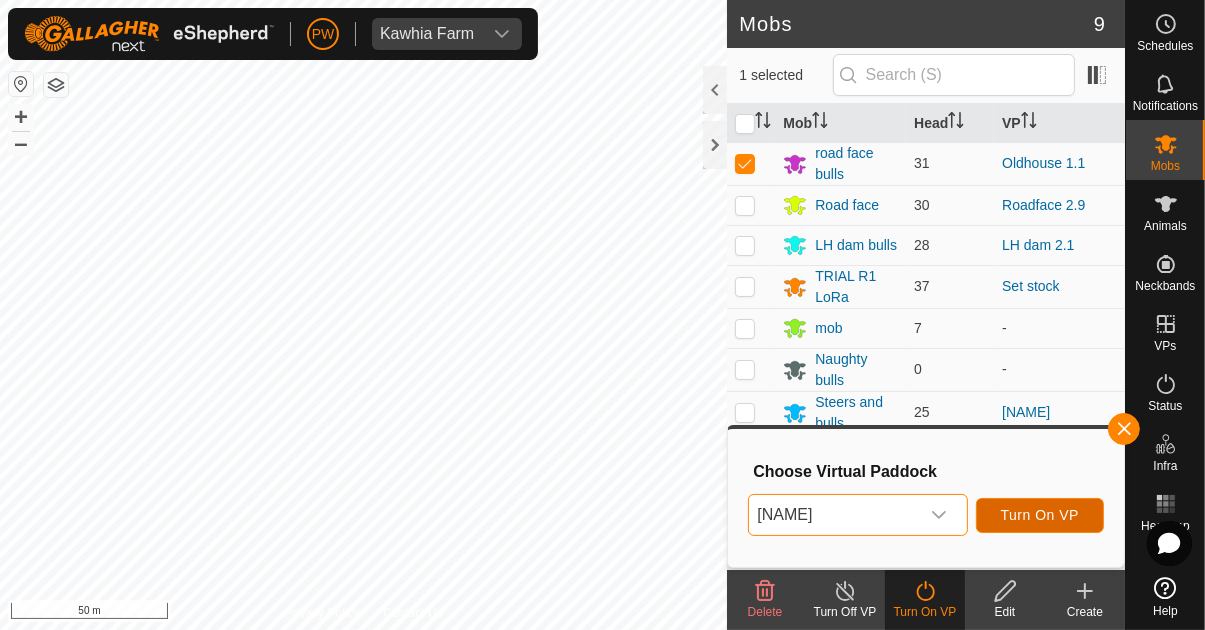click on "Turn On VP" at bounding box center (1040, 515) 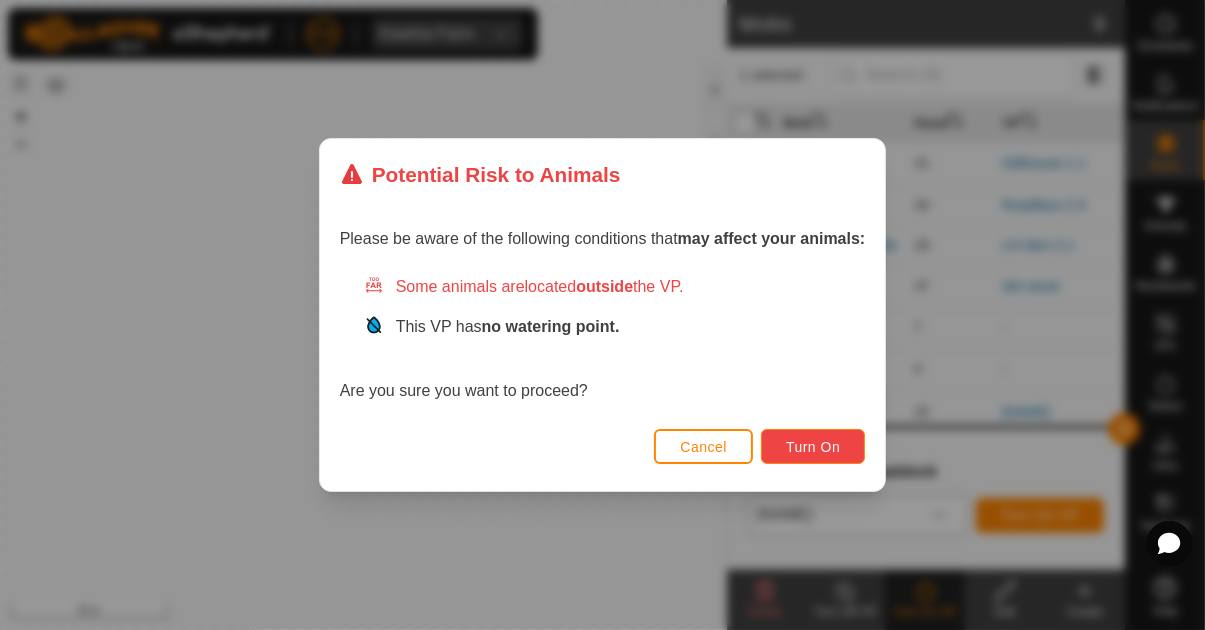 click on "Turn On" at bounding box center [813, 447] 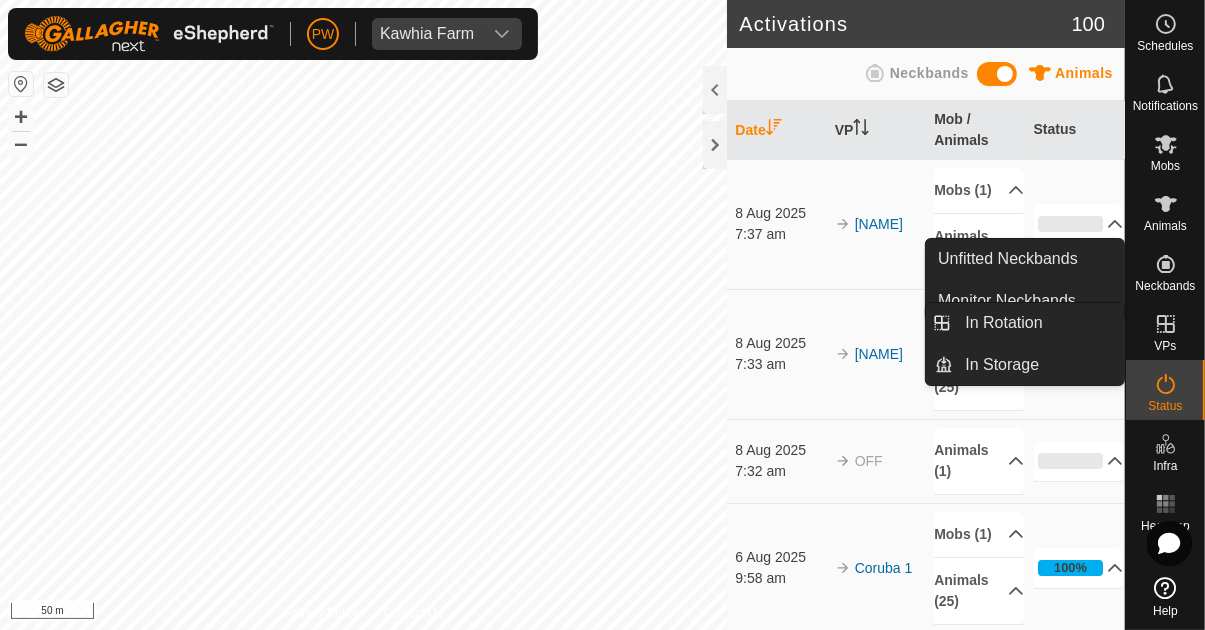 click 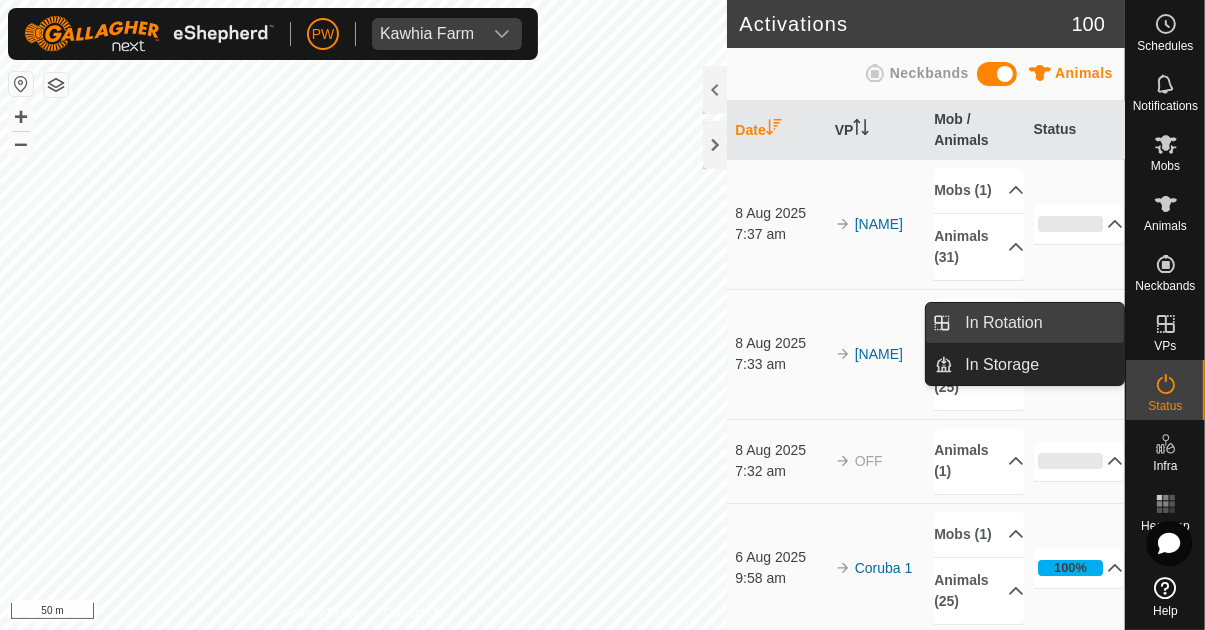 click on "In Rotation" at bounding box center (1003, 323) 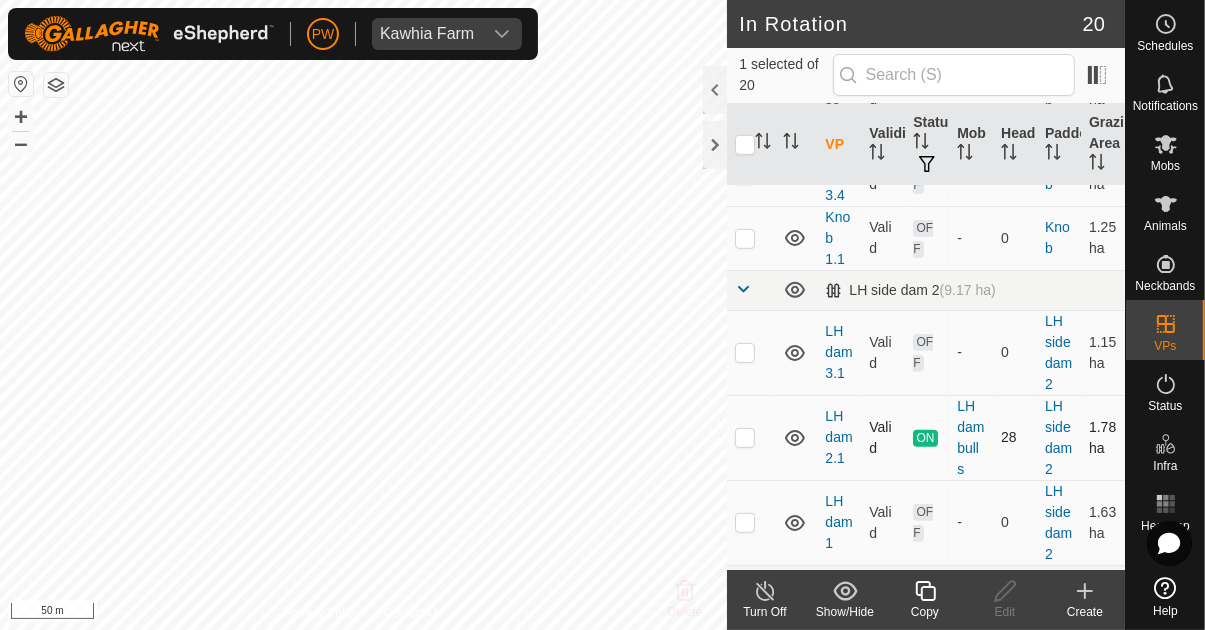 scroll, scrollTop: 987, scrollLeft: 0, axis: vertical 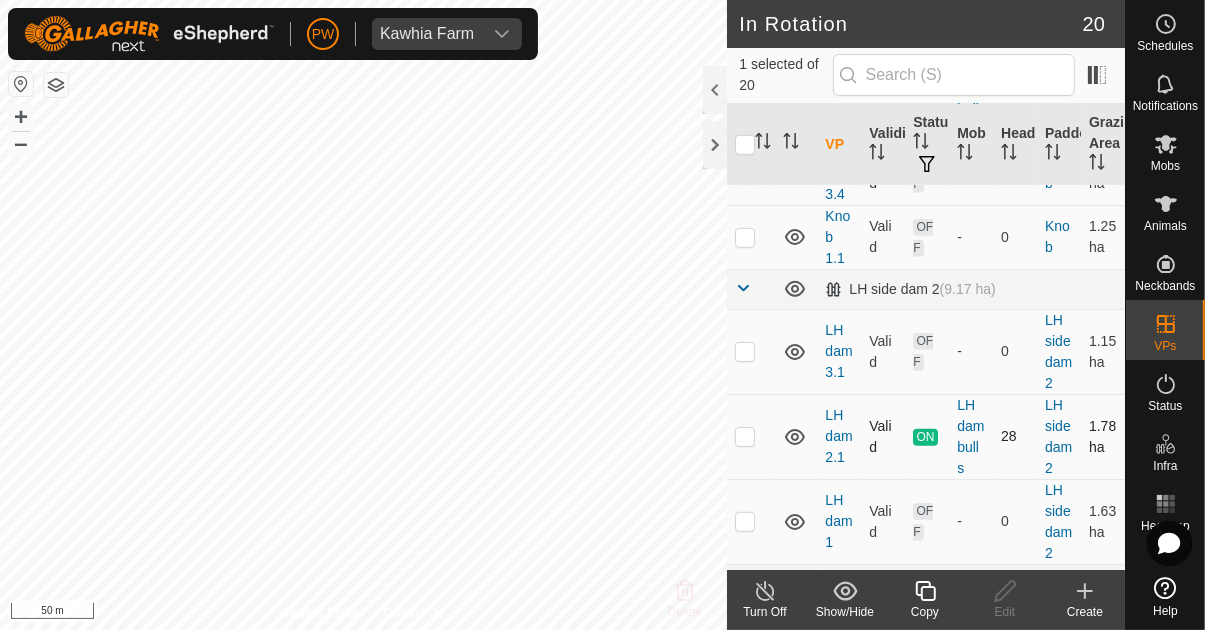 click at bounding box center (745, 436) 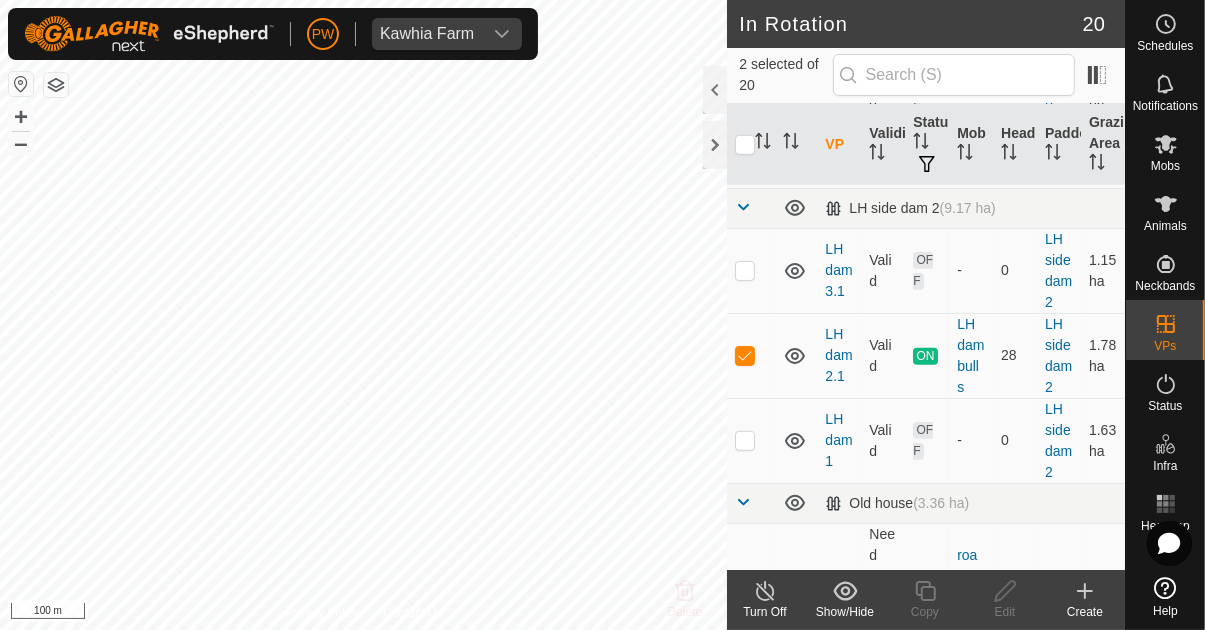 scroll, scrollTop: 1067, scrollLeft: 0, axis: vertical 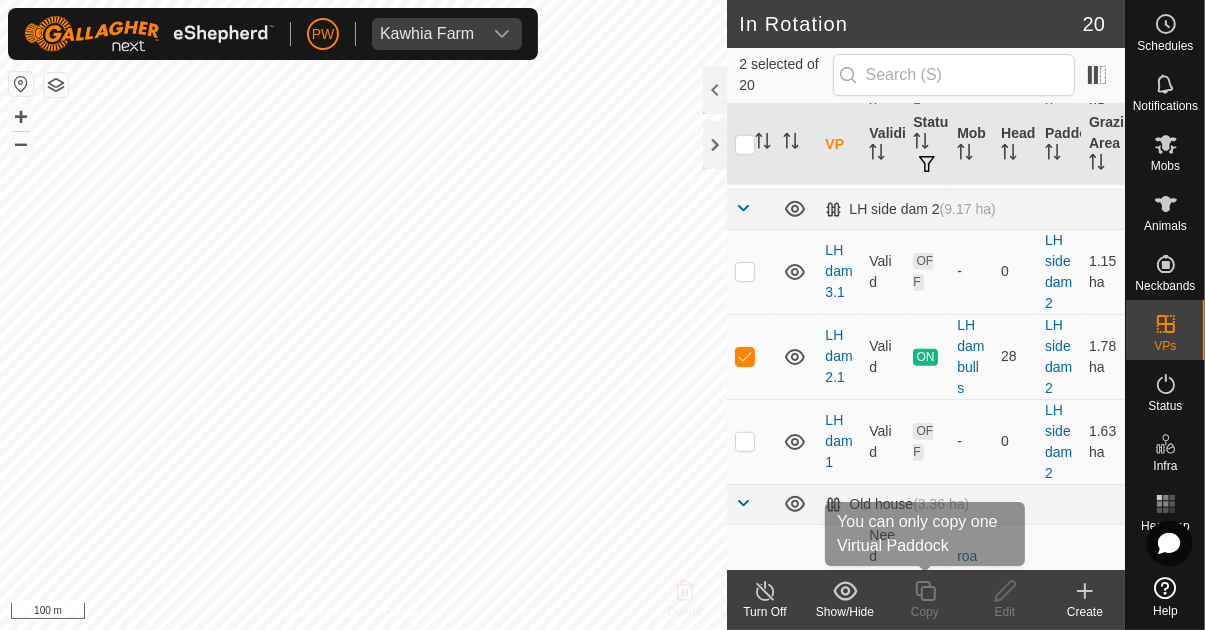 click 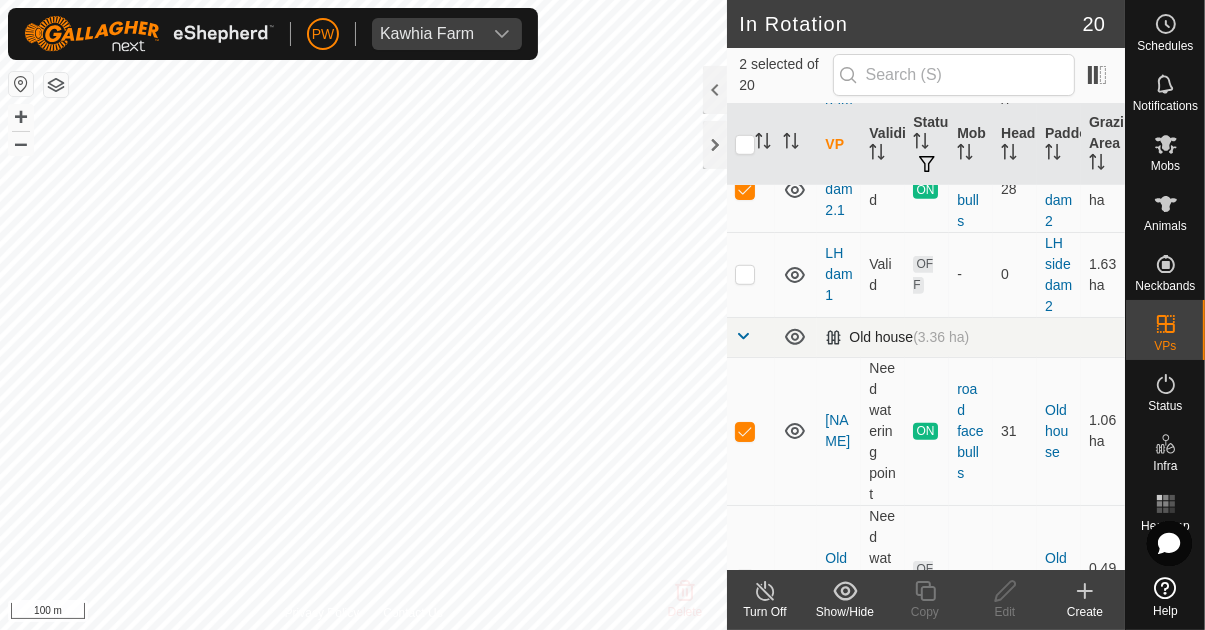 scroll, scrollTop: 1235, scrollLeft: 0, axis: vertical 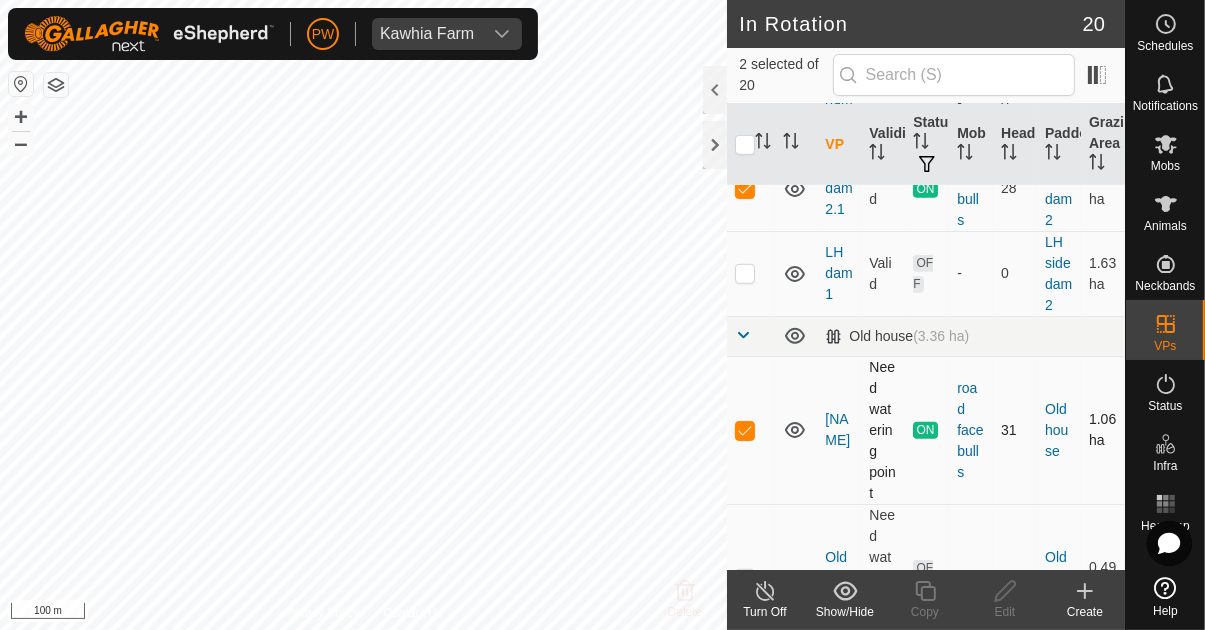 click at bounding box center [745, 430] 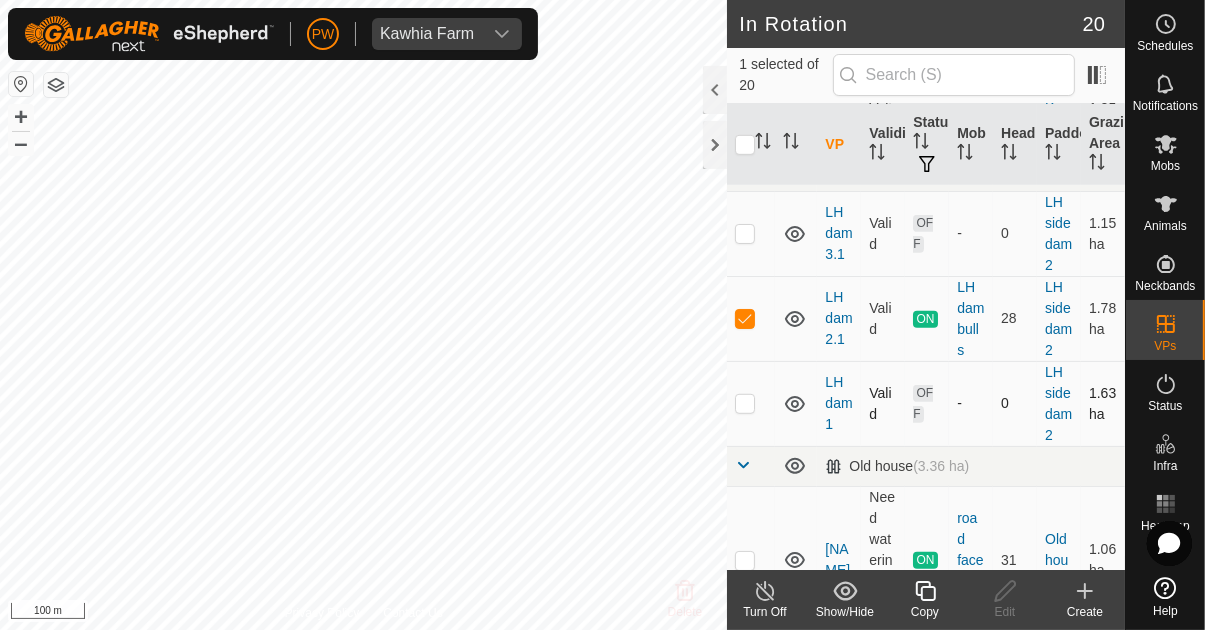scroll, scrollTop: 1084, scrollLeft: 0, axis: vertical 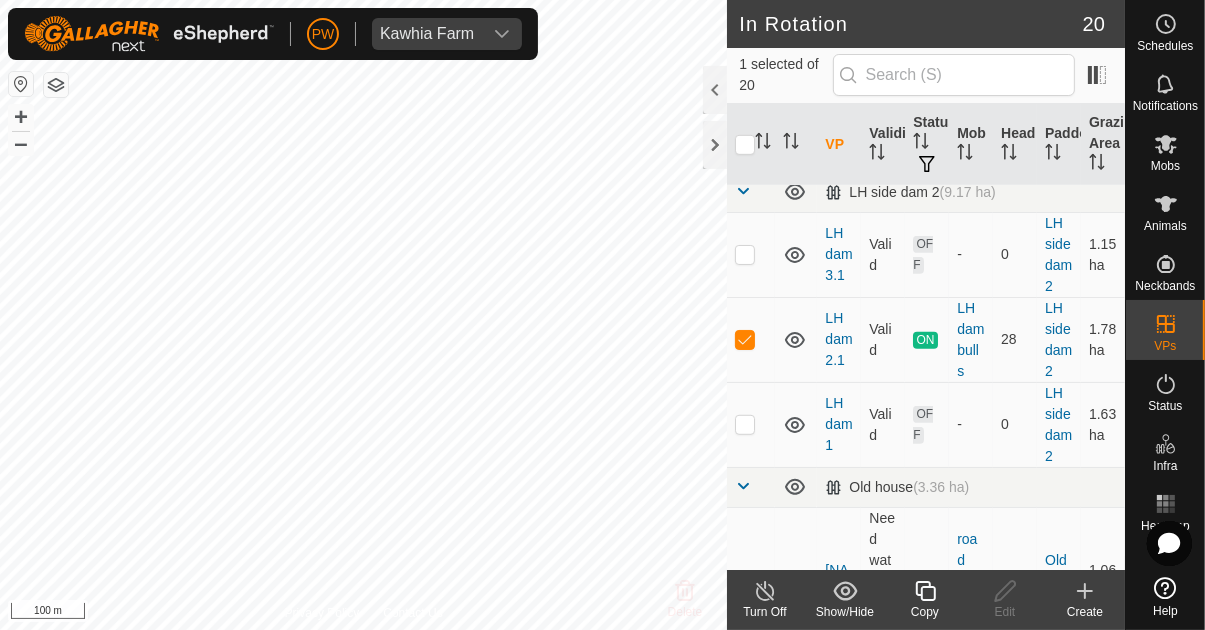 click on "Copy" 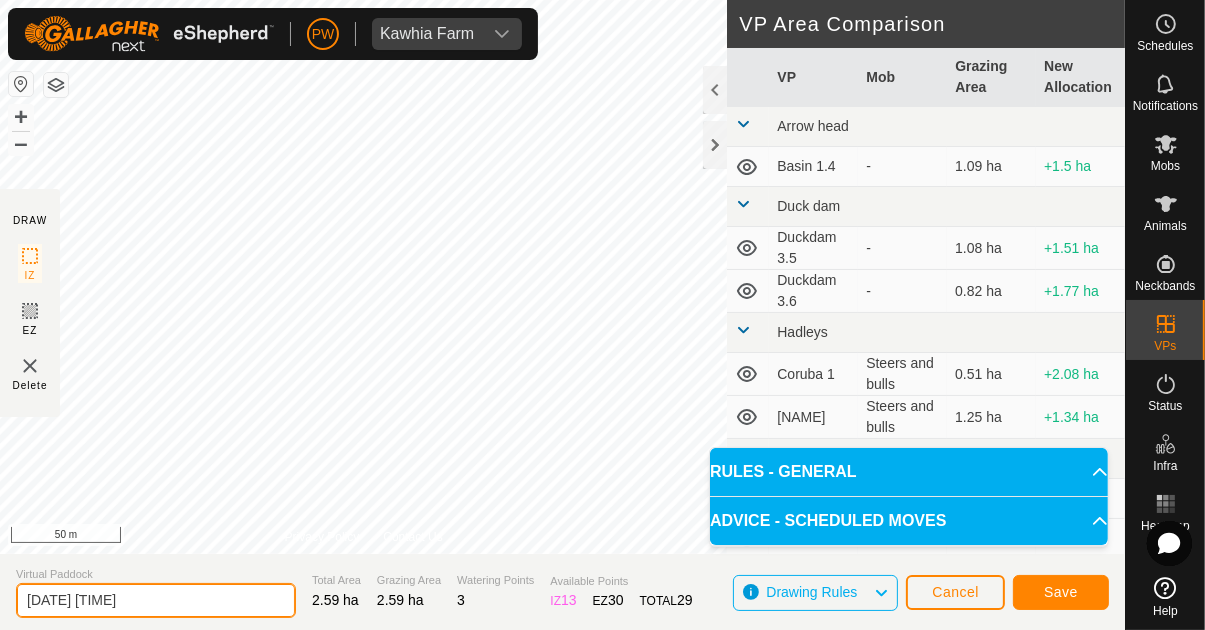 click on "[DATE] [TIME]" 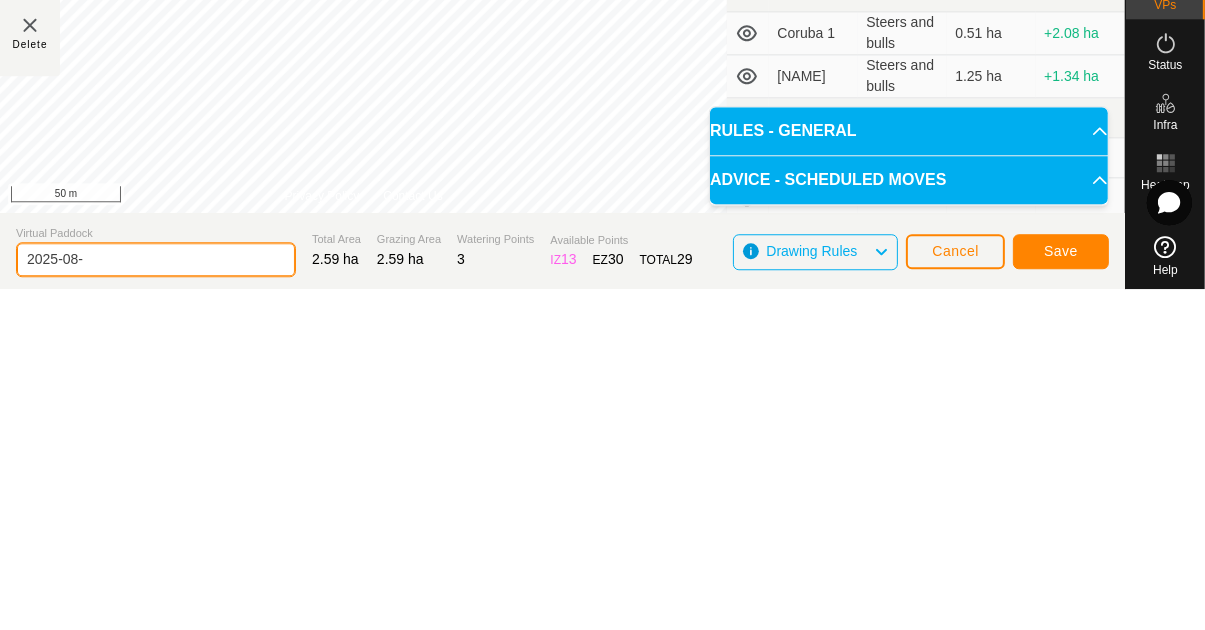 type on "2025-08" 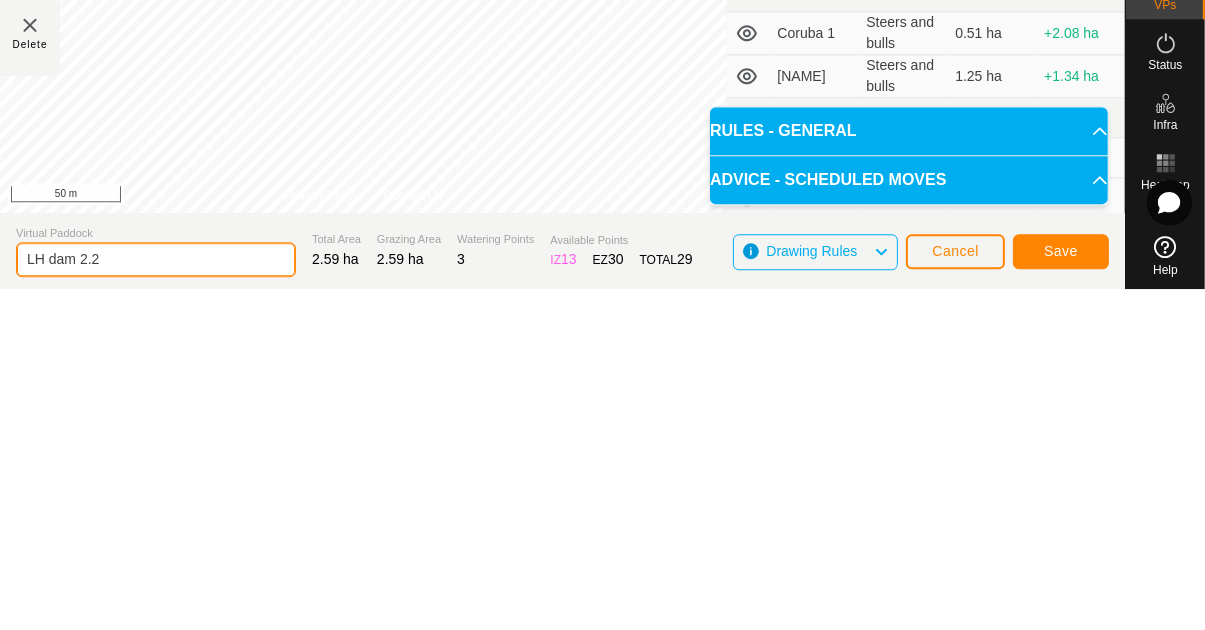 type on "LH dam 2.2" 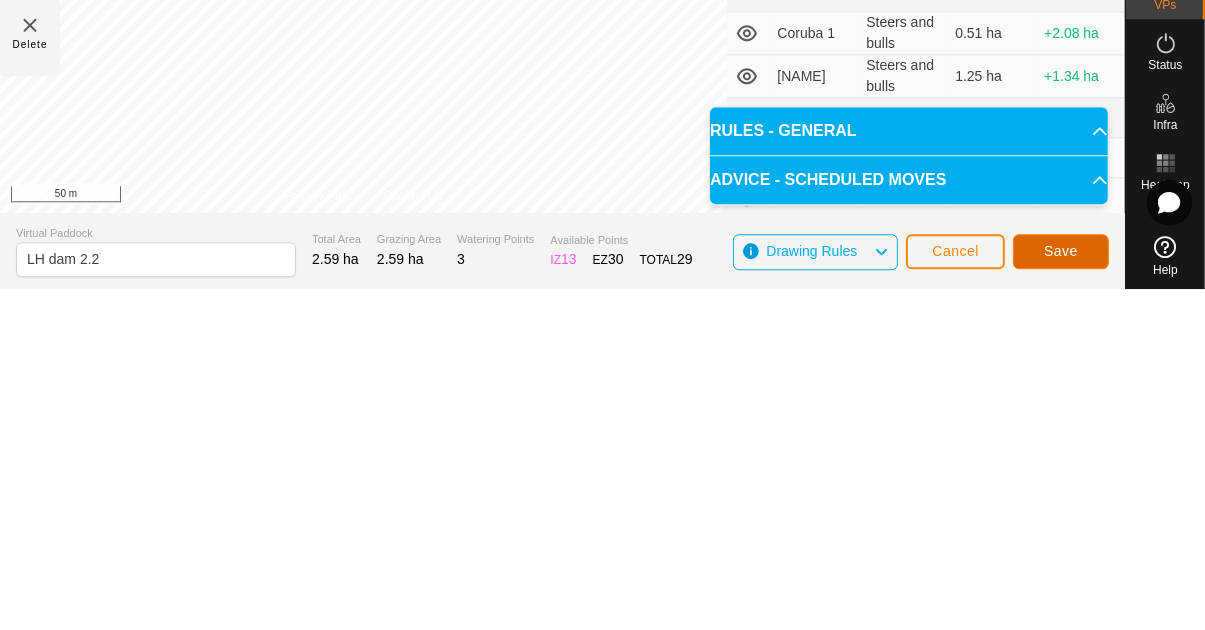 click on "Save" 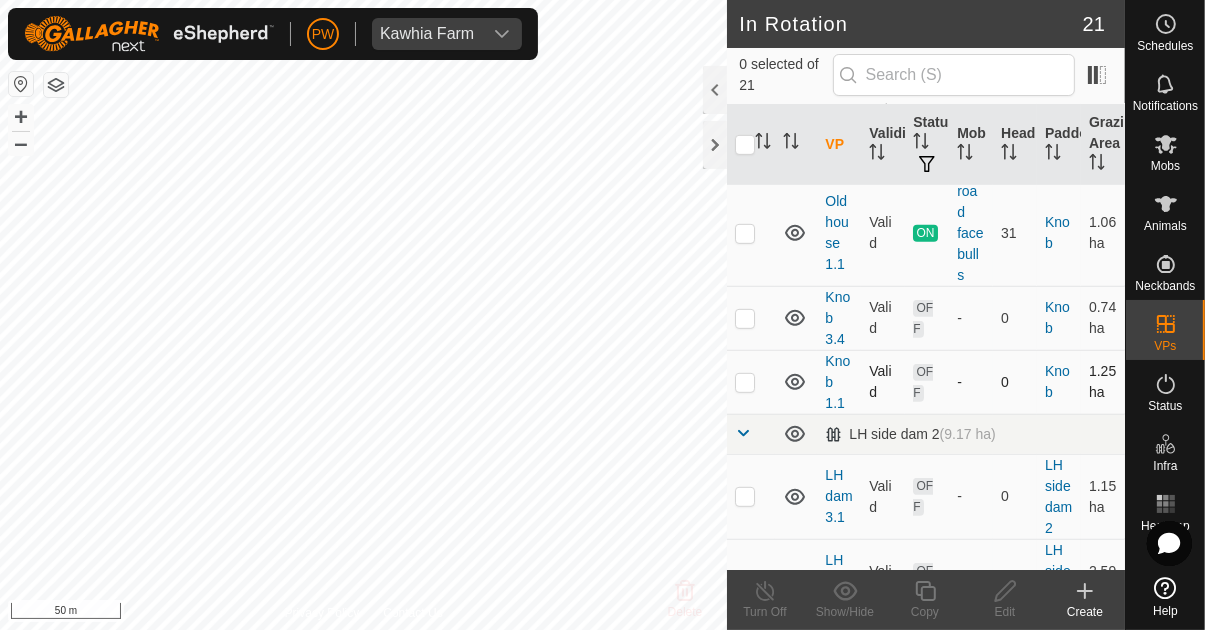 scroll, scrollTop: 841, scrollLeft: 0, axis: vertical 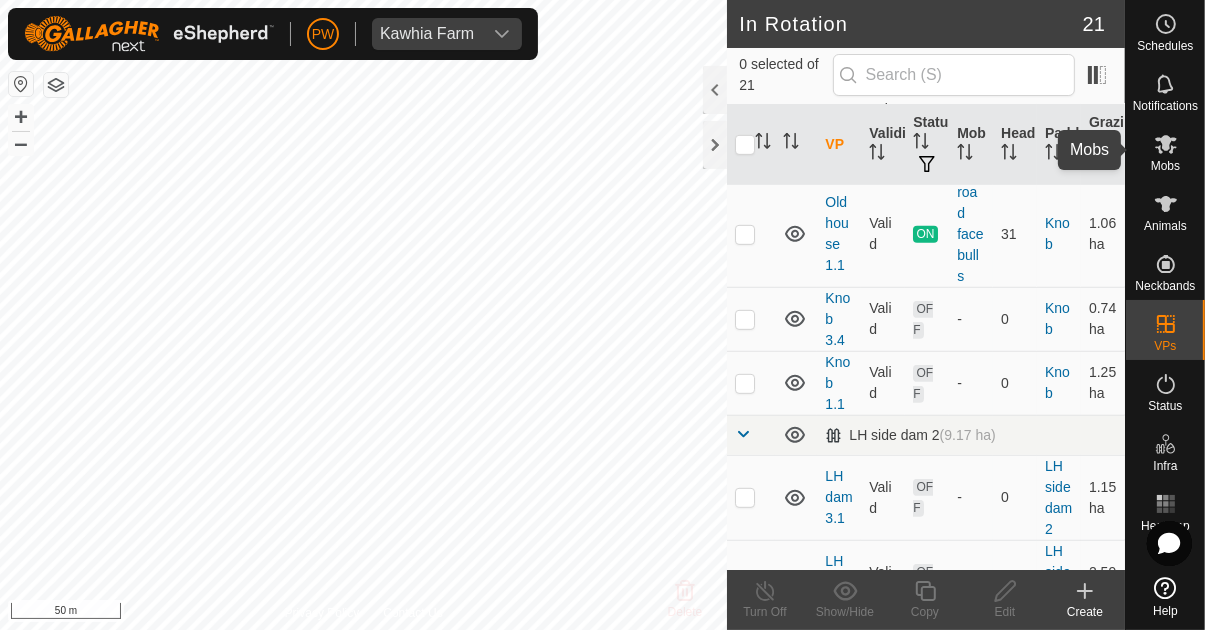 click 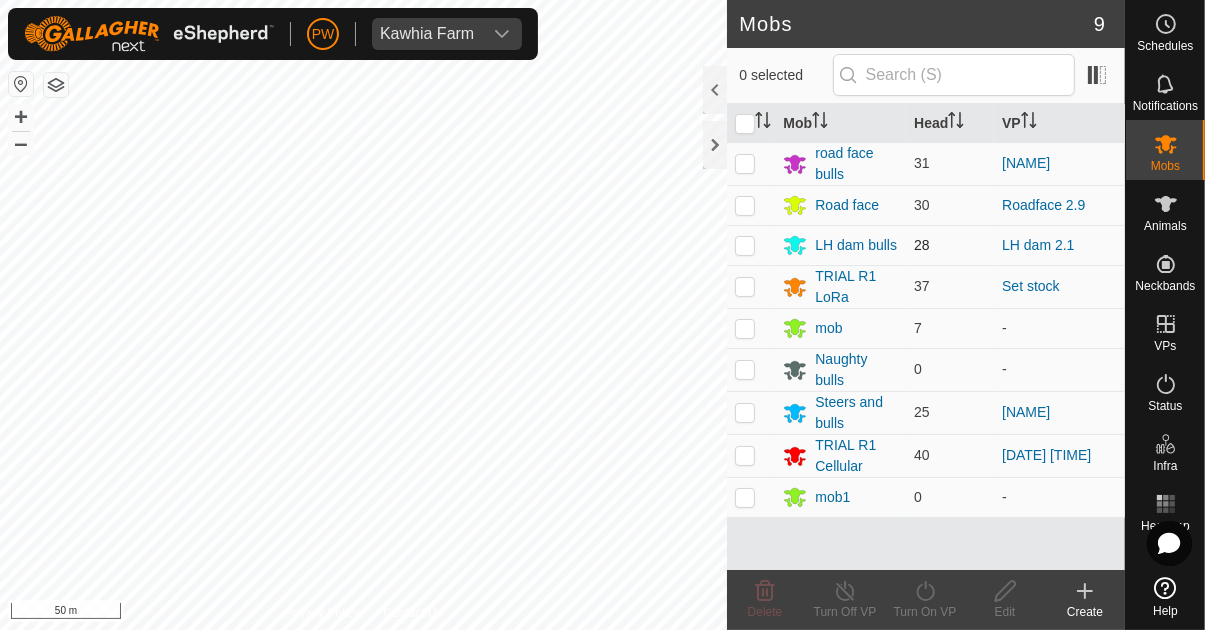 click at bounding box center [745, 245] 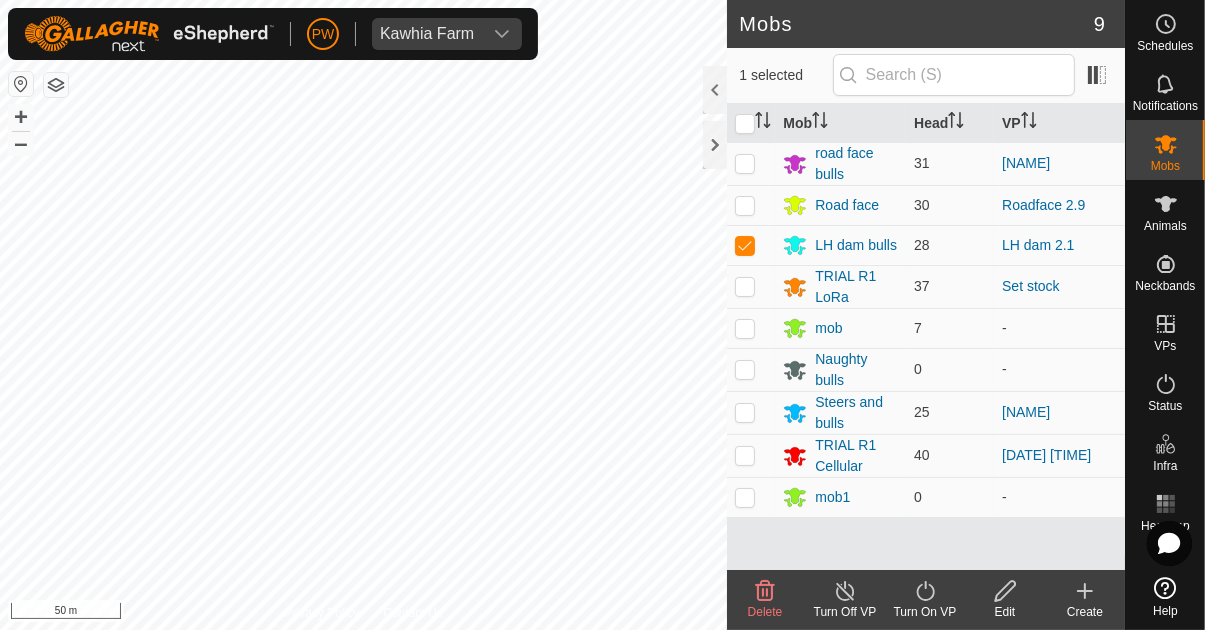 click 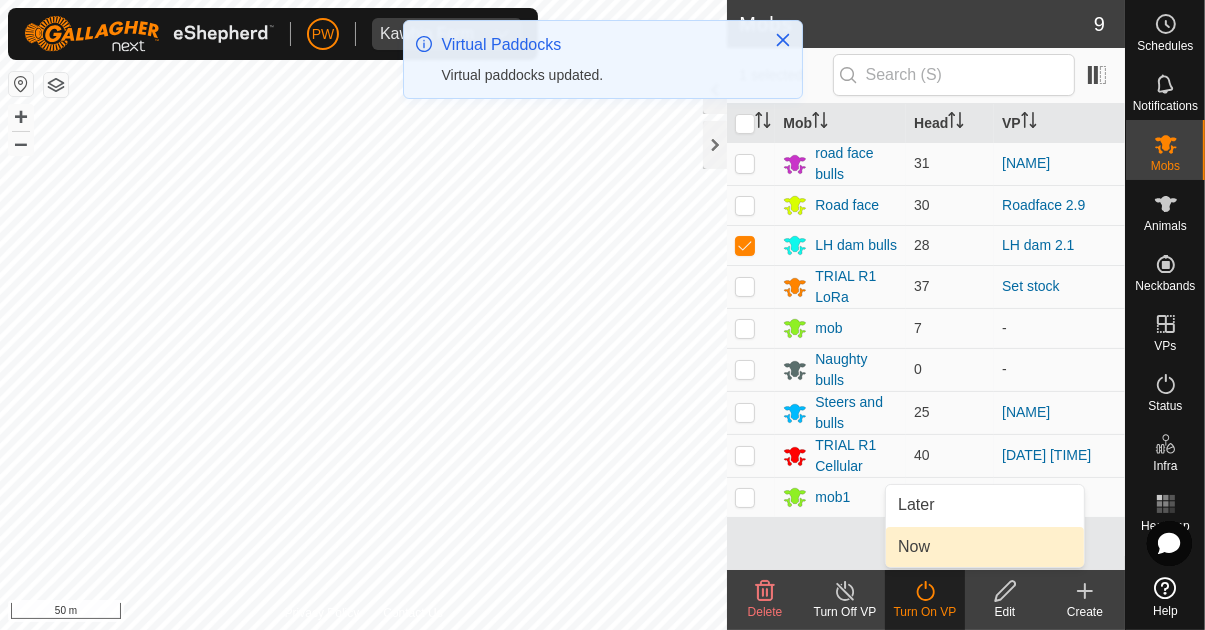 click on "Now" at bounding box center [985, 547] 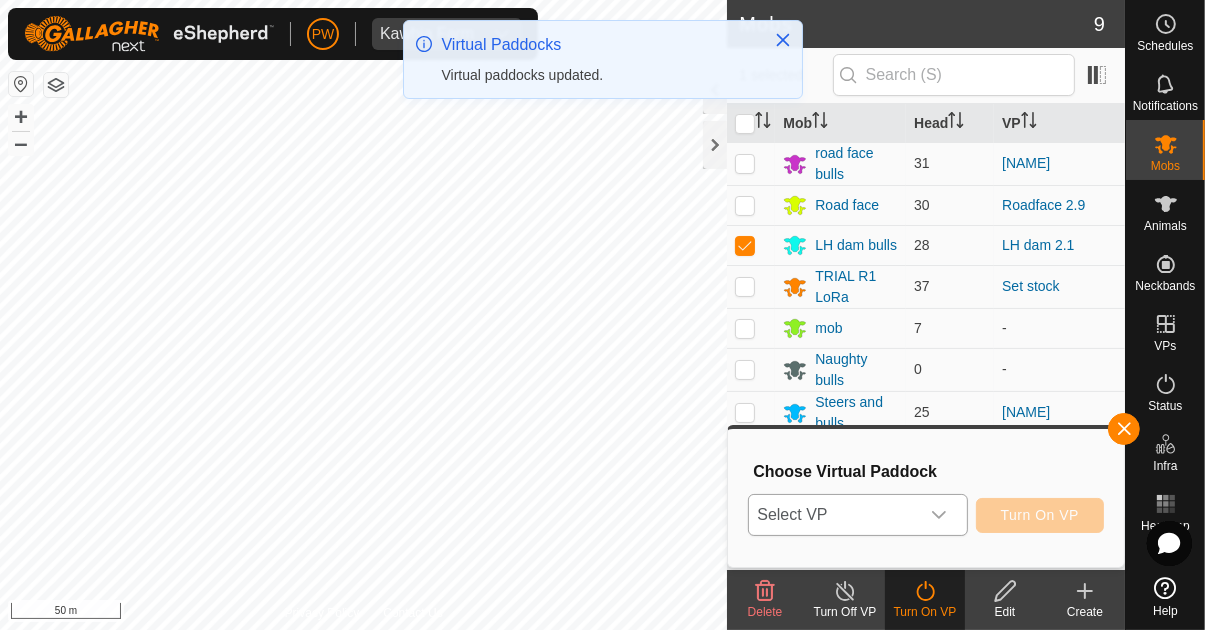 click 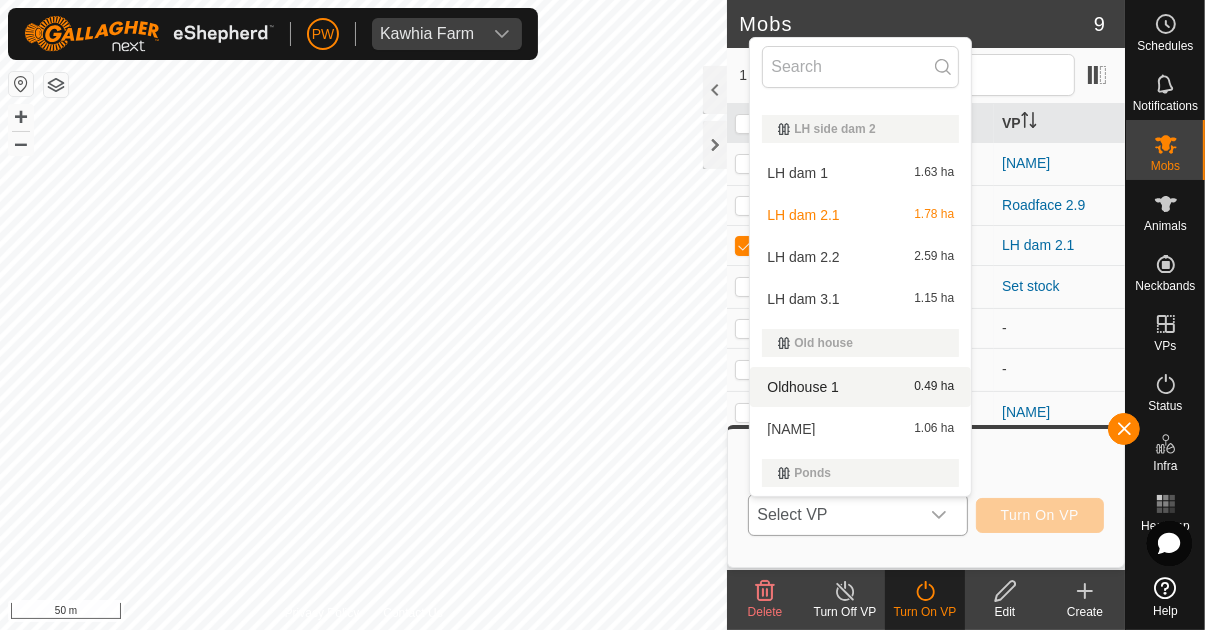 scroll, scrollTop: 508, scrollLeft: 0, axis: vertical 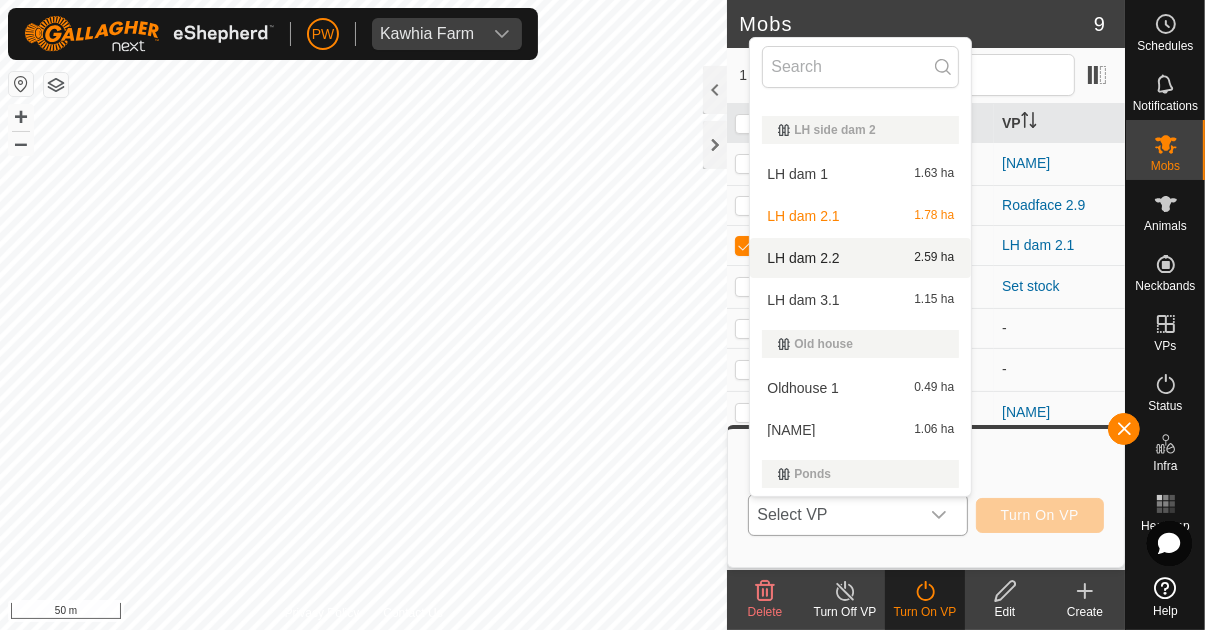 click on "[NAME] [AREA]" at bounding box center (860, 258) 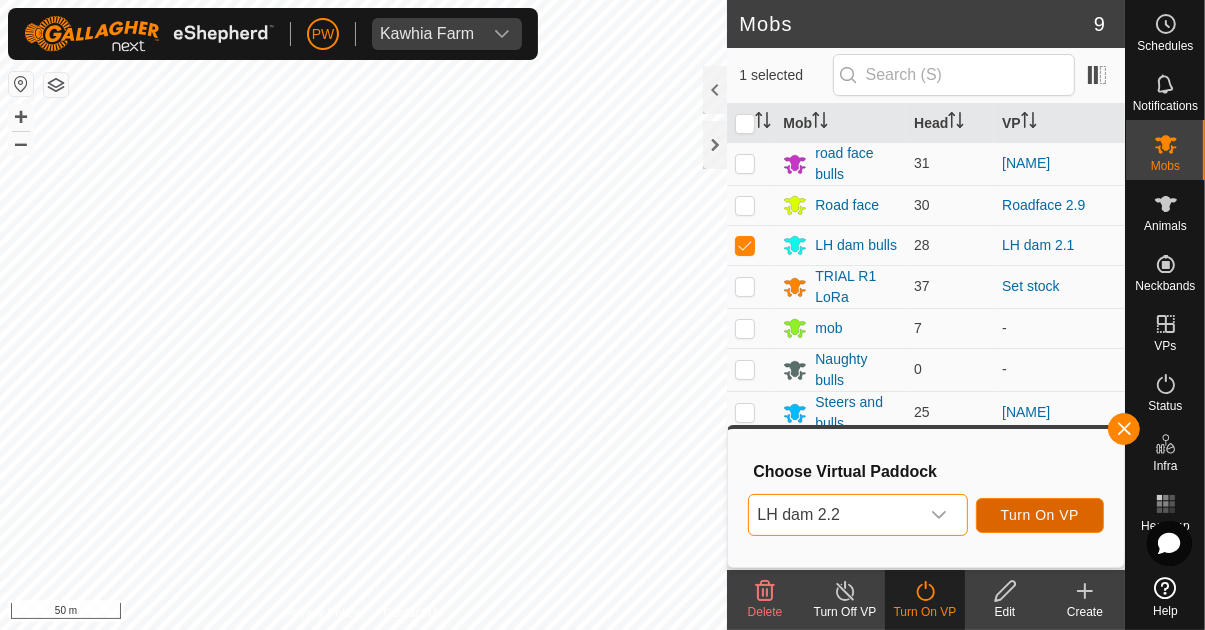 click on "Turn On VP" at bounding box center [1040, 515] 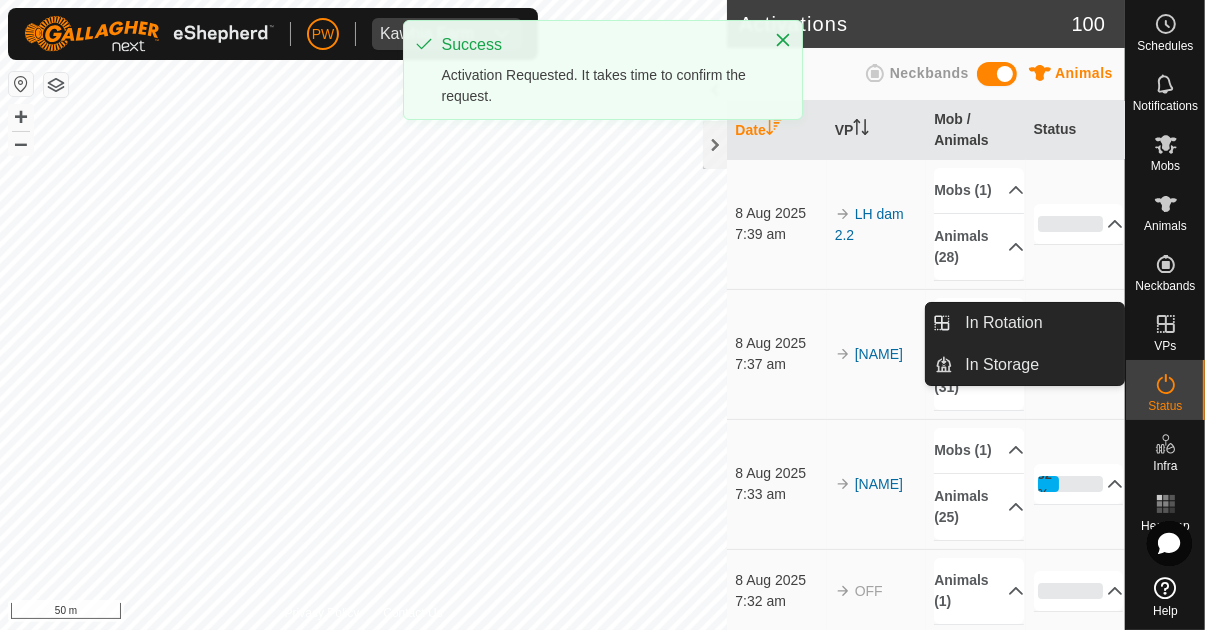 click 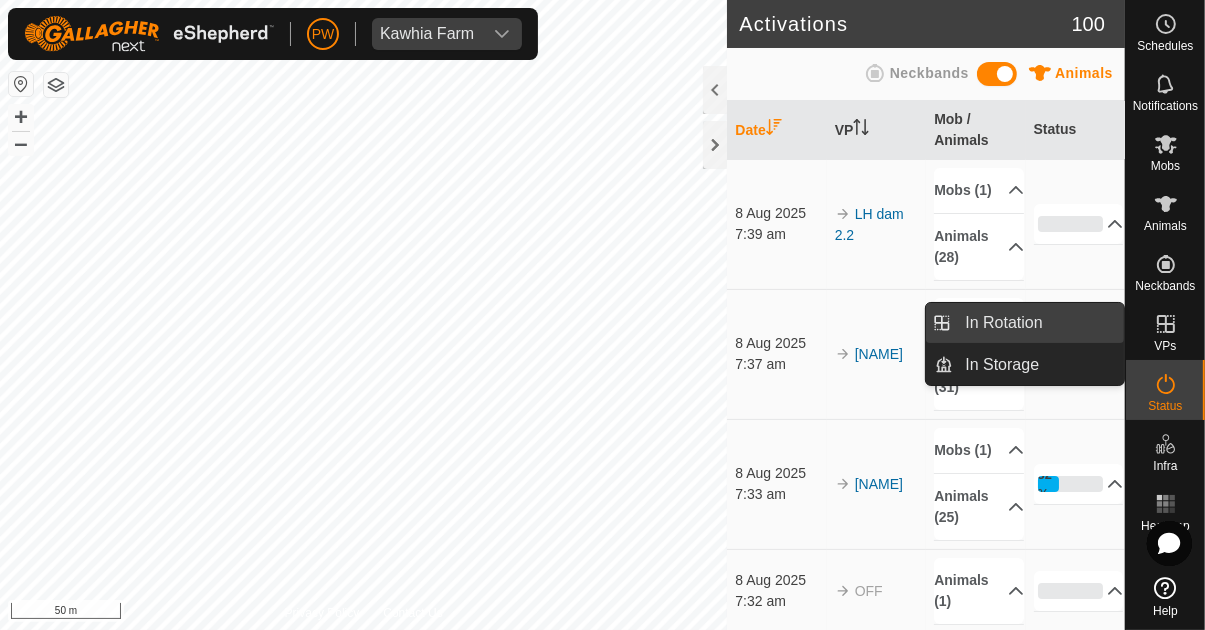 click on "In Rotation" at bounding box center [1003, 323] 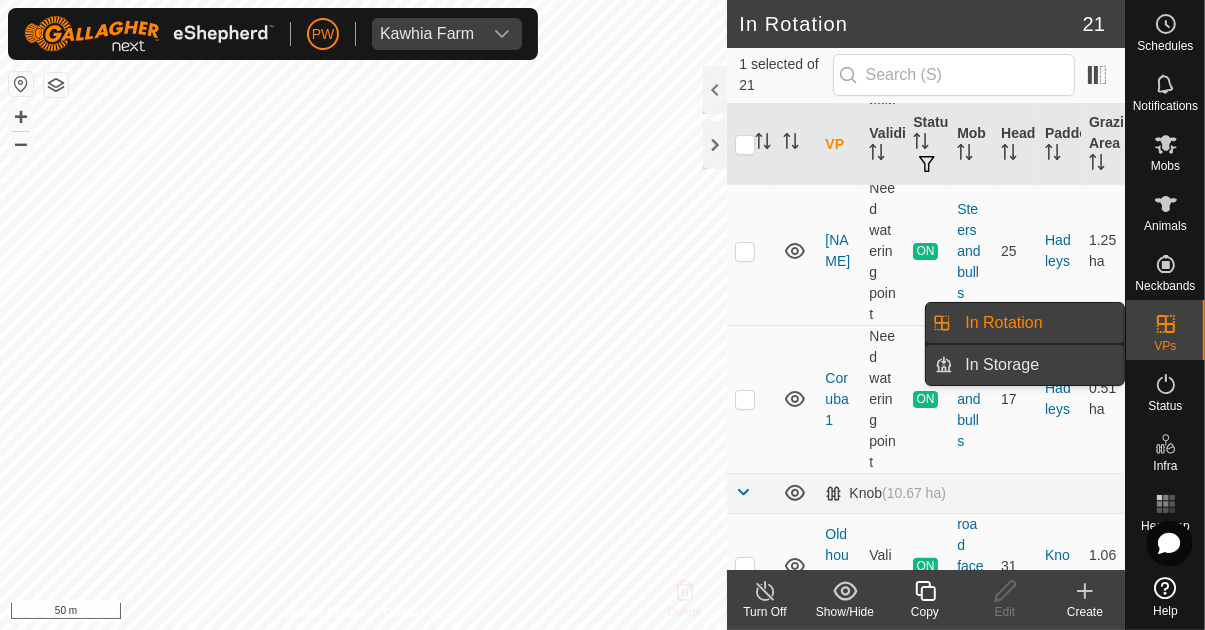 scroll, scrollTop: 507, scrollLeft: 0, axis: vertical 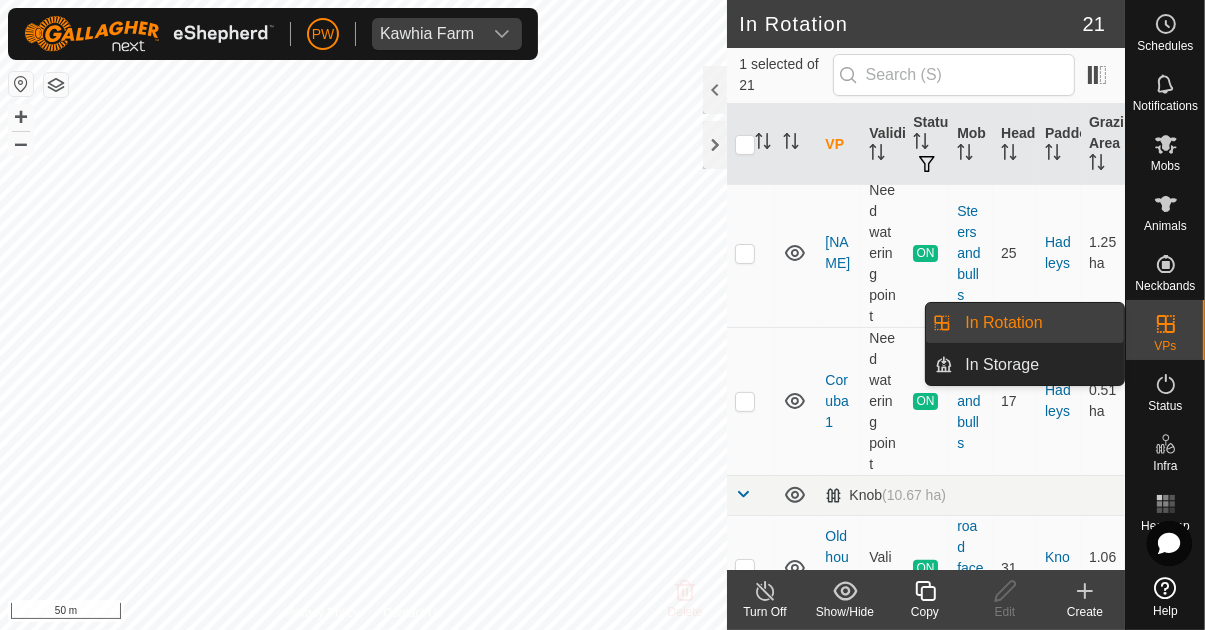 click 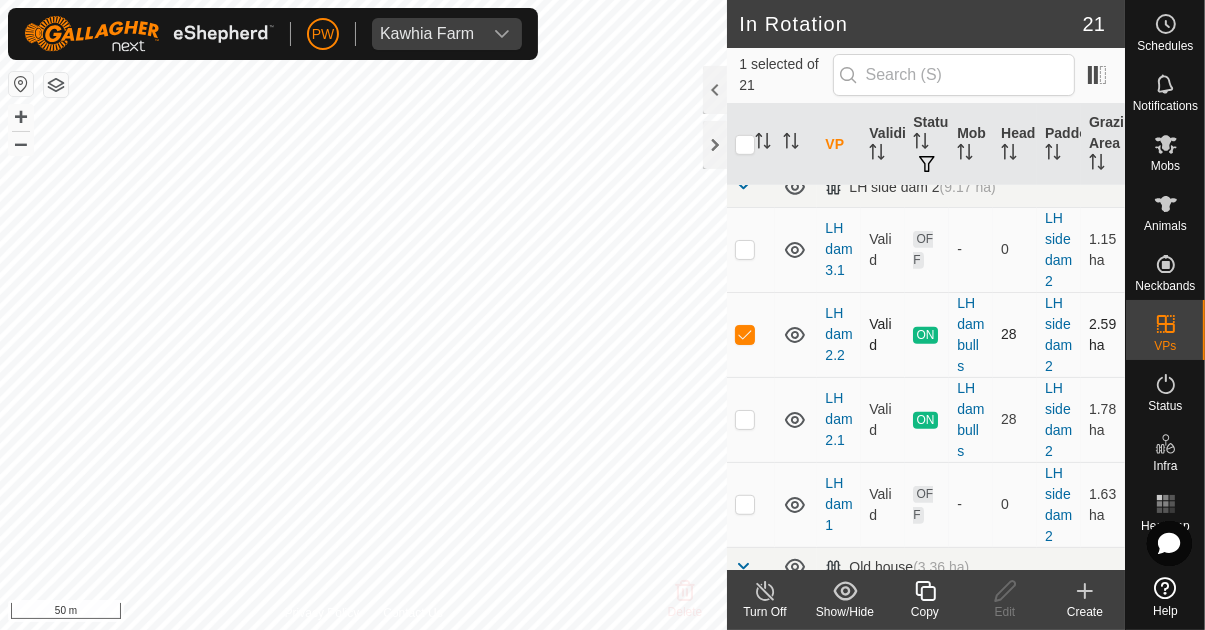 scroll, scrollTop: 1092, scrollLeft: 0, axis: vertical 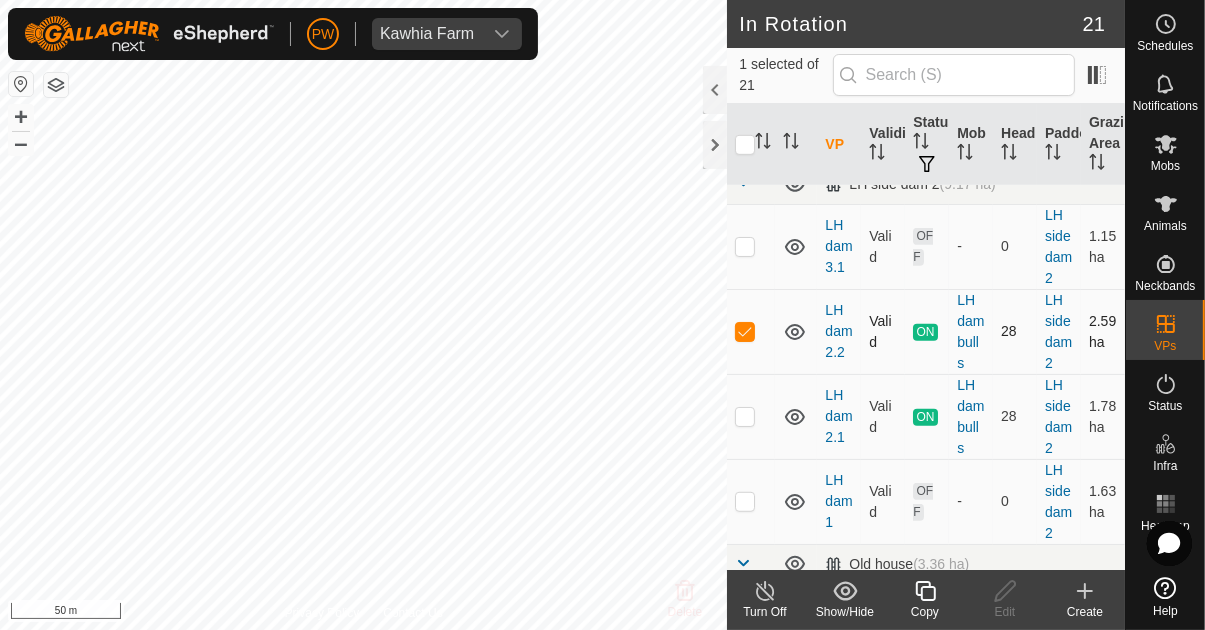 click at bounding box center [745, 331] 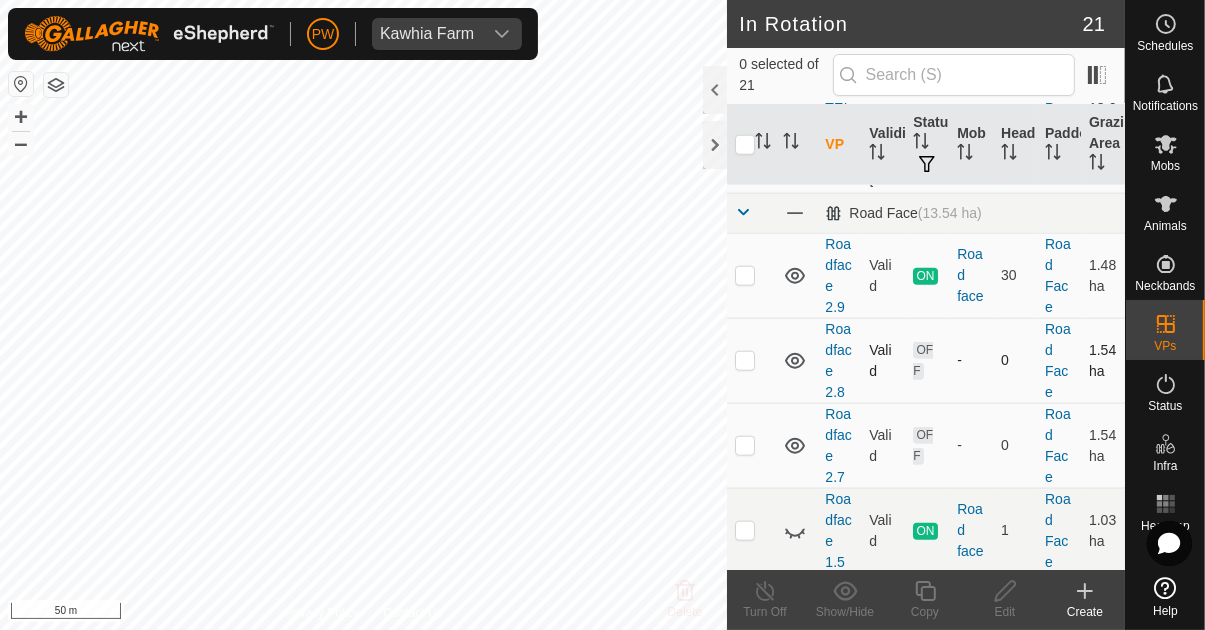 scroll, scrollTop: 1966, scrollLeft: 0, axis: vertical 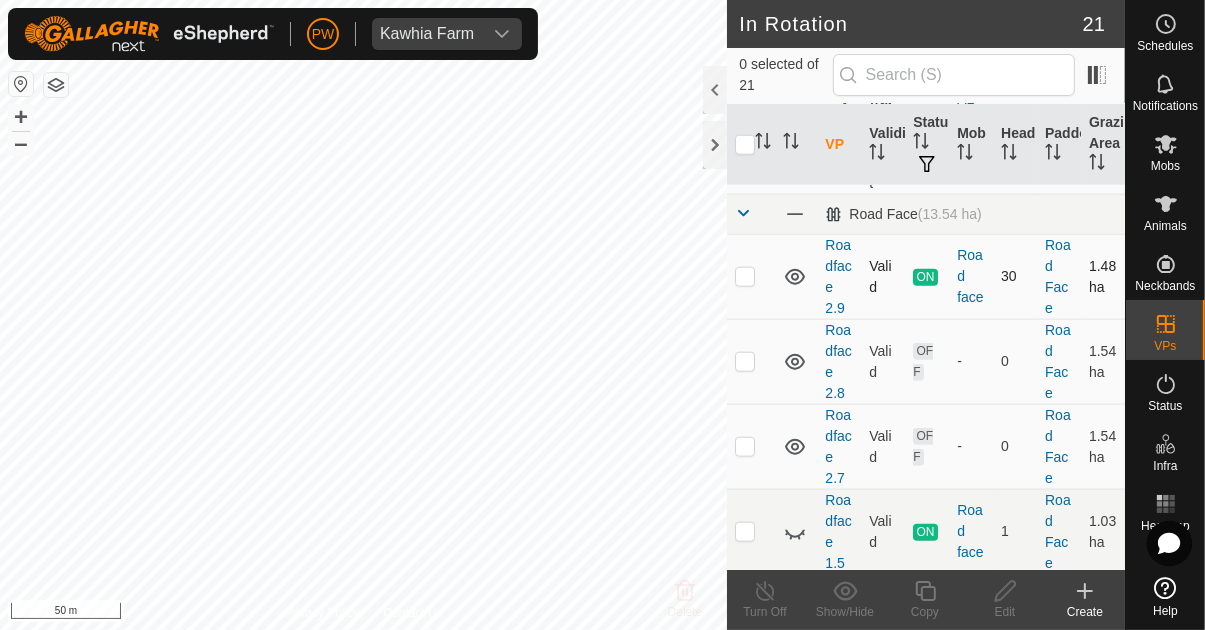 click at bounding box center (745, 276) 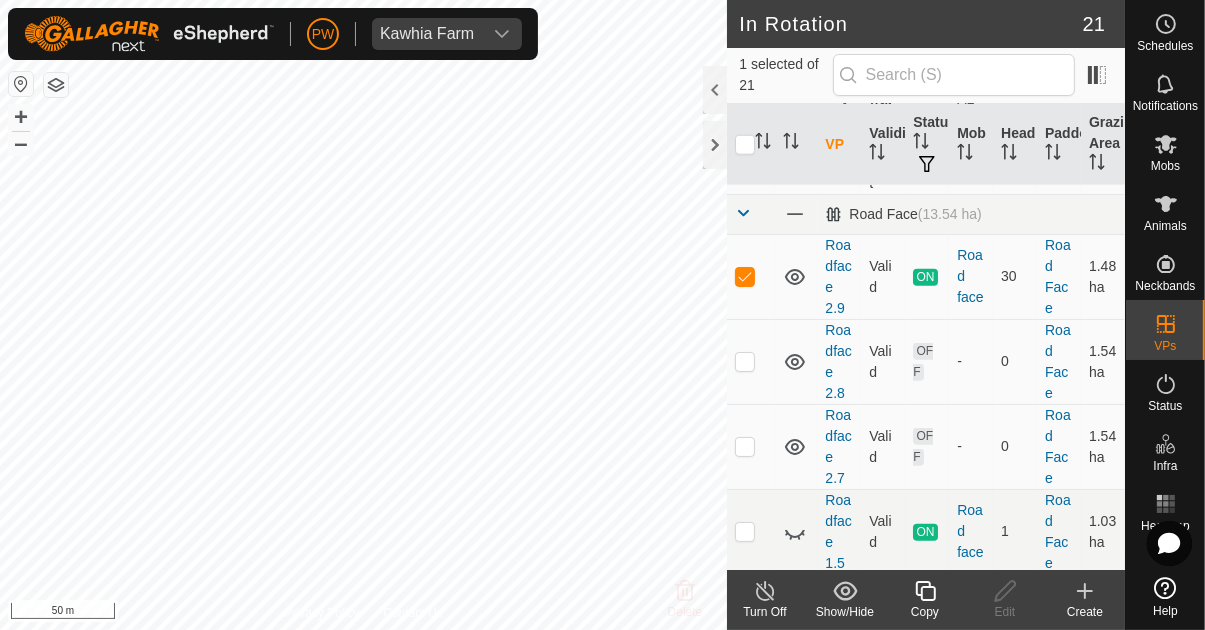 click 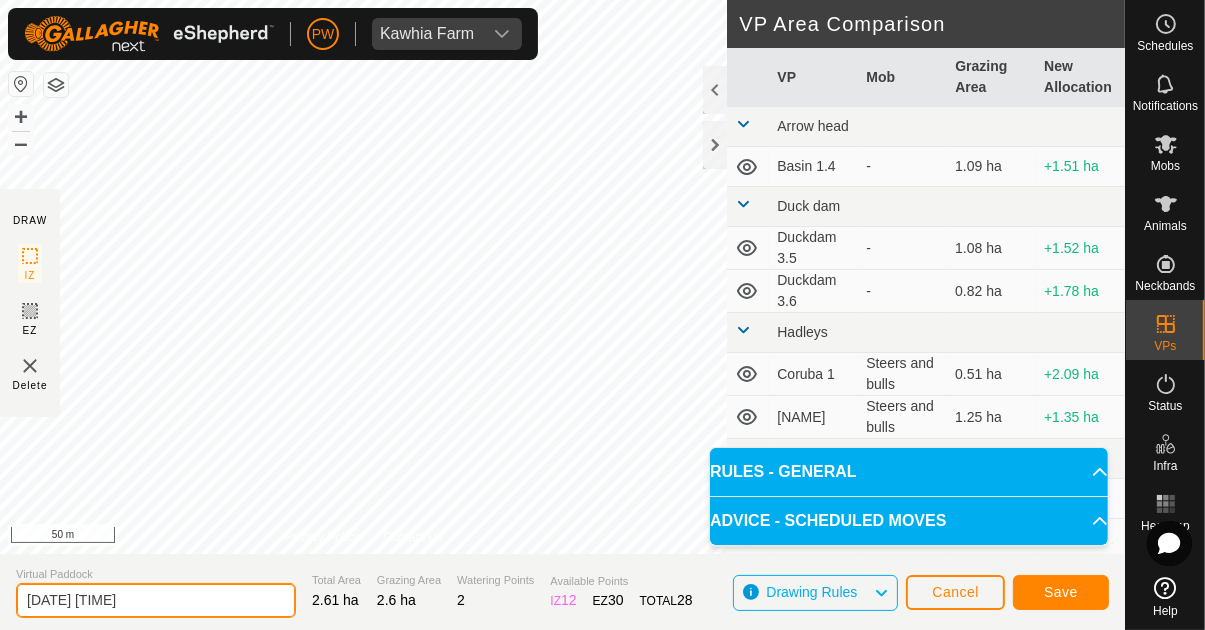 click on "[DATE] [TIME]" 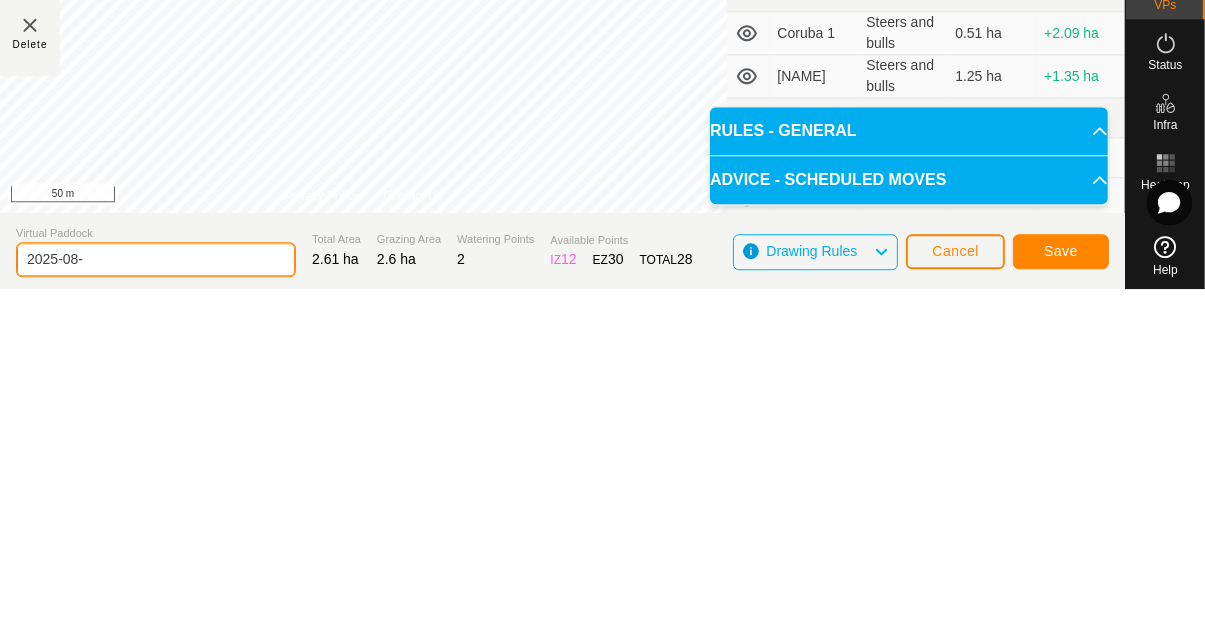 type on "2025-08" 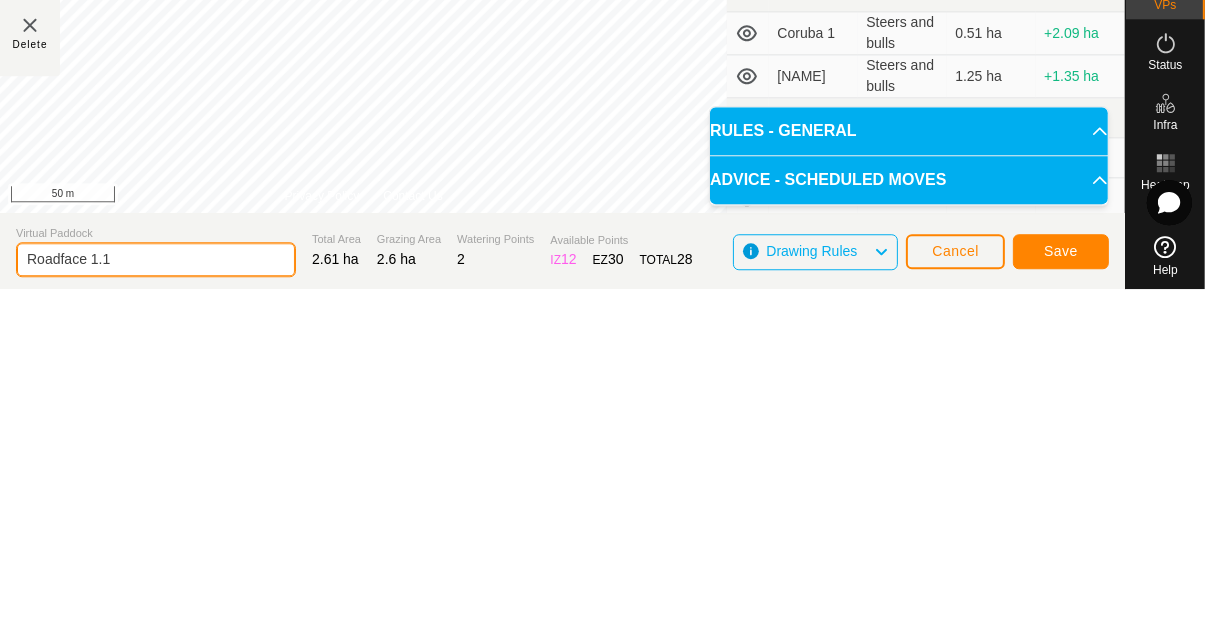 type on "Roadface 1.1" 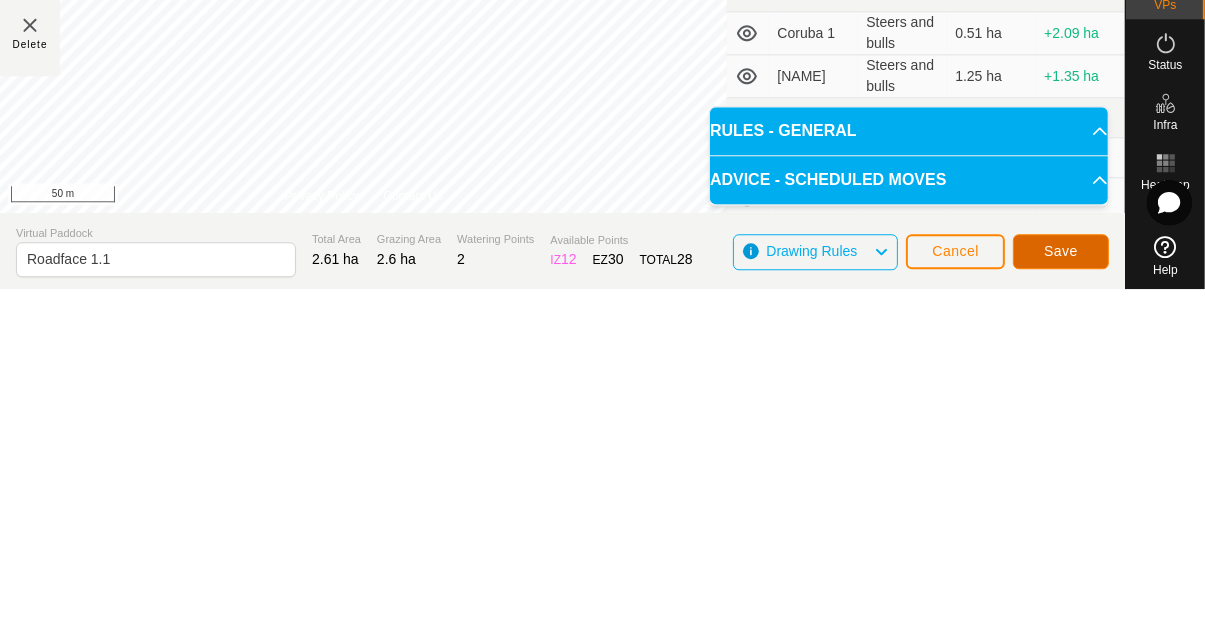 click on "Save" 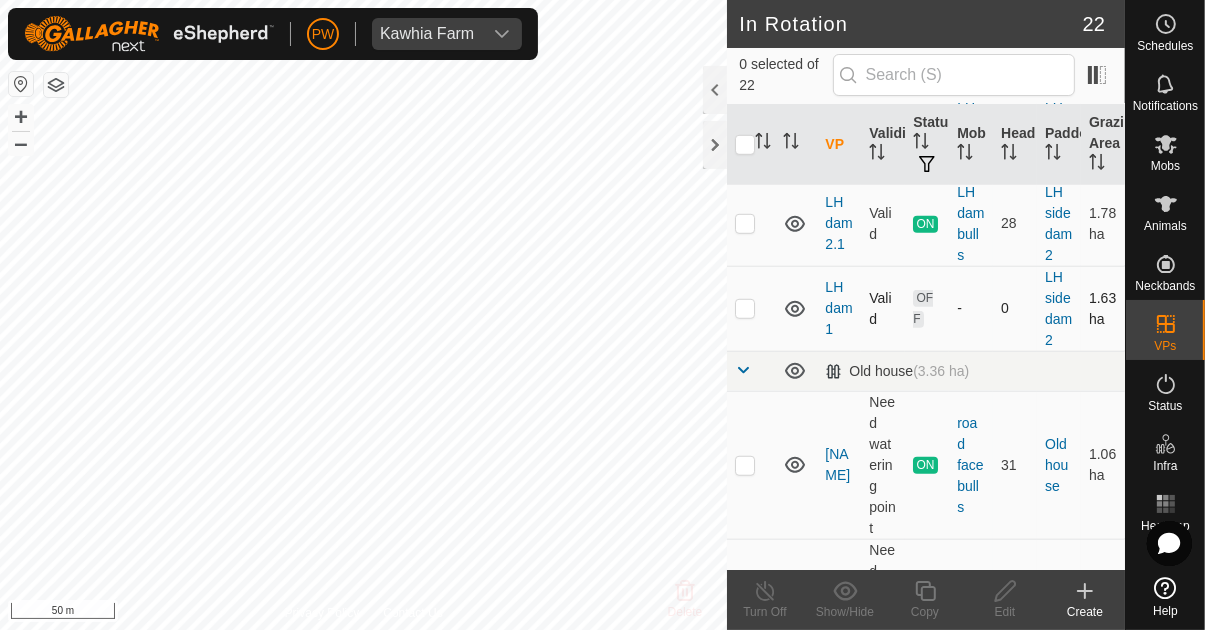 scroll, scrollTop: 1286, scrollLeft: 0, axis: vertical 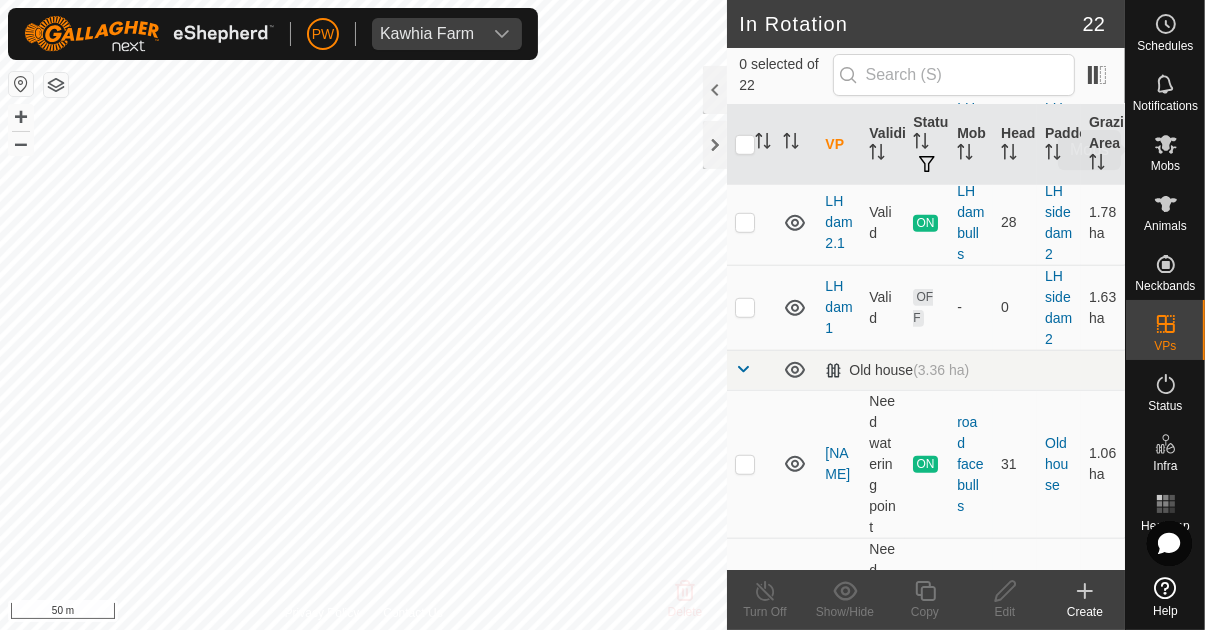 click 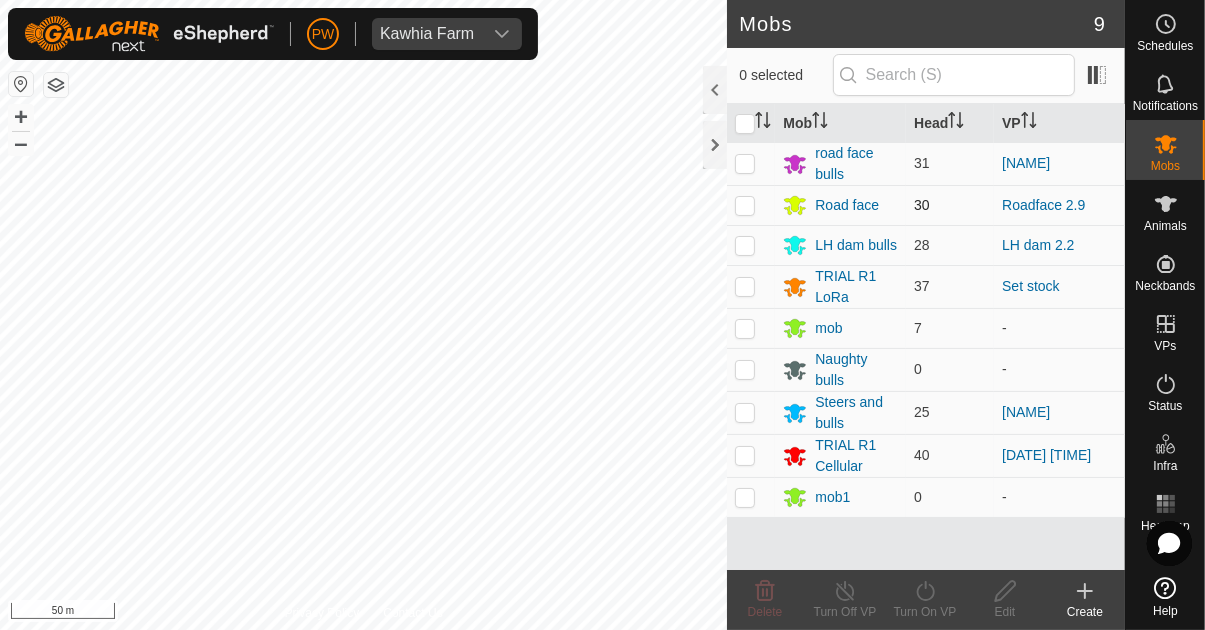 click at bounding box center (745, 205) 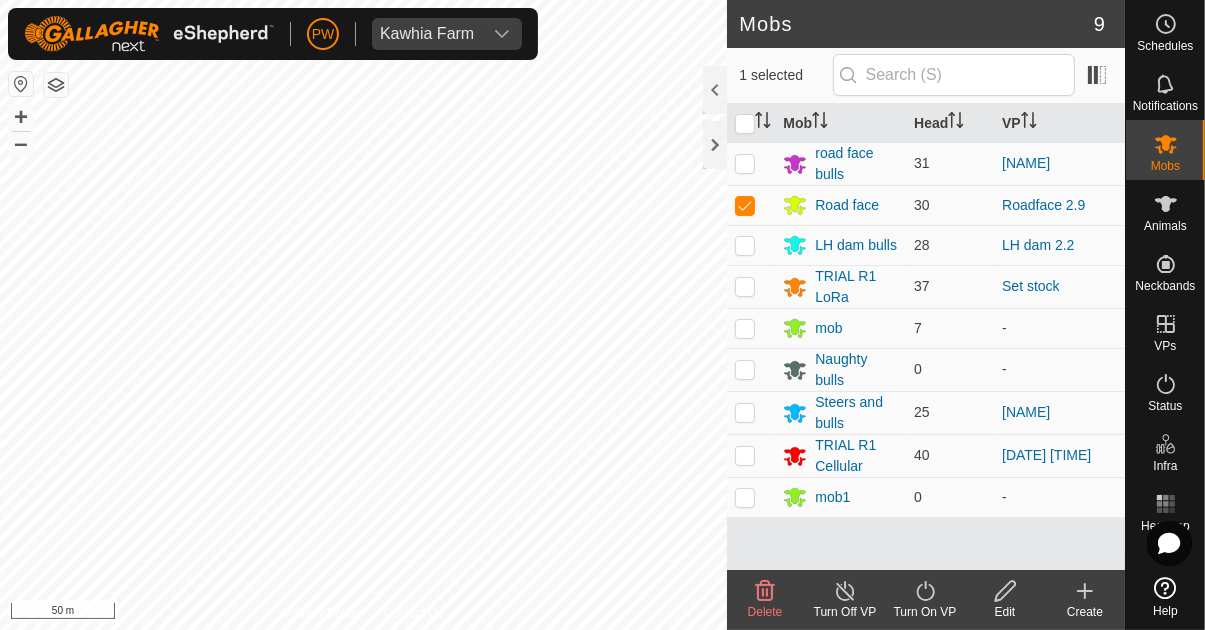 click on "Turn On VP" 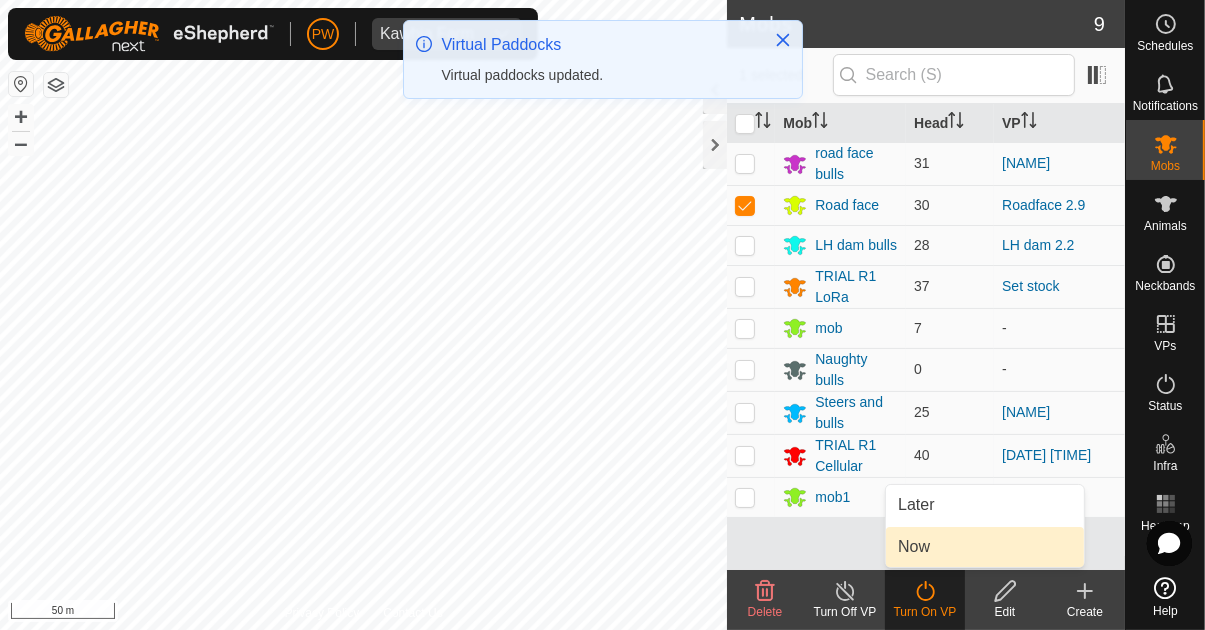 click on "Now" at bounding box center (985, 547) 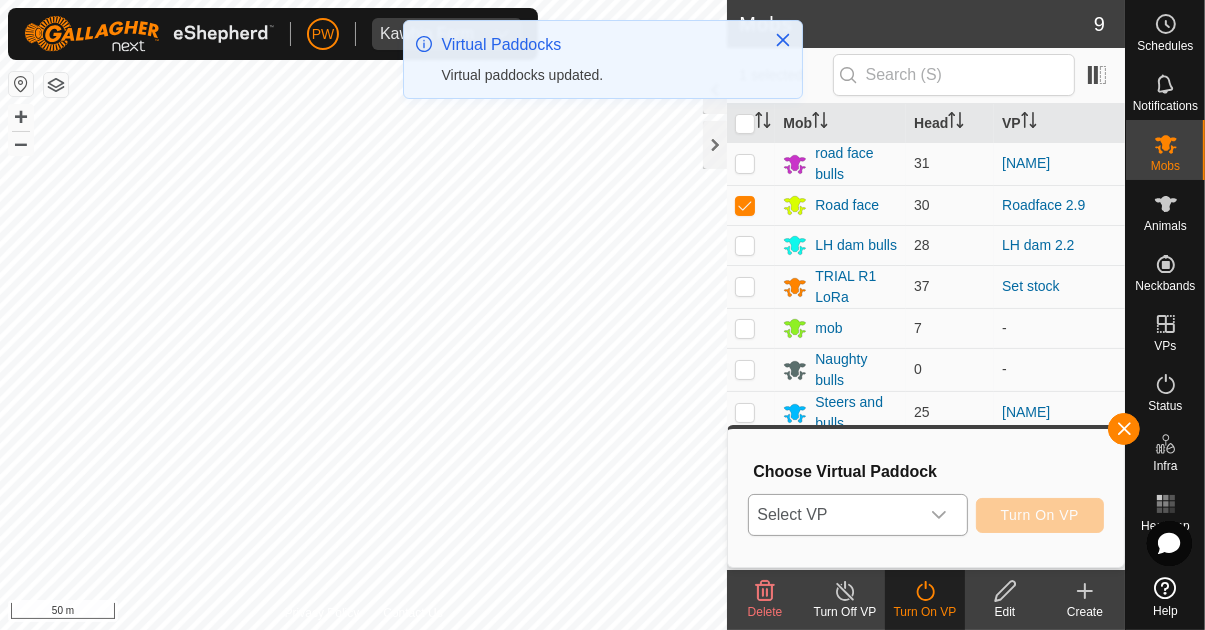 click 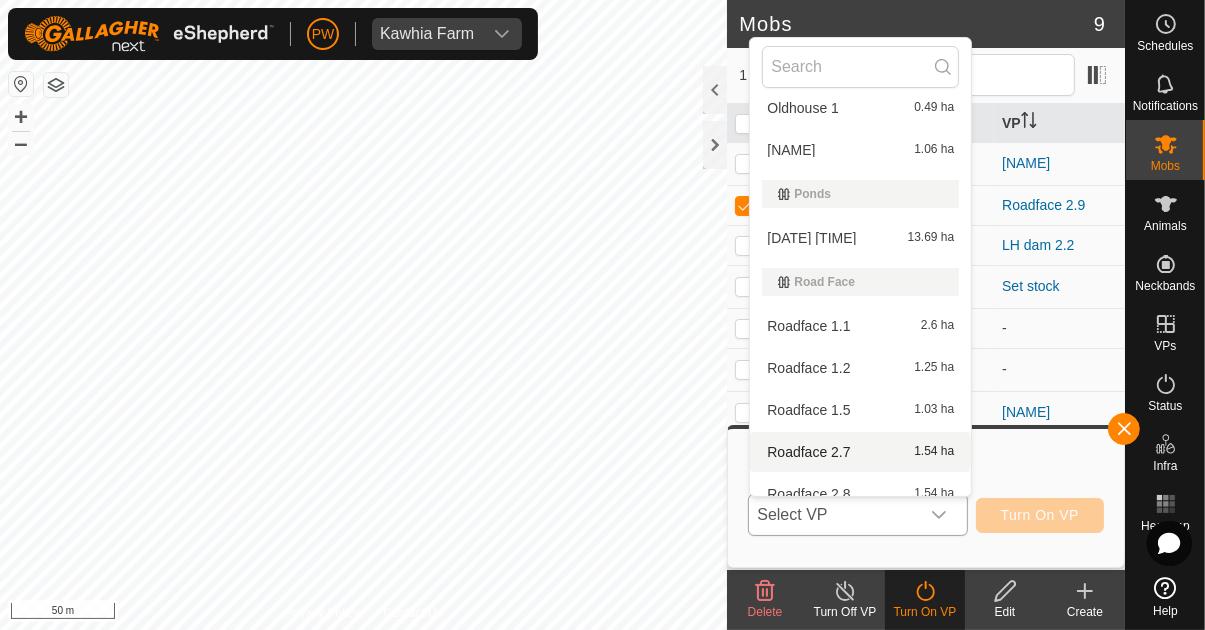 scroll, scrollTop: 791, scrollLeft: 0, axis: vertical 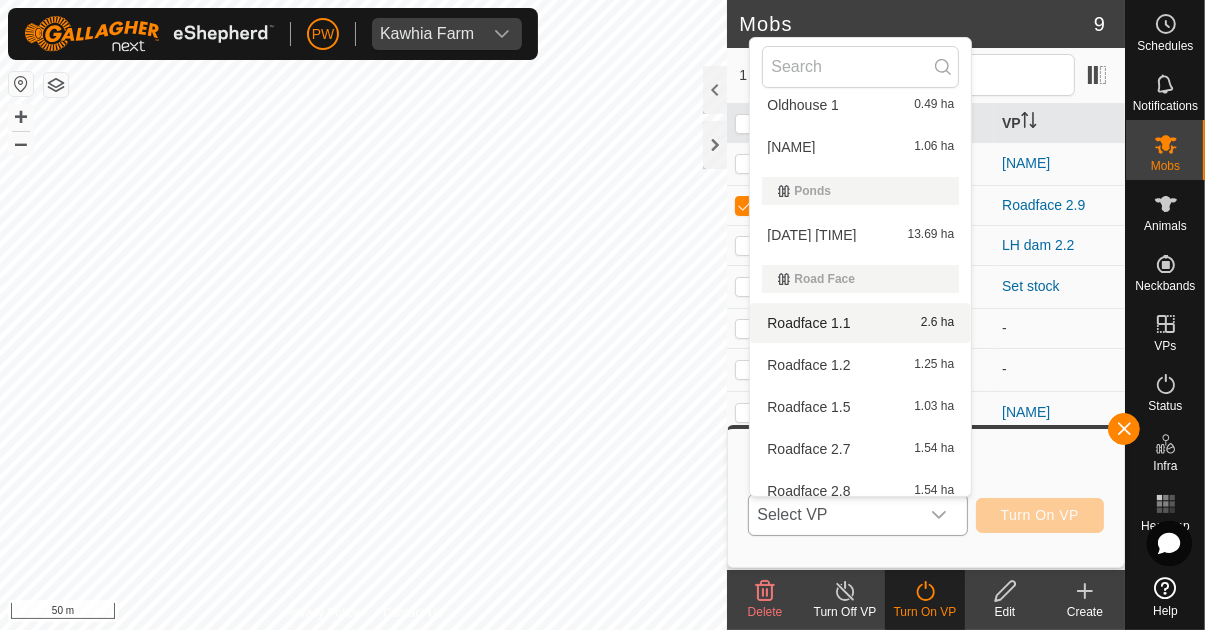 click on "[NAME] [AREA]" at bounding box center [860, 323] 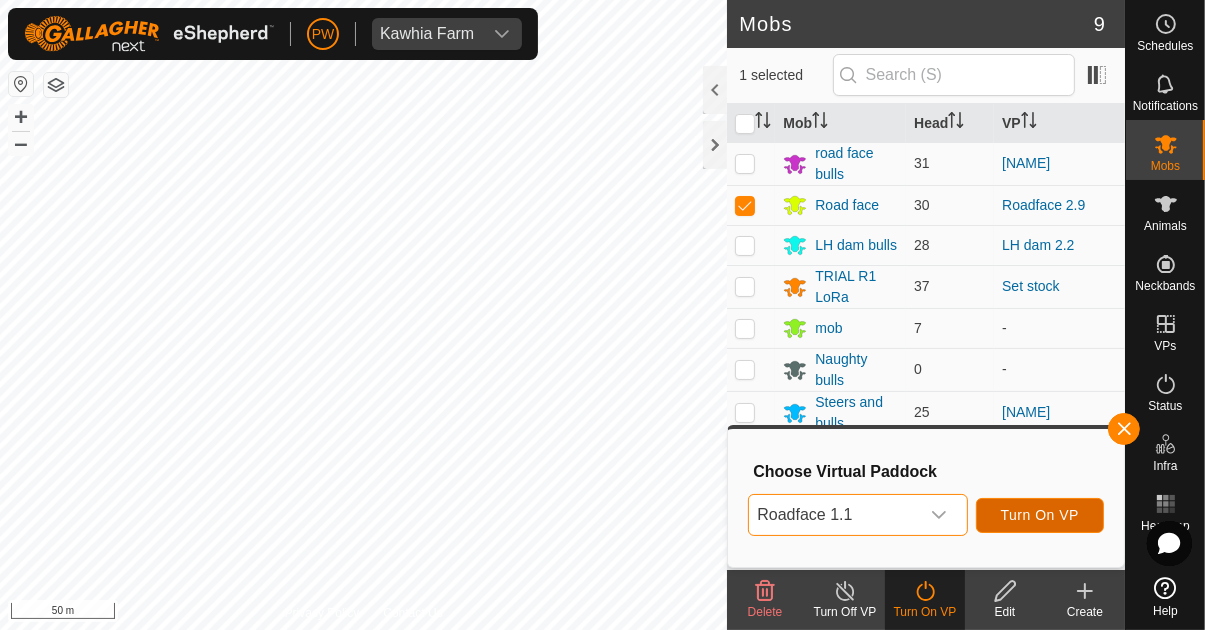 click on "Turn On VP" at bounding box center (1040, 515) 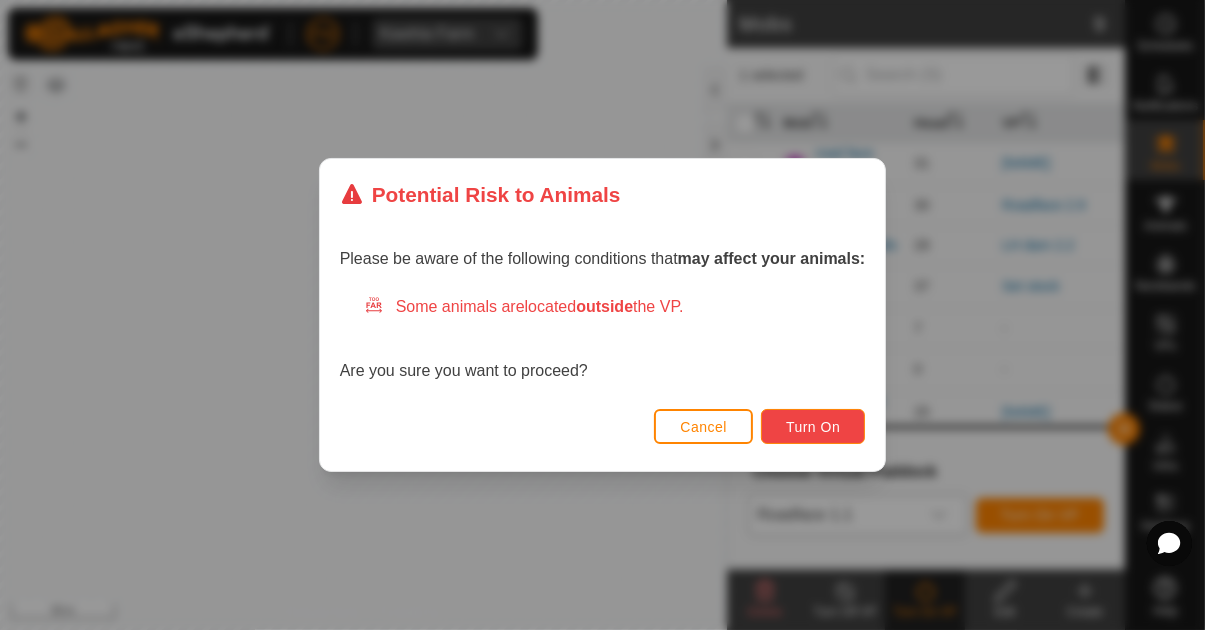 click on "Turn On" at bounding box center (813, 427) 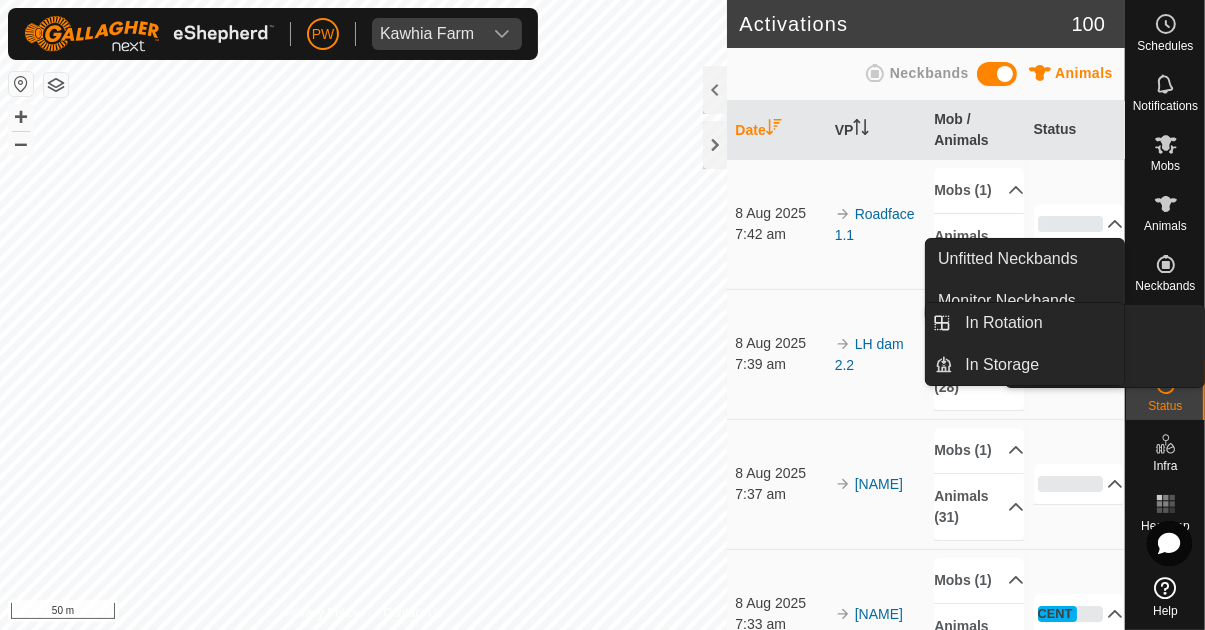click 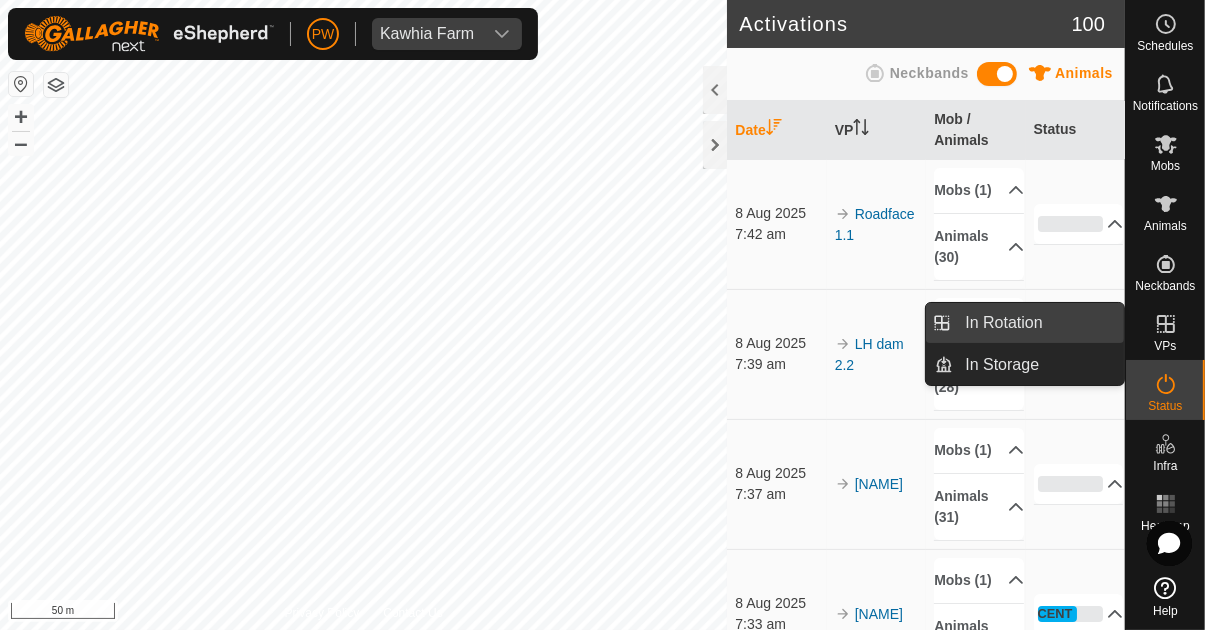click on "In Rotation" at bounding box center [1003, 323] 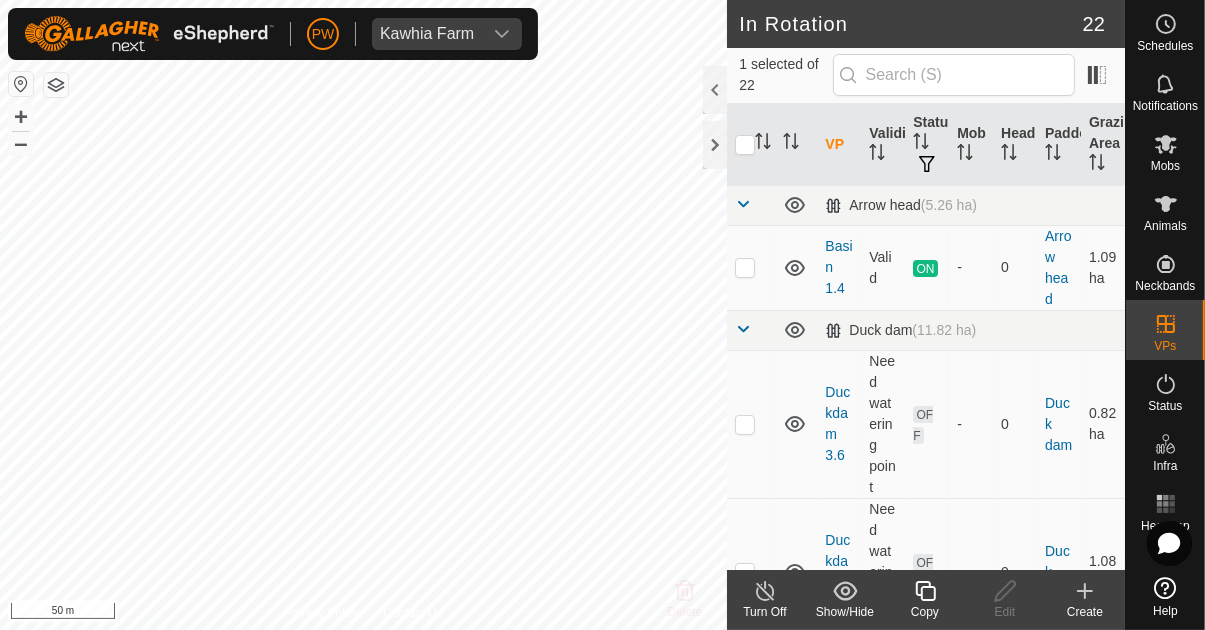 click 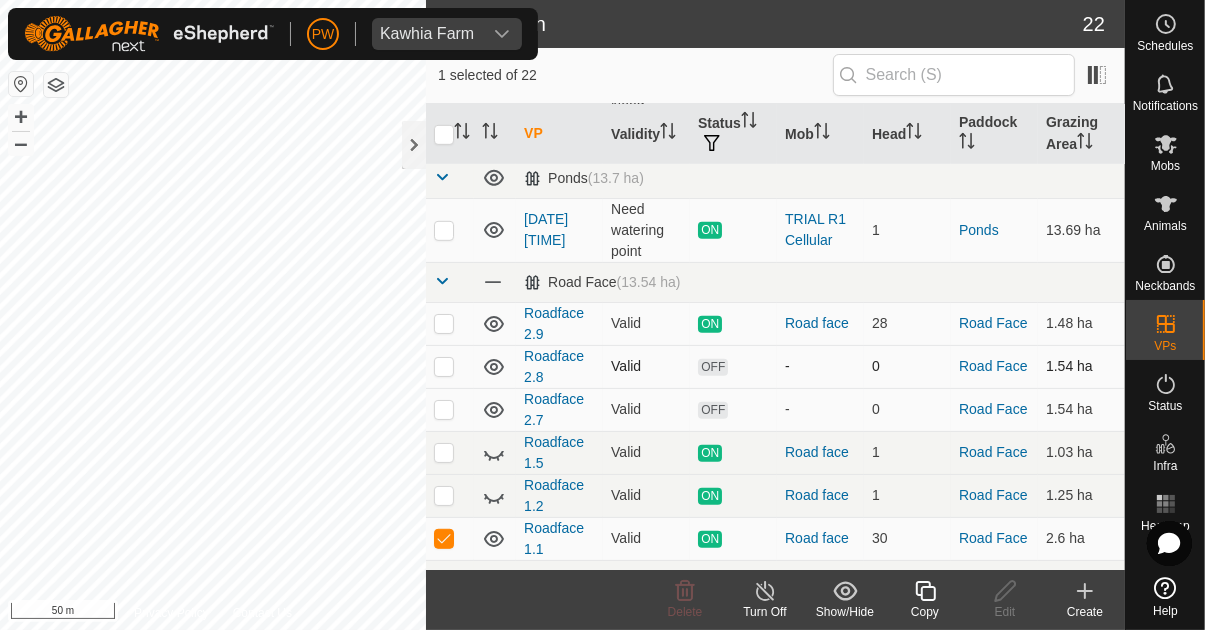scroll, scrollTop: 974, scrollLeft: 0, axis: vertical 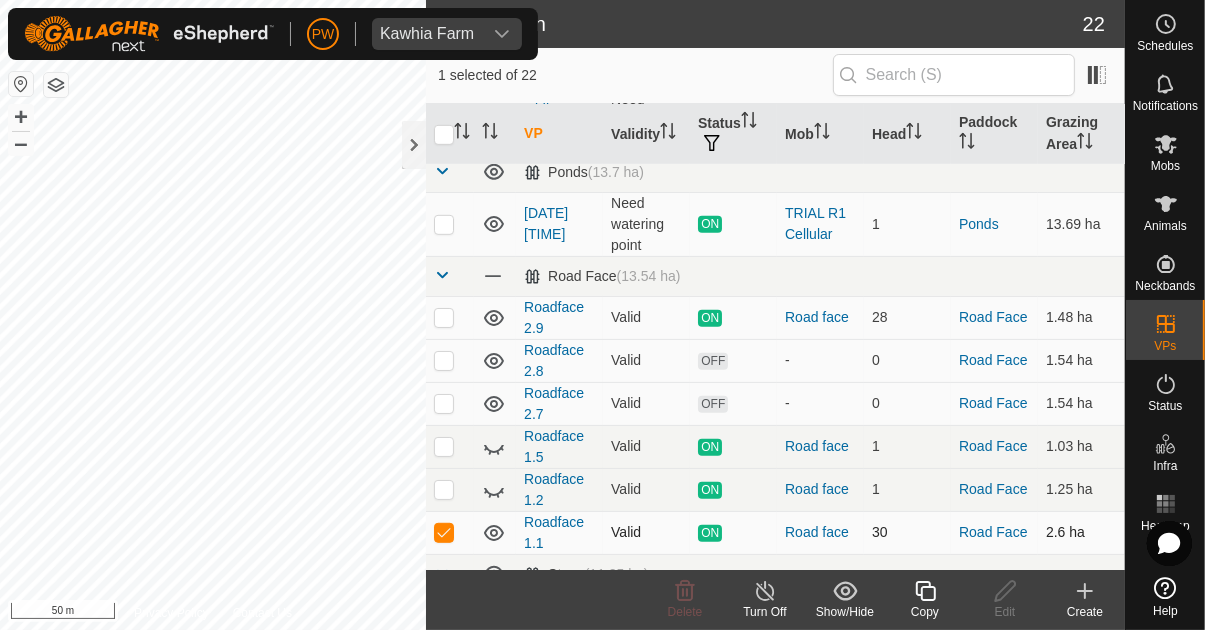 click at bounding box center [444, 532] 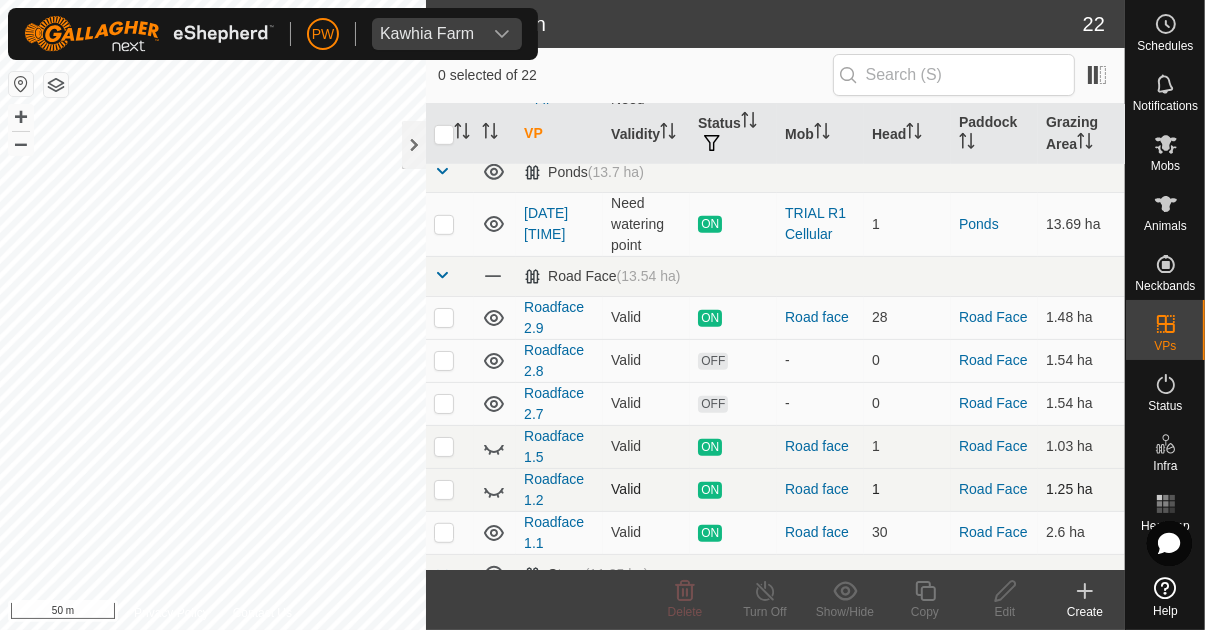 click at bounding box center [444, 446] 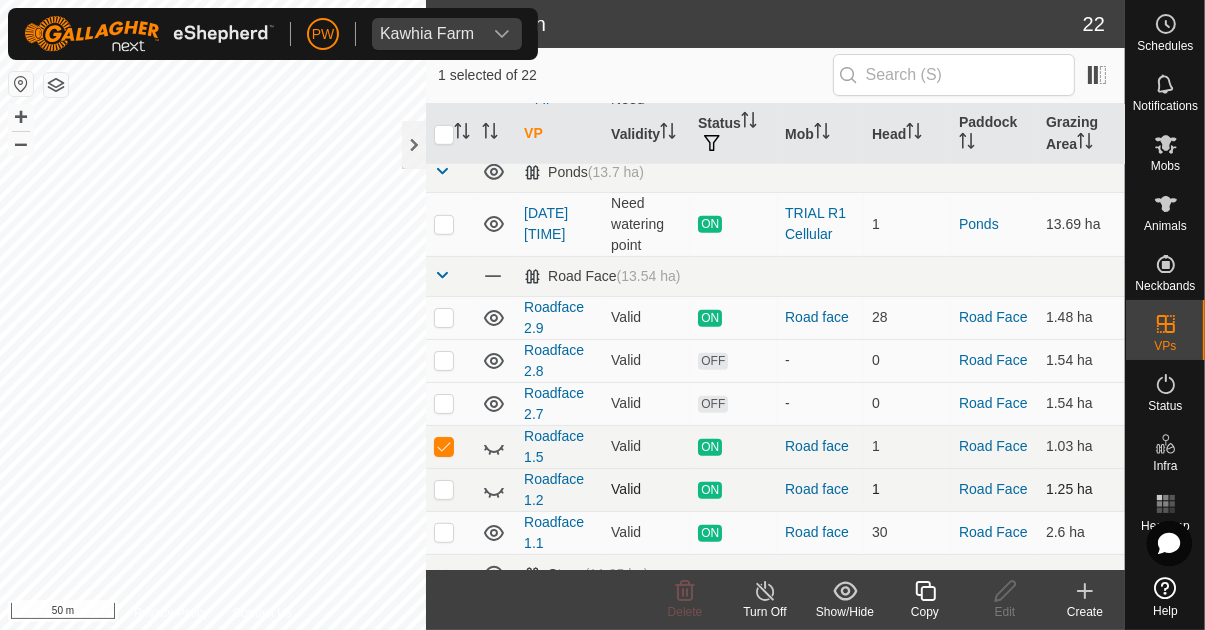 click at bounding box center [444, 489] 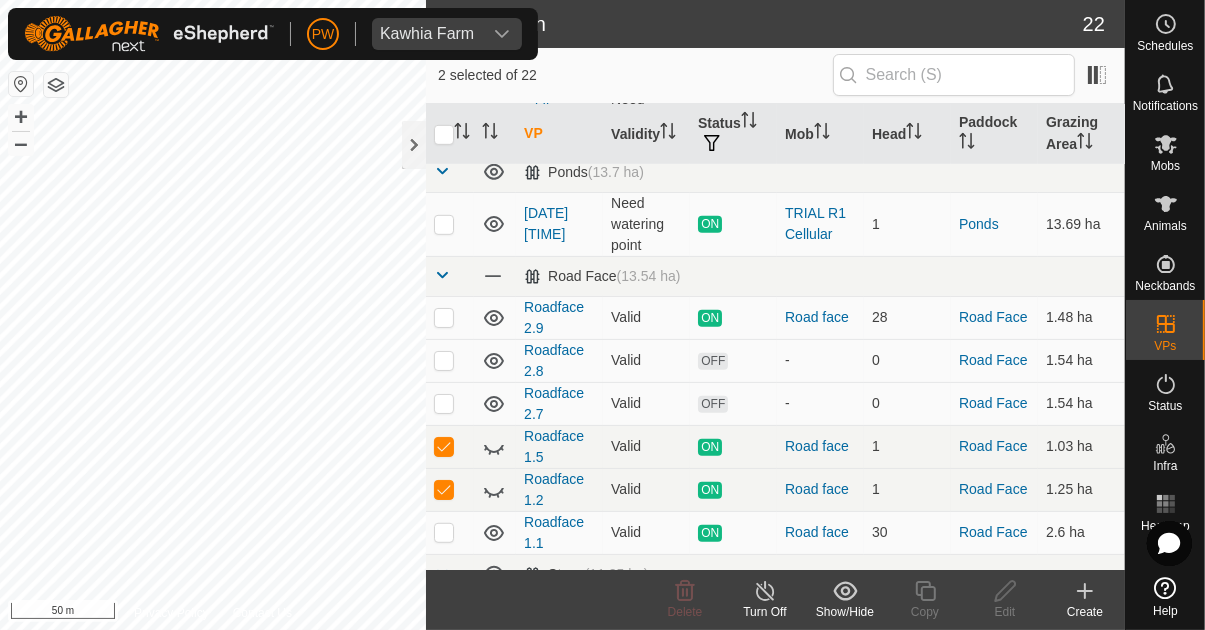 click 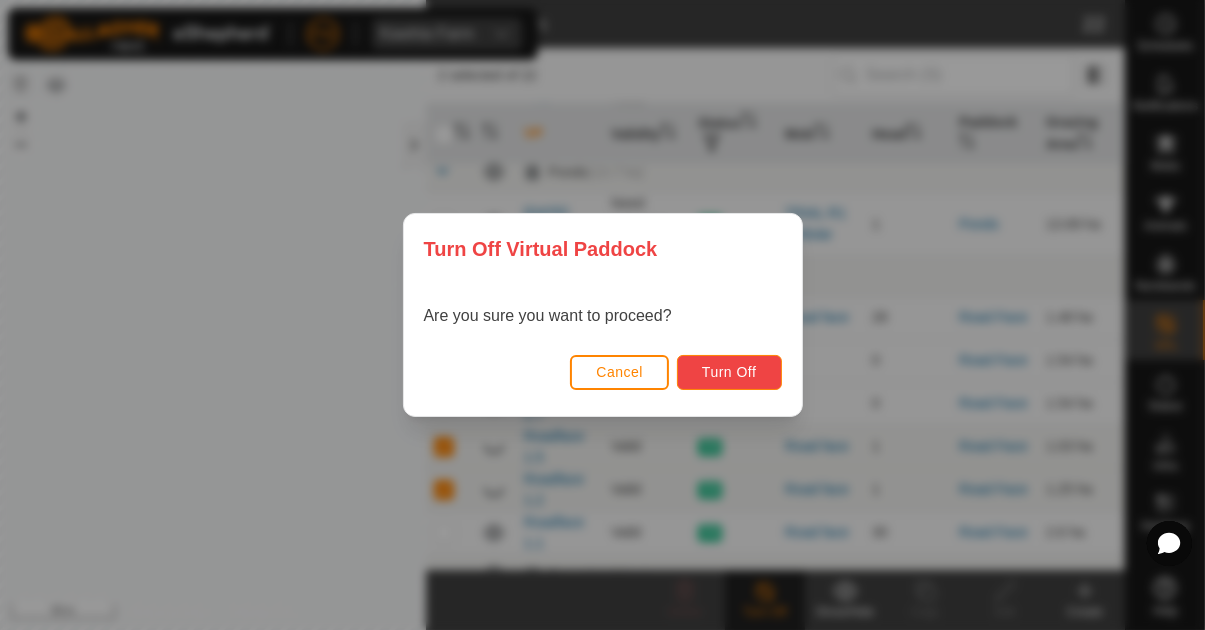 click on "Turn Off" at bounding box center (729, 372) 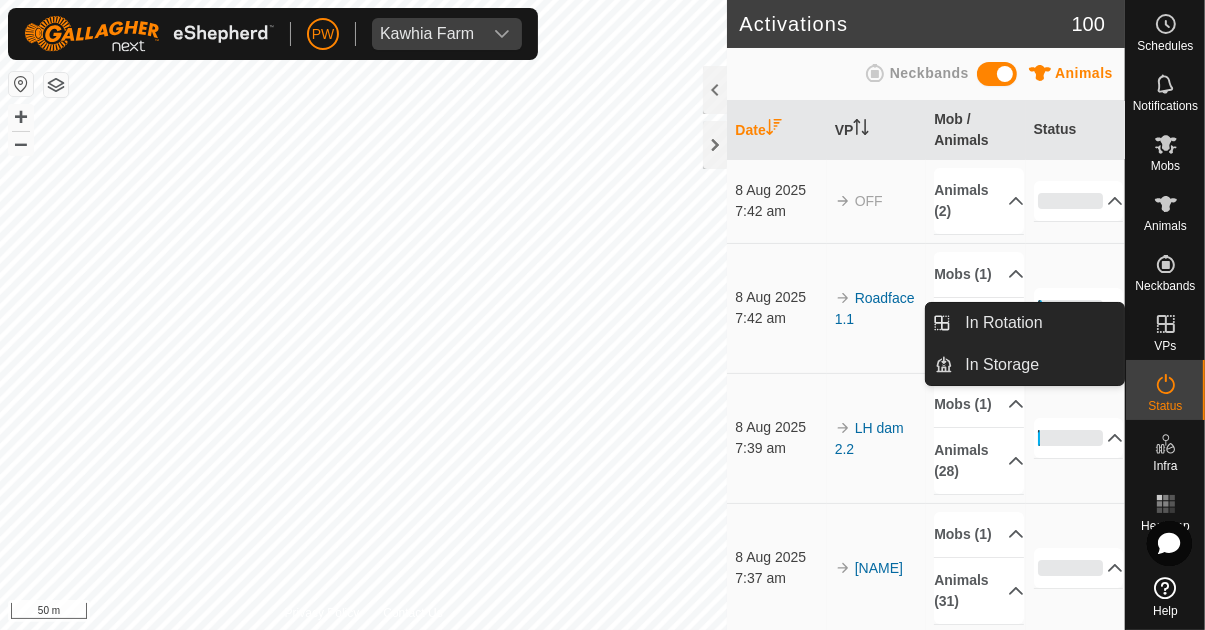 click 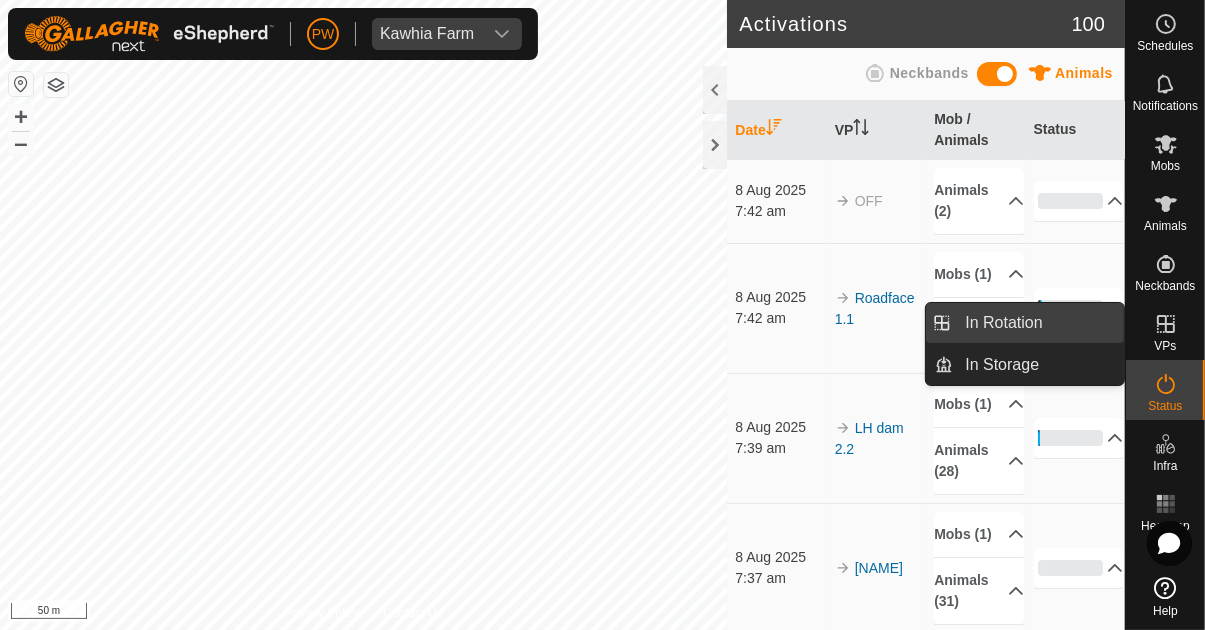 click on "In Rotation" at bounding box center [1038, 323] 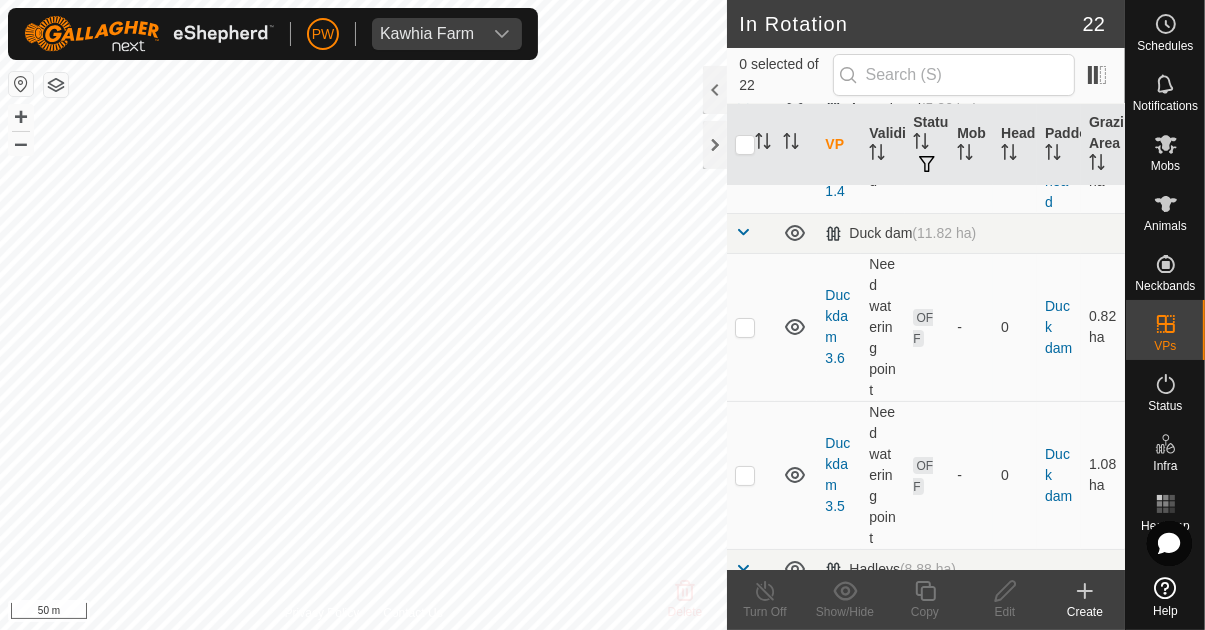 click 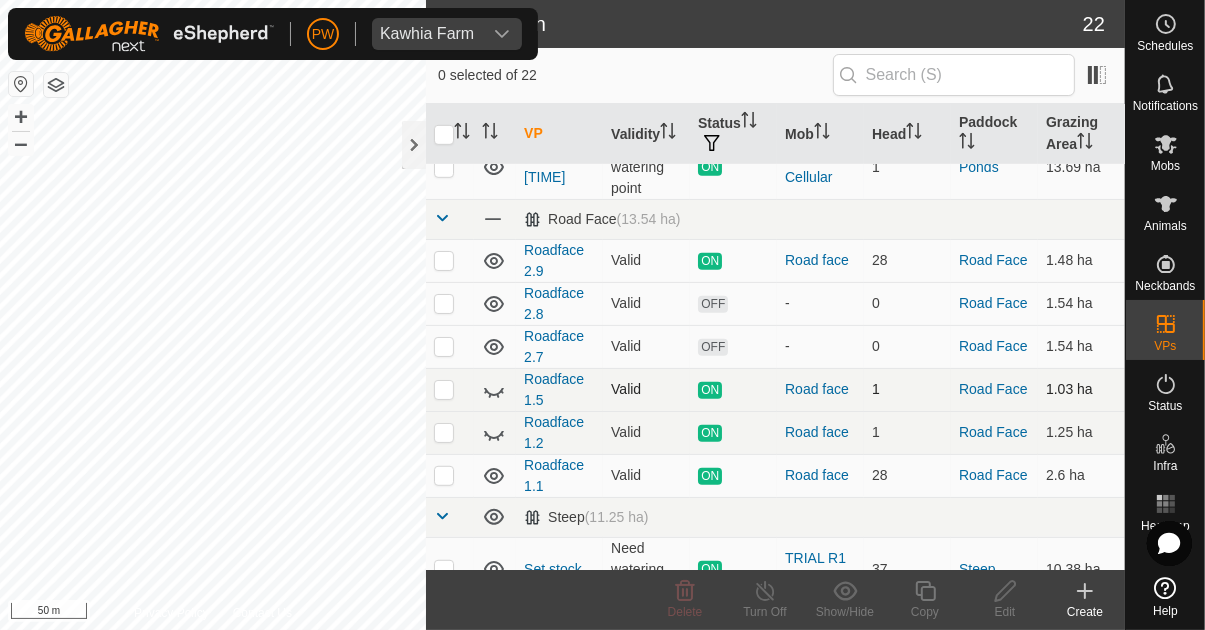 scroll, scrollTop: 1061, scrollLeft: 0, axis: vertical 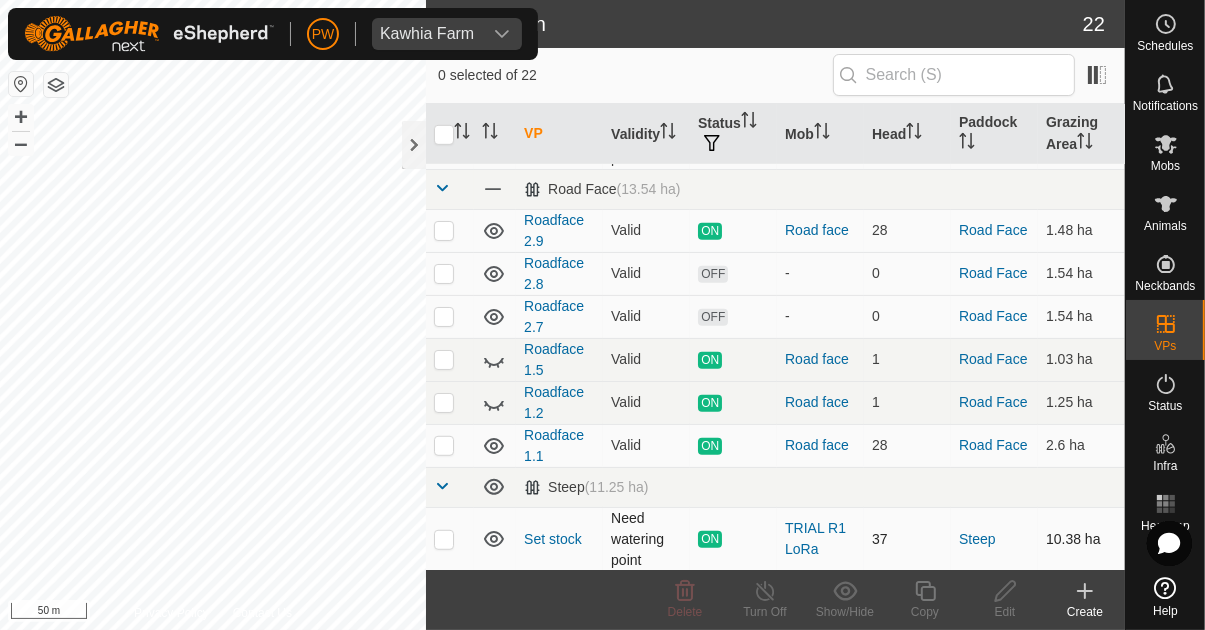 click at bounding box center [444, 539] 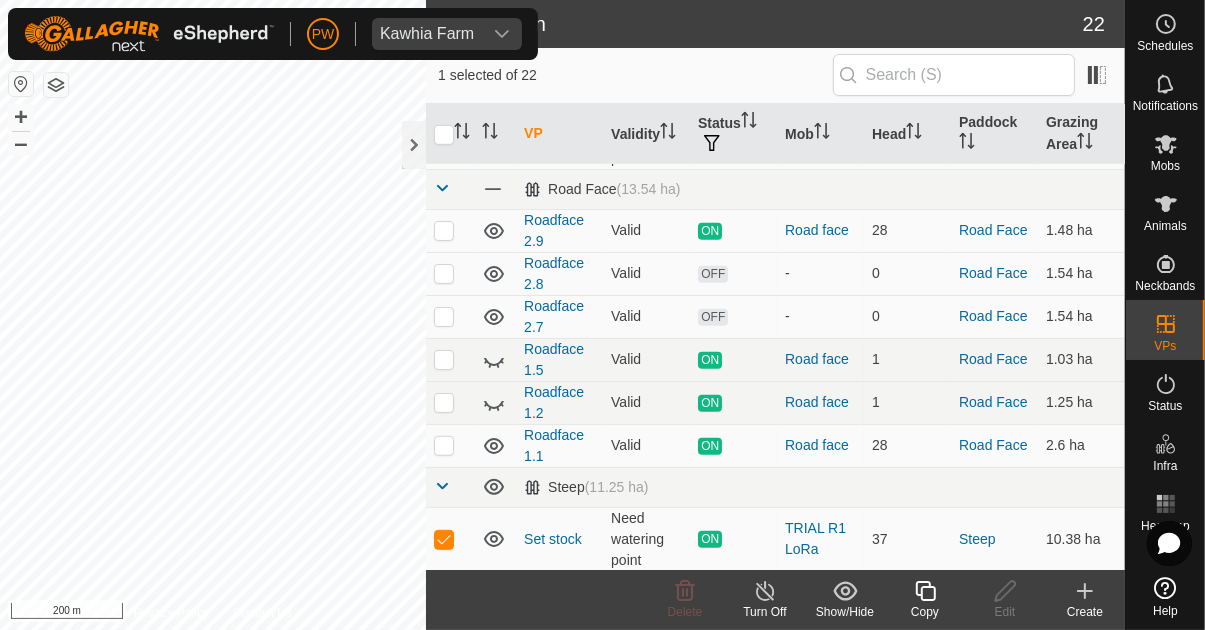 click 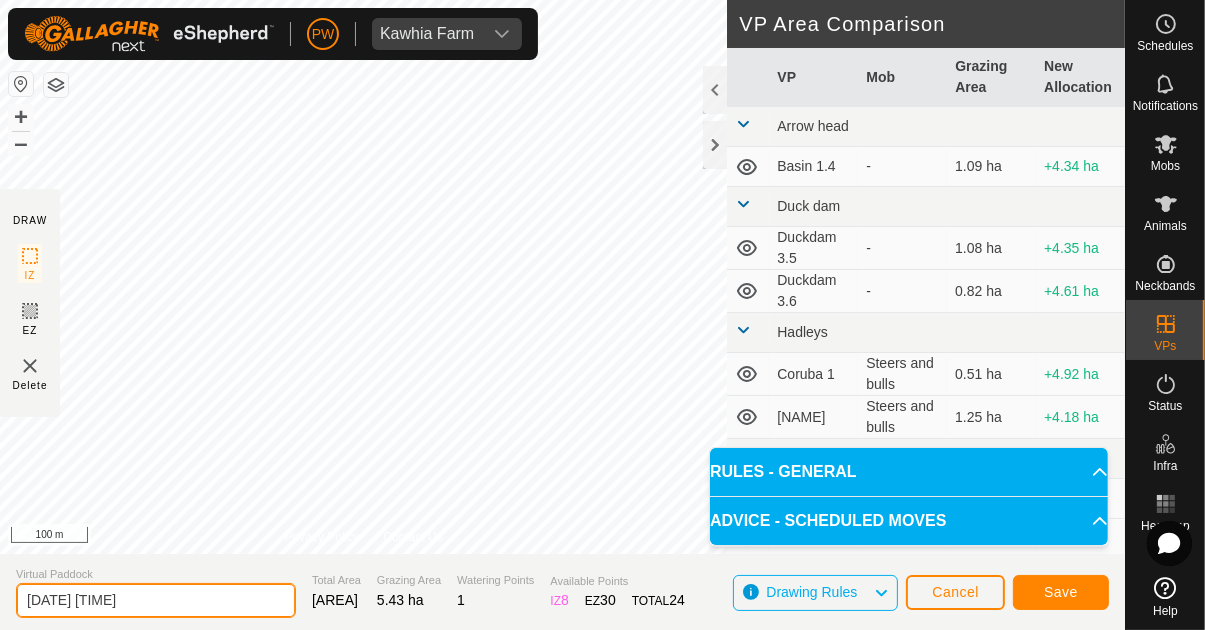 click on "[DATE] [TIME]" 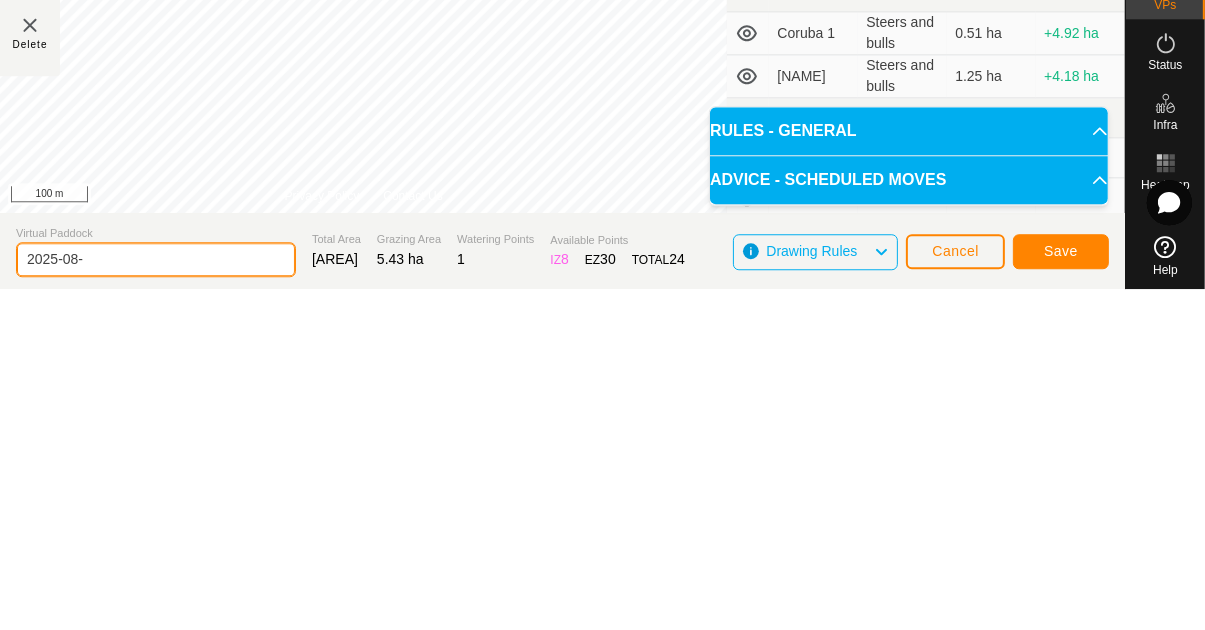 type on "2025-08" 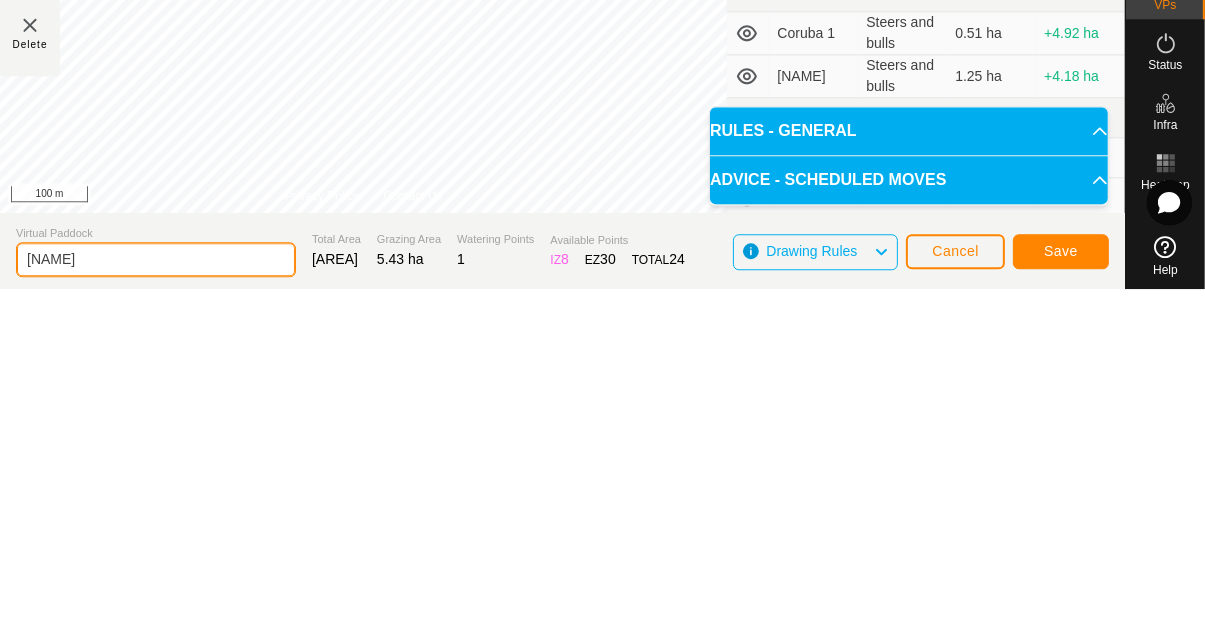 type on "[NAME]" 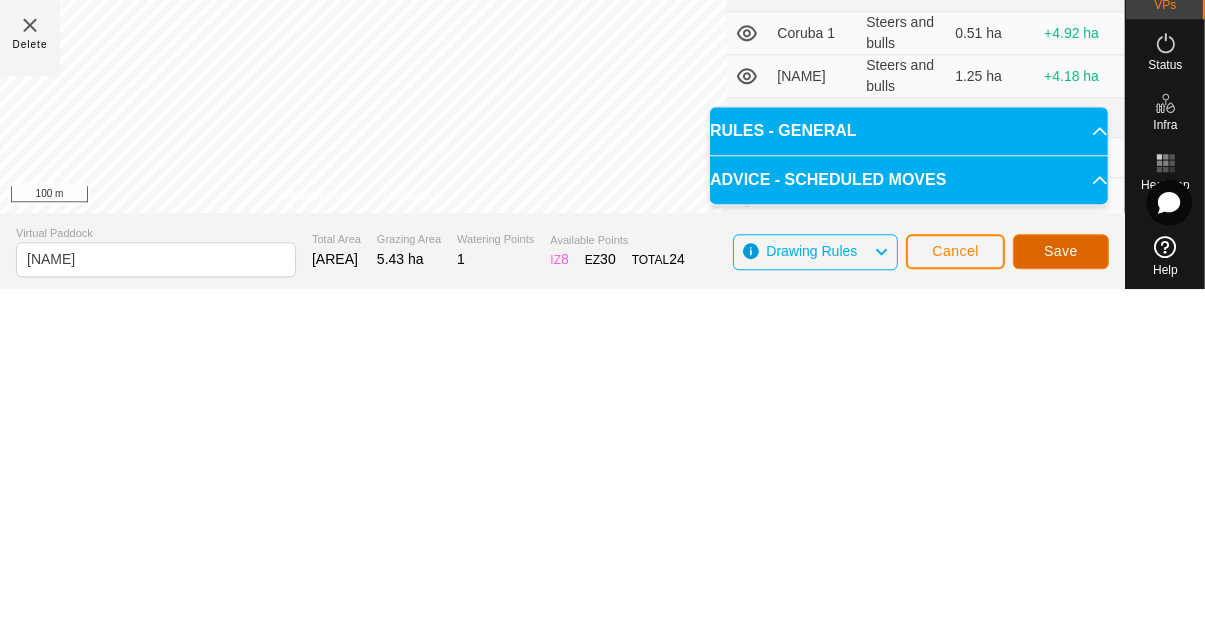 click on "Save" 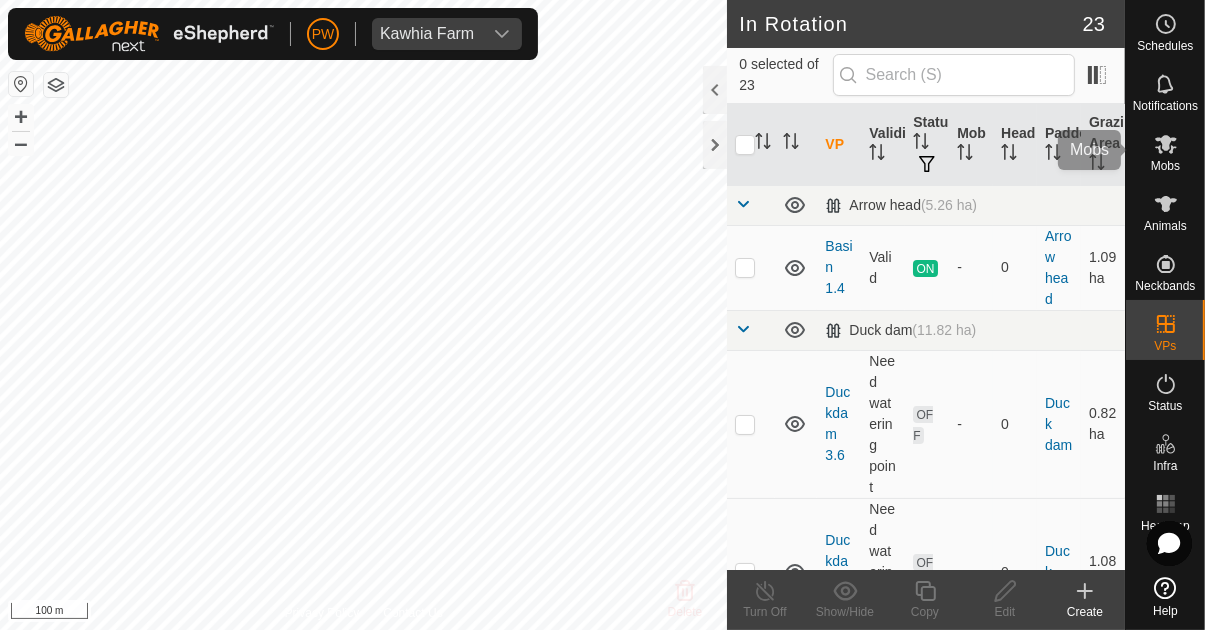 click 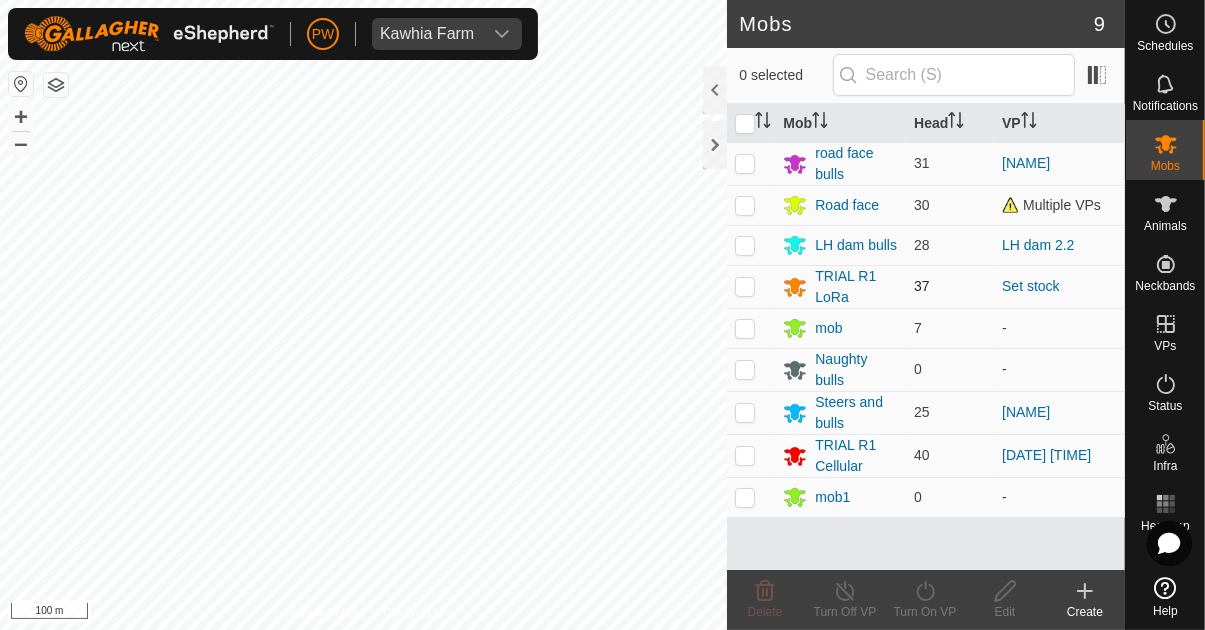 click at bounding box center (745, 286) 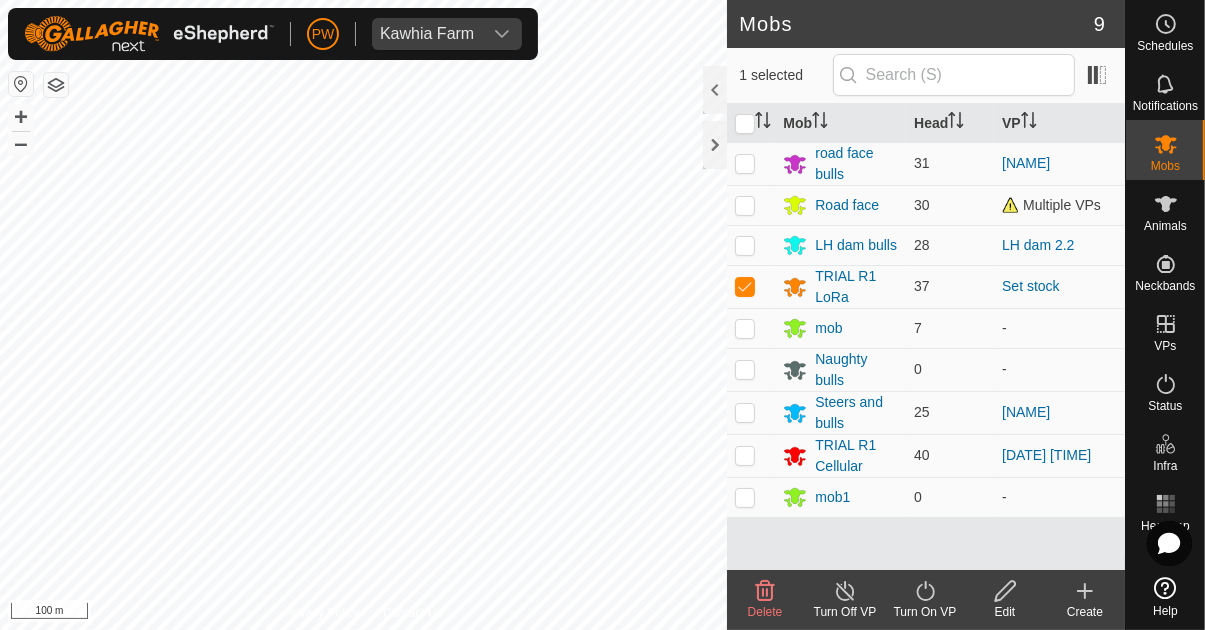 click 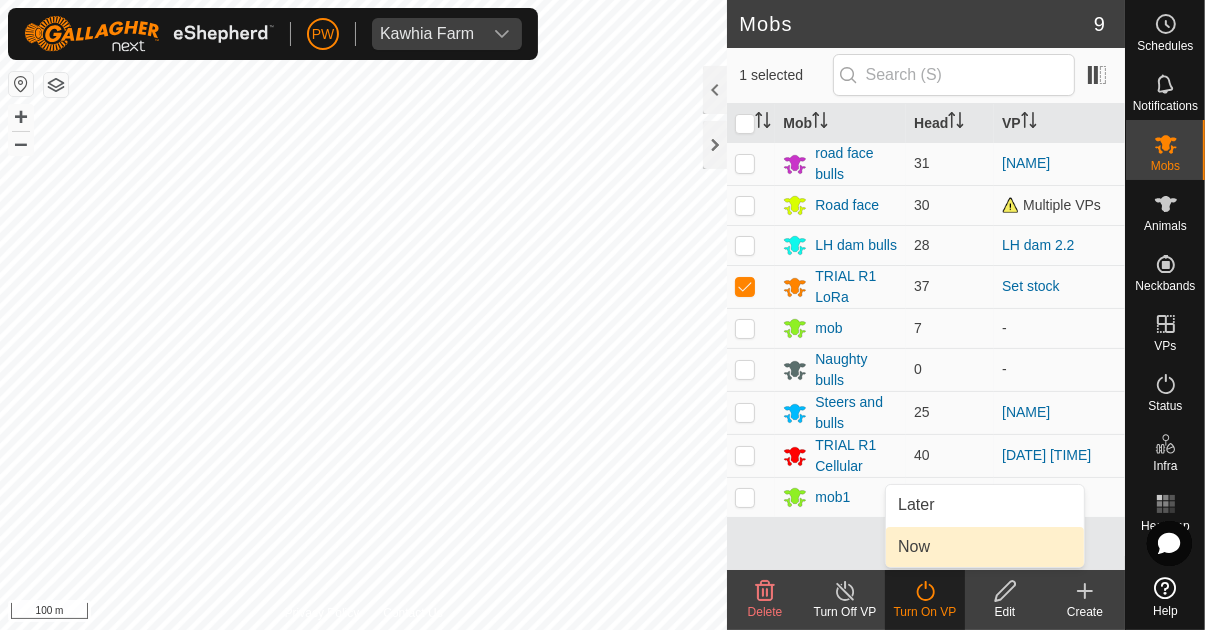 click on "Now" at bounding box center [985, 547] 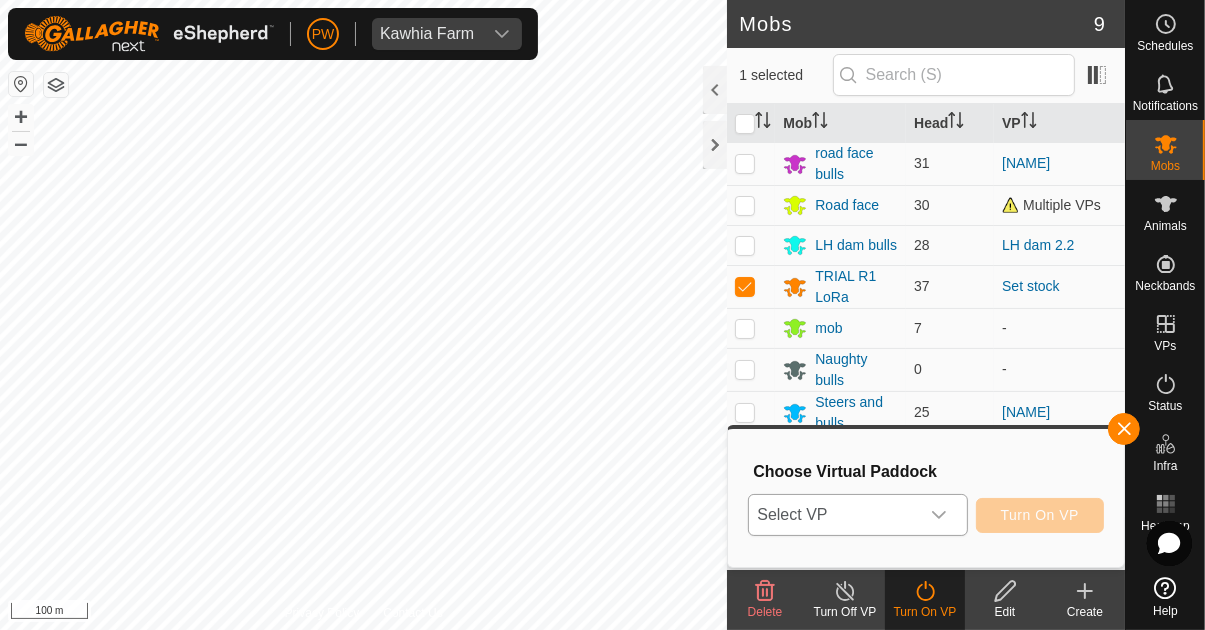 click 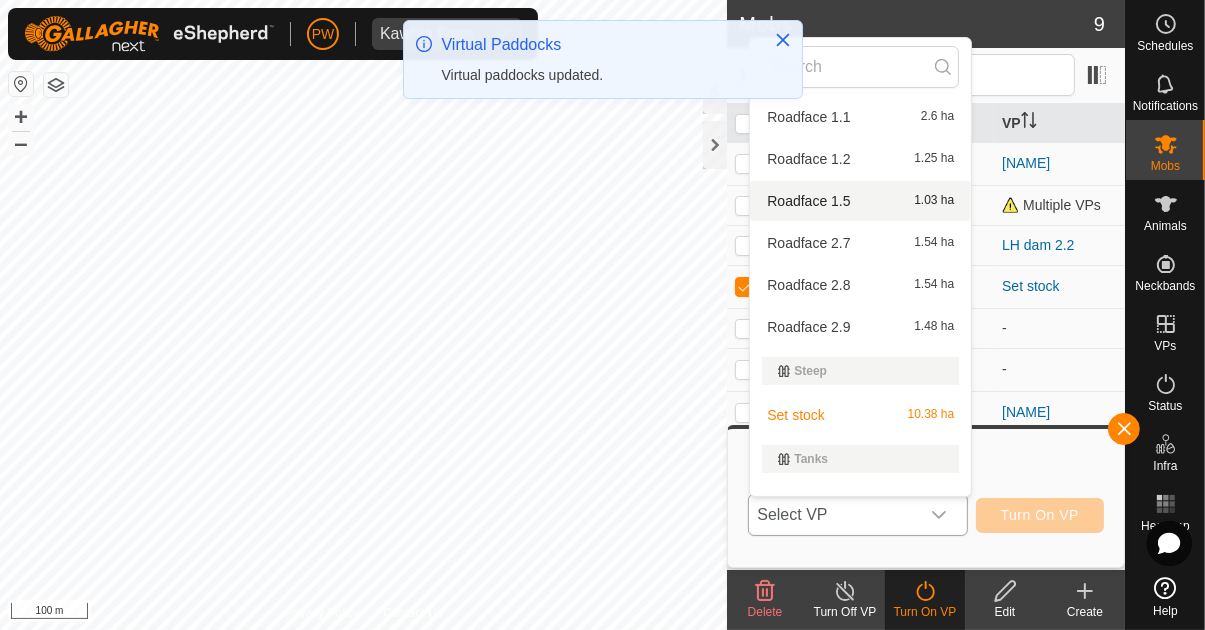 scroll, scrollTop: 1024, scrollLeft: 0, axis: vertical 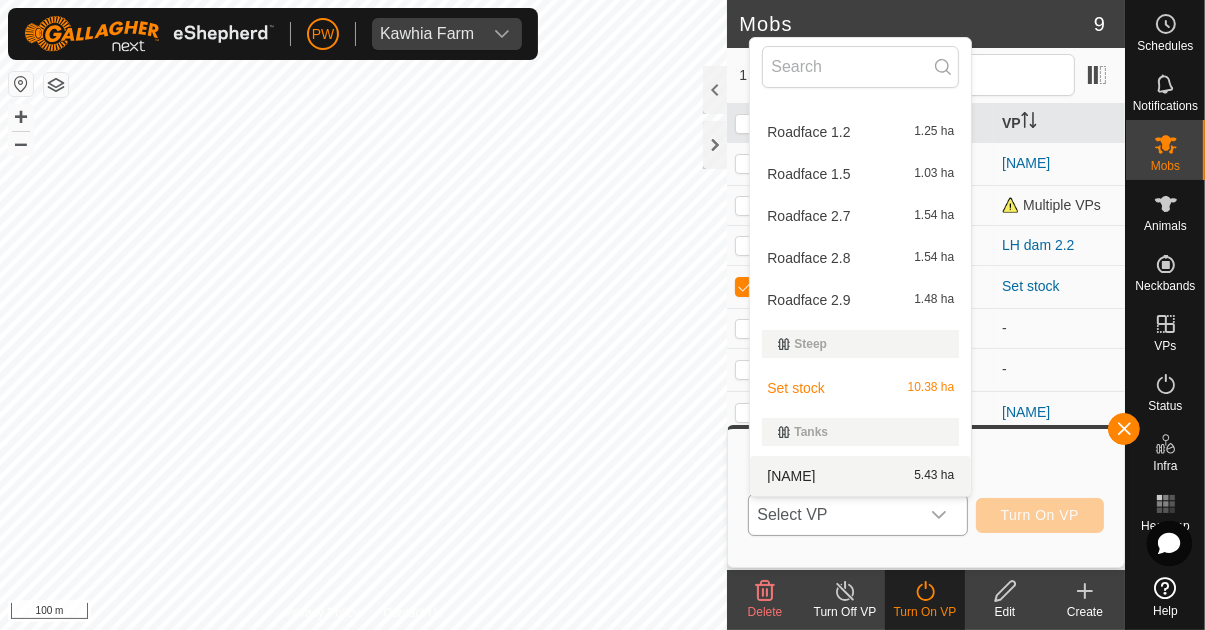 click on "[NAME] [AREA]" at bounding box center [860, 476] 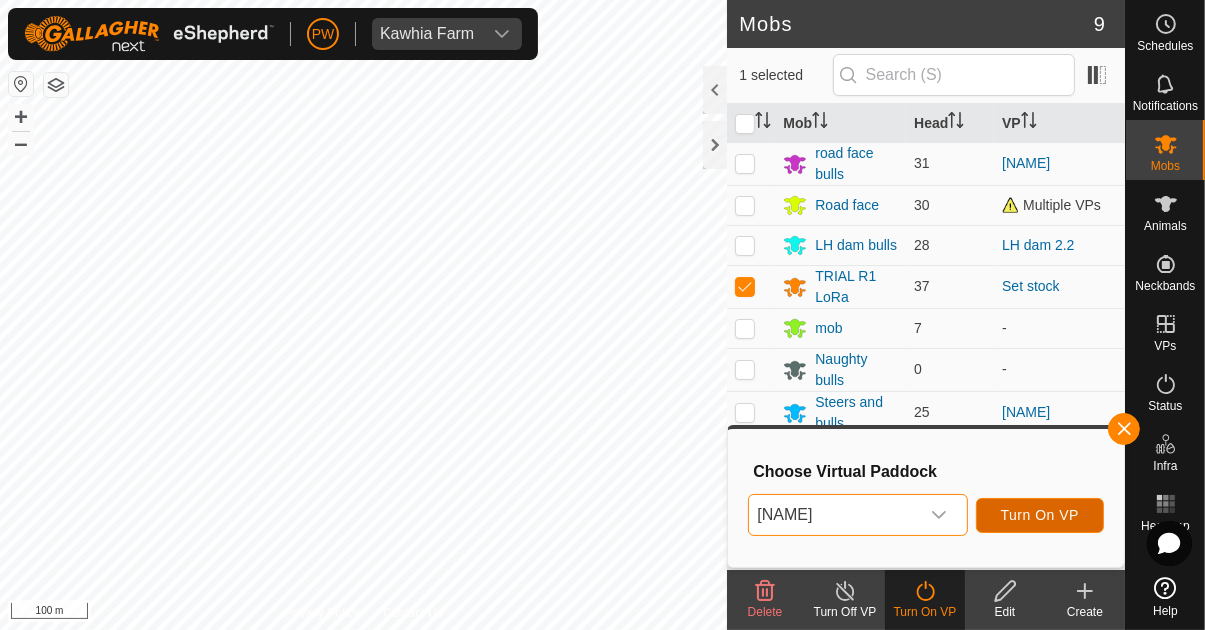 click on "Turn On VP" at bounding box center (1040, 515) 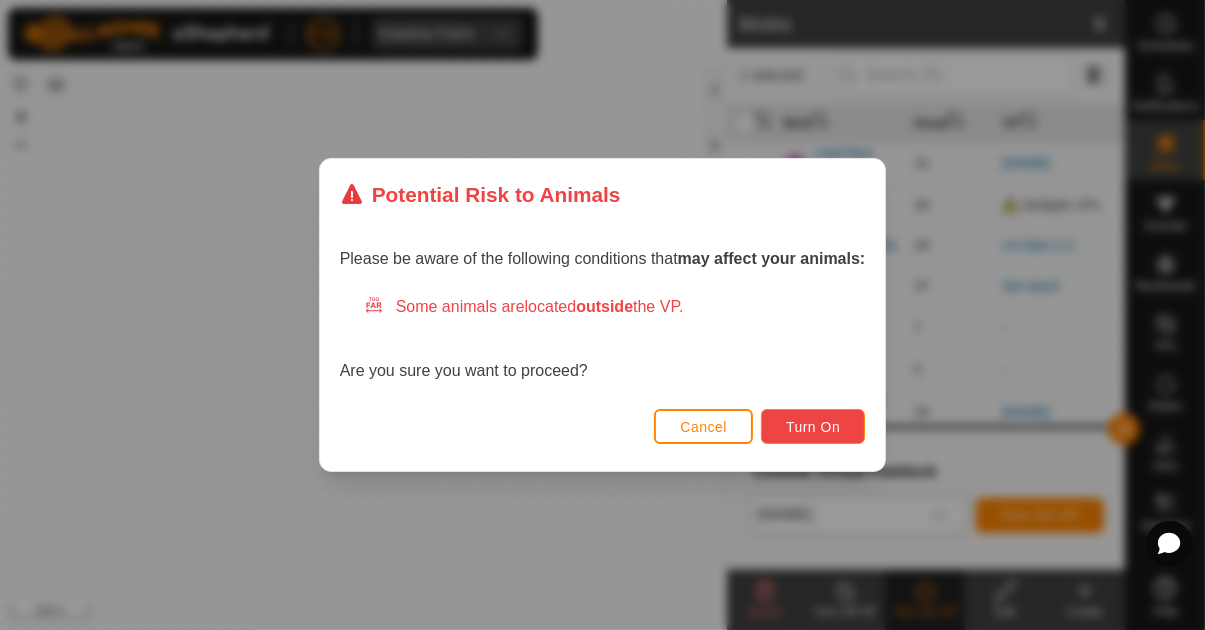 click on "Turn On" at bounding box center (813, 427) 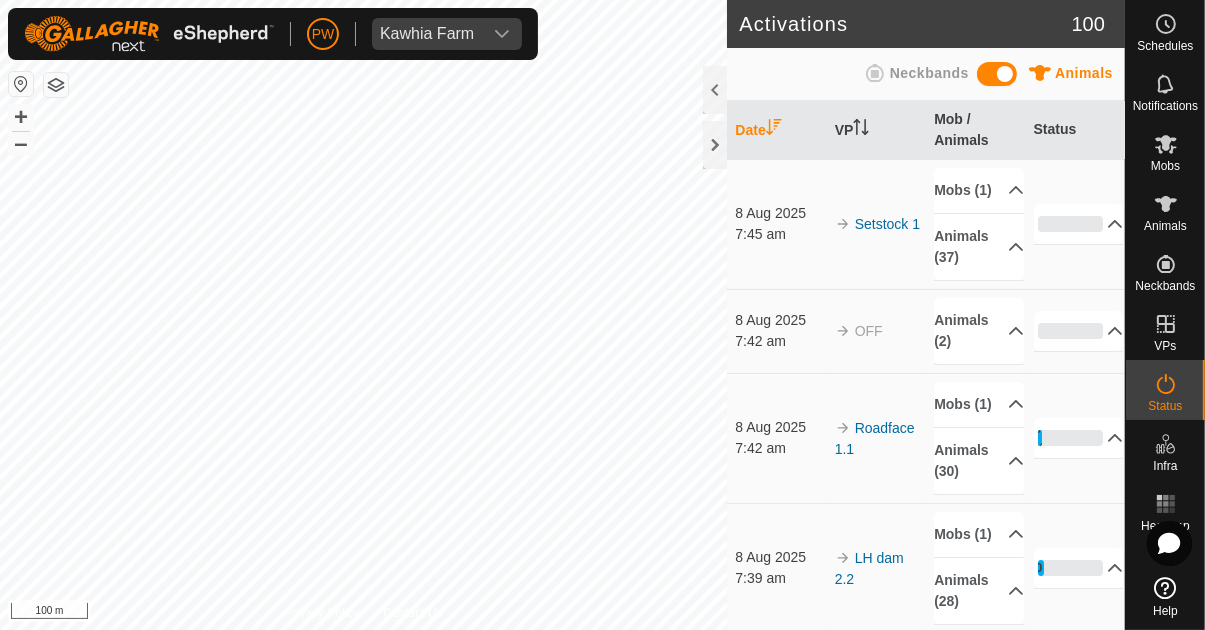 scroll, scrollTop: 0, scrollLeft: 0, axis: both 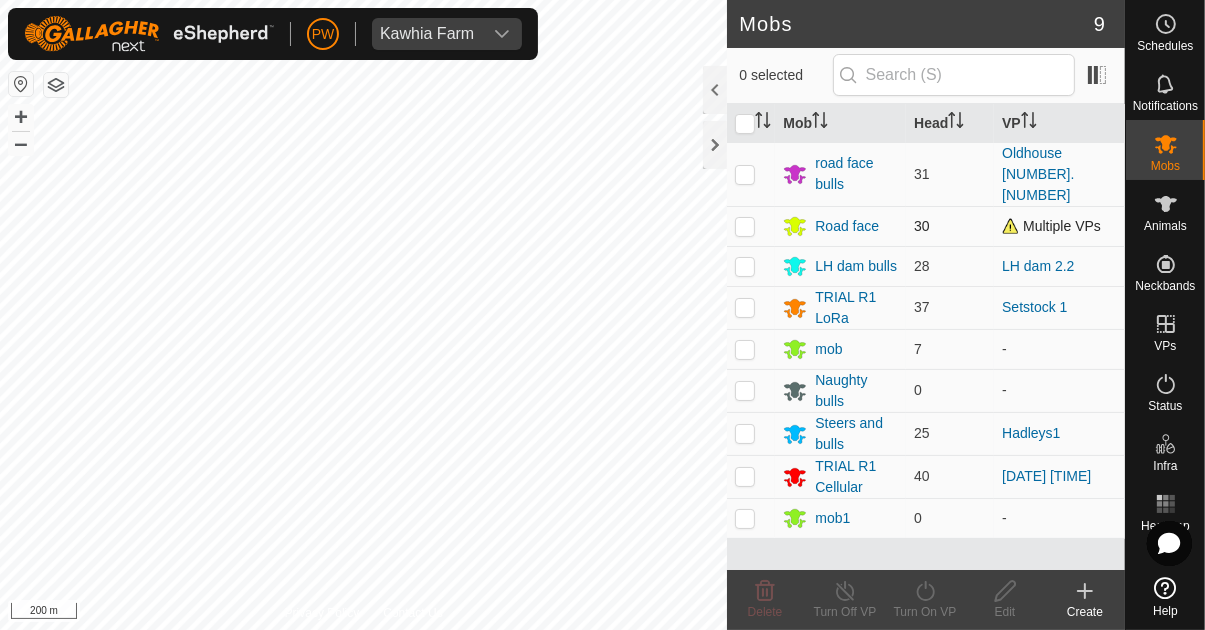 click at bounding box center (745, 226) 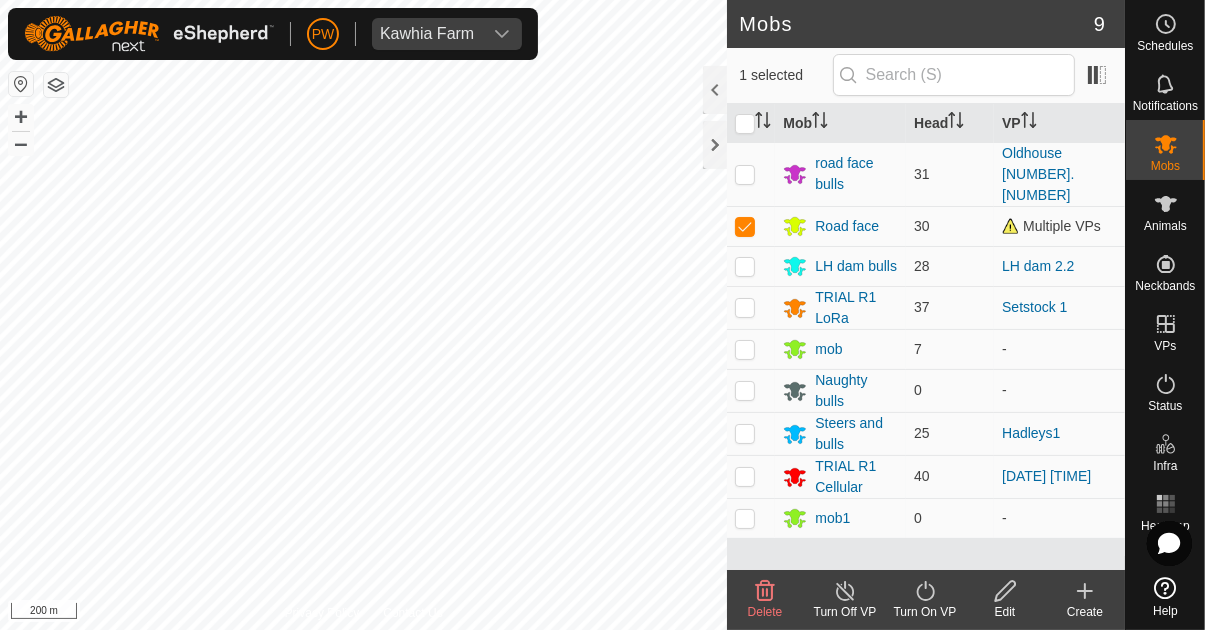 click on "Edit" 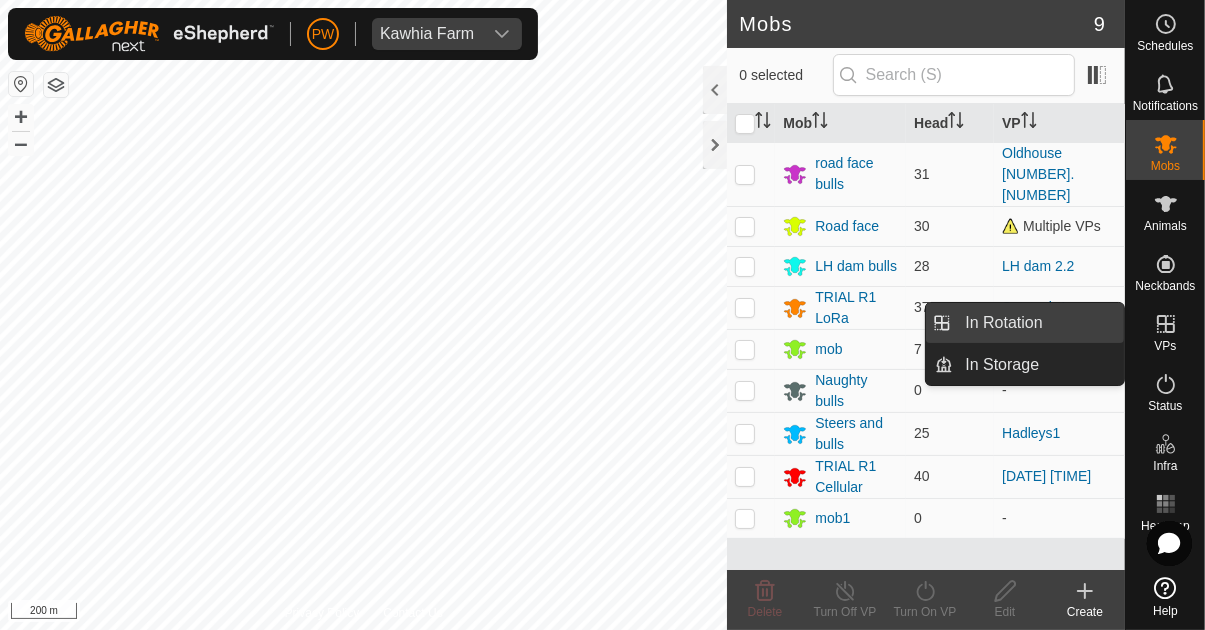 click on "In Rotation" at bounding box center [1038, 323] 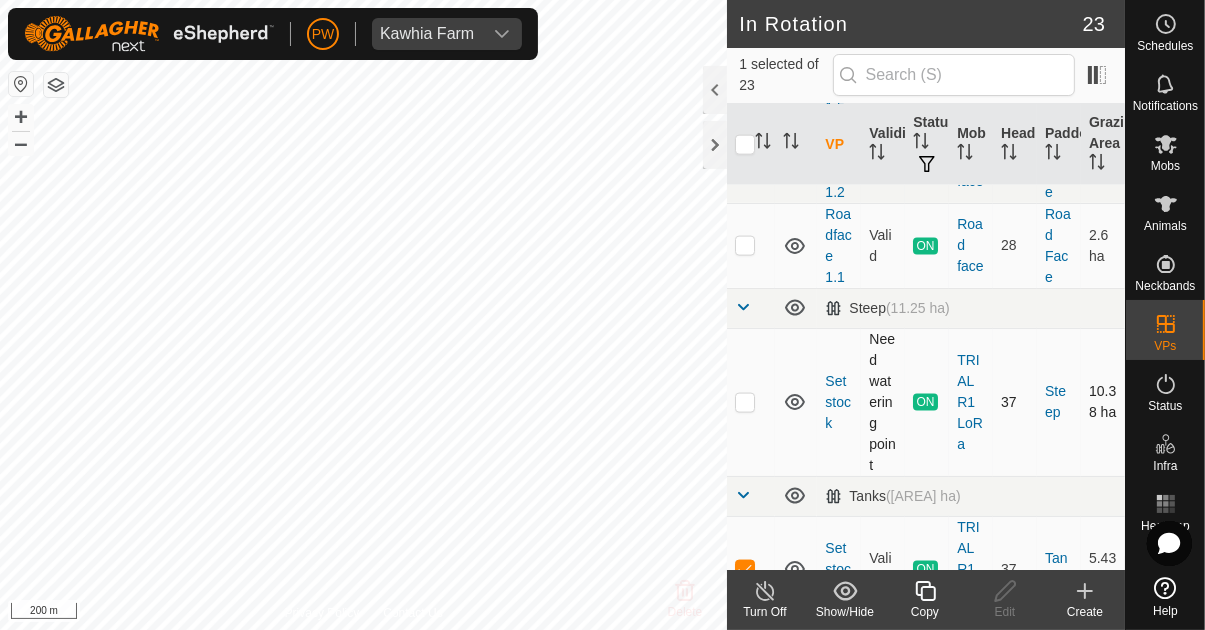 scroll, scrollTop: 2473, scrollLeft: 0, axis: vertical 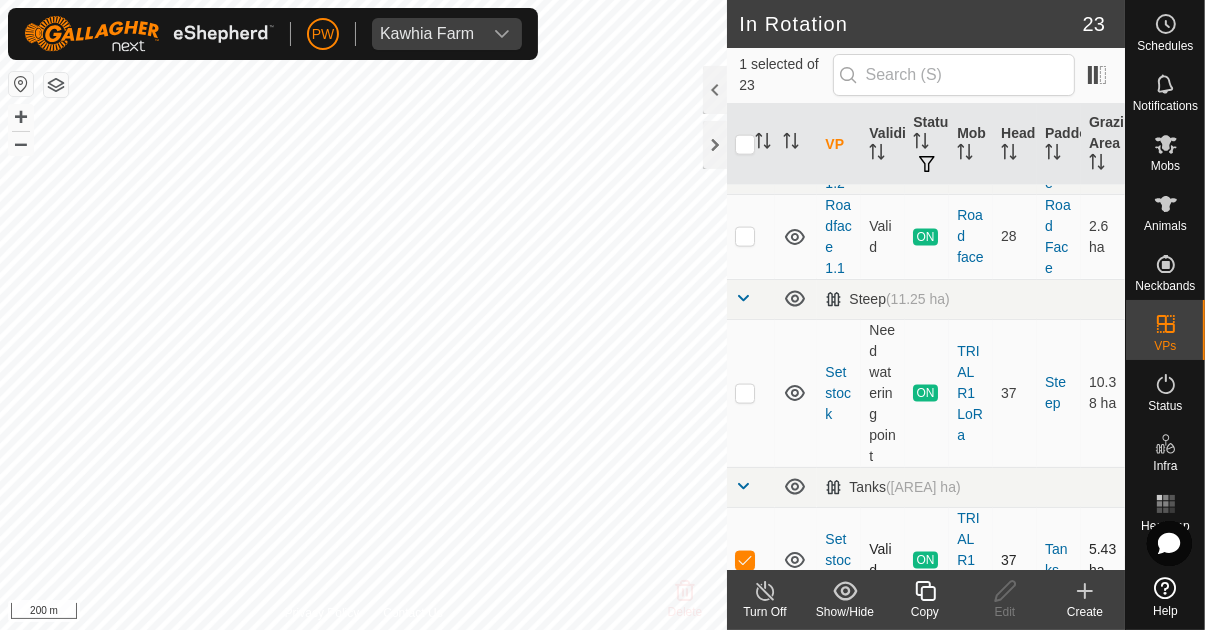 click at bounding box center (745, 560) 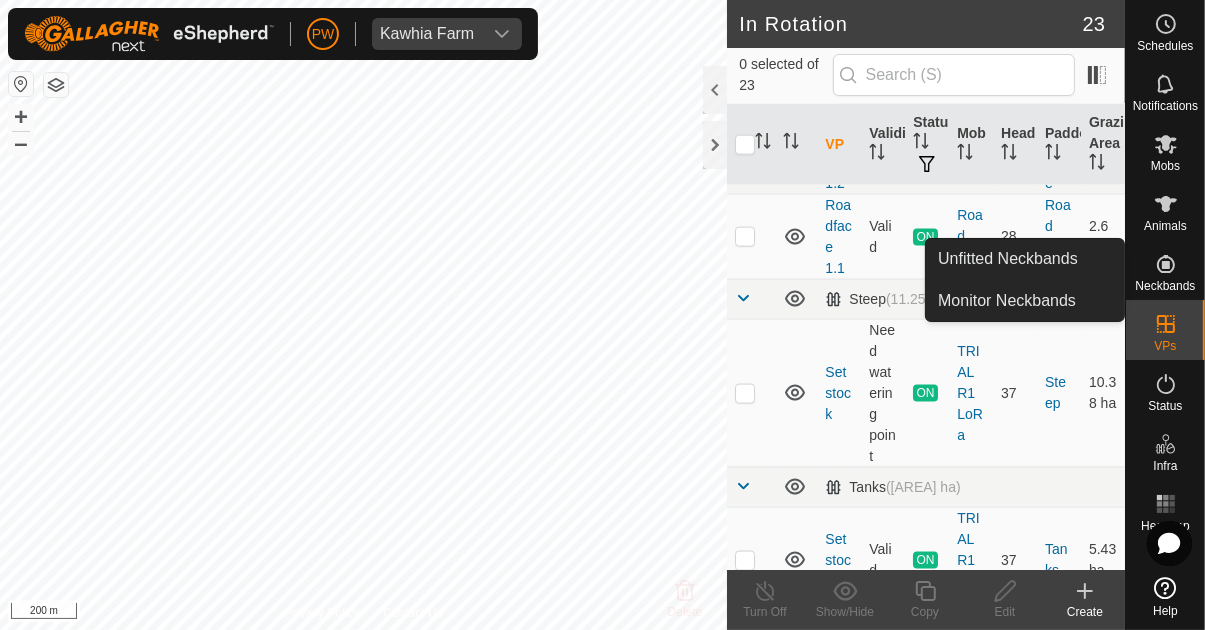click at bounding box center [1166, 264] 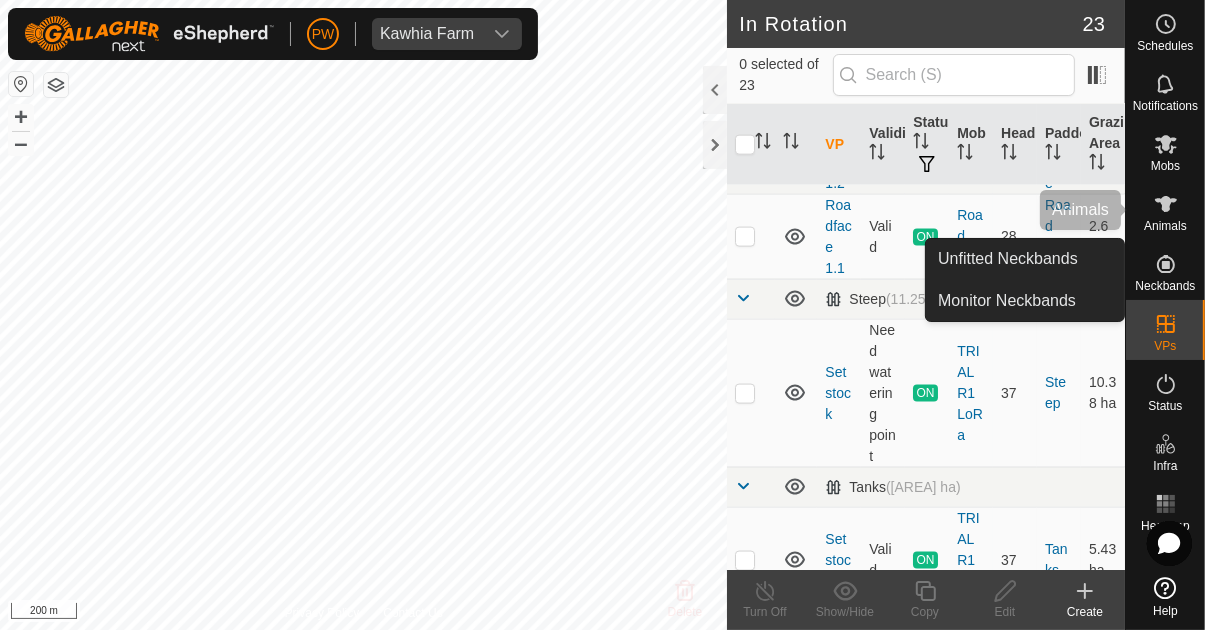 click 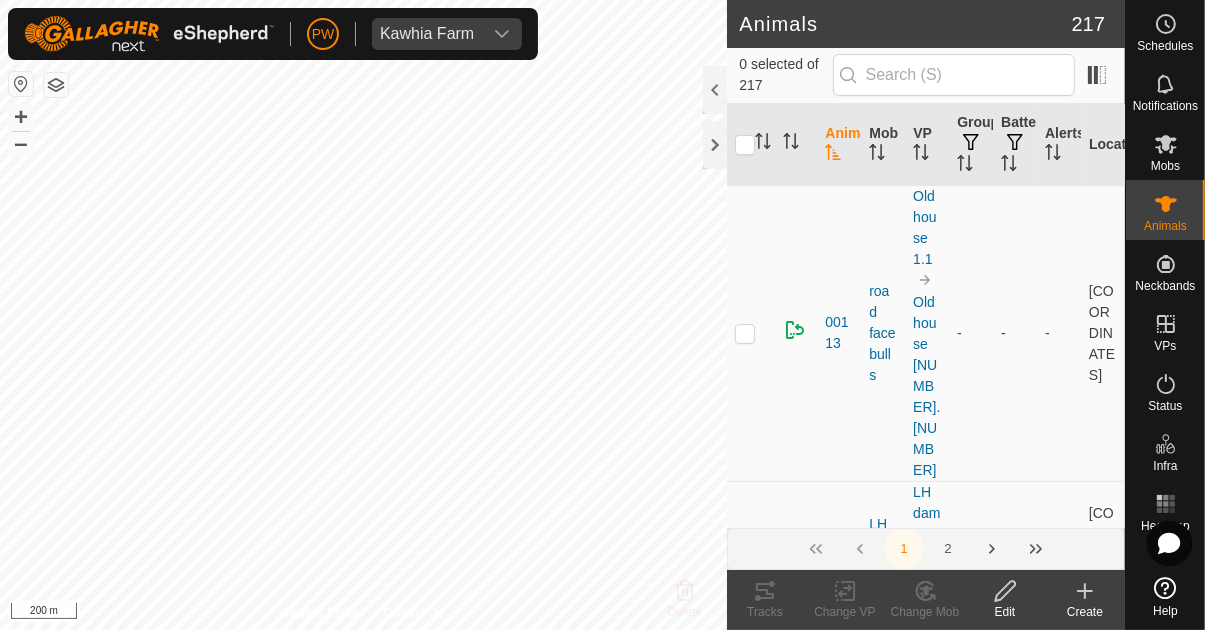 click 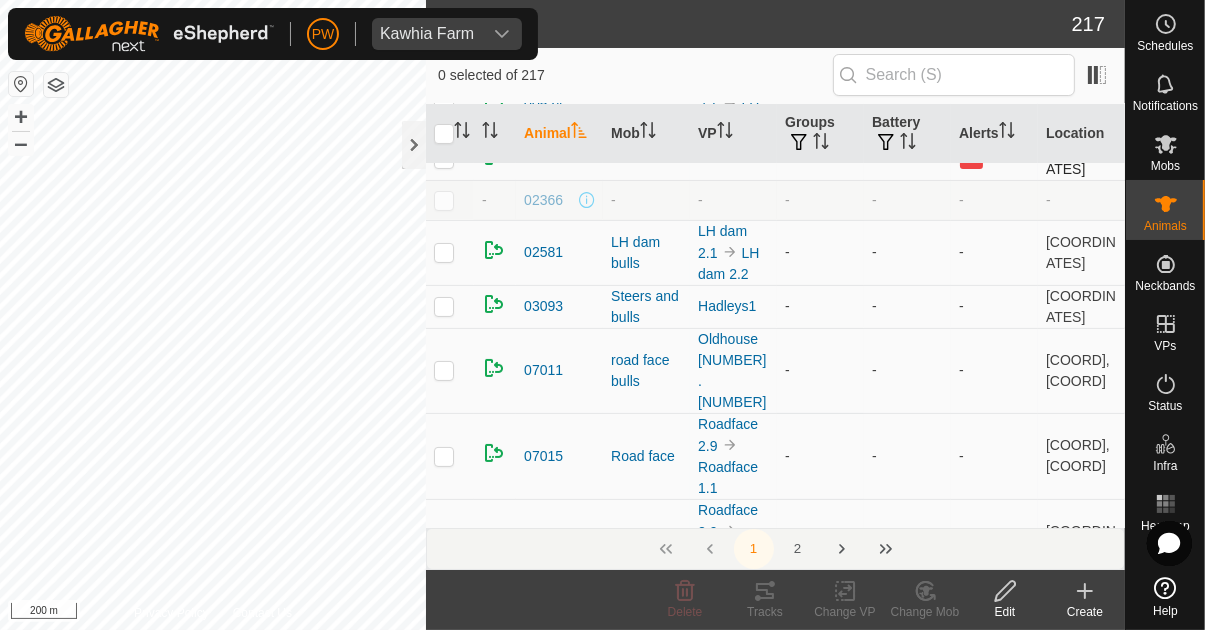 scroll, scrollTop: 0, scrollLeft: 0, axis: both 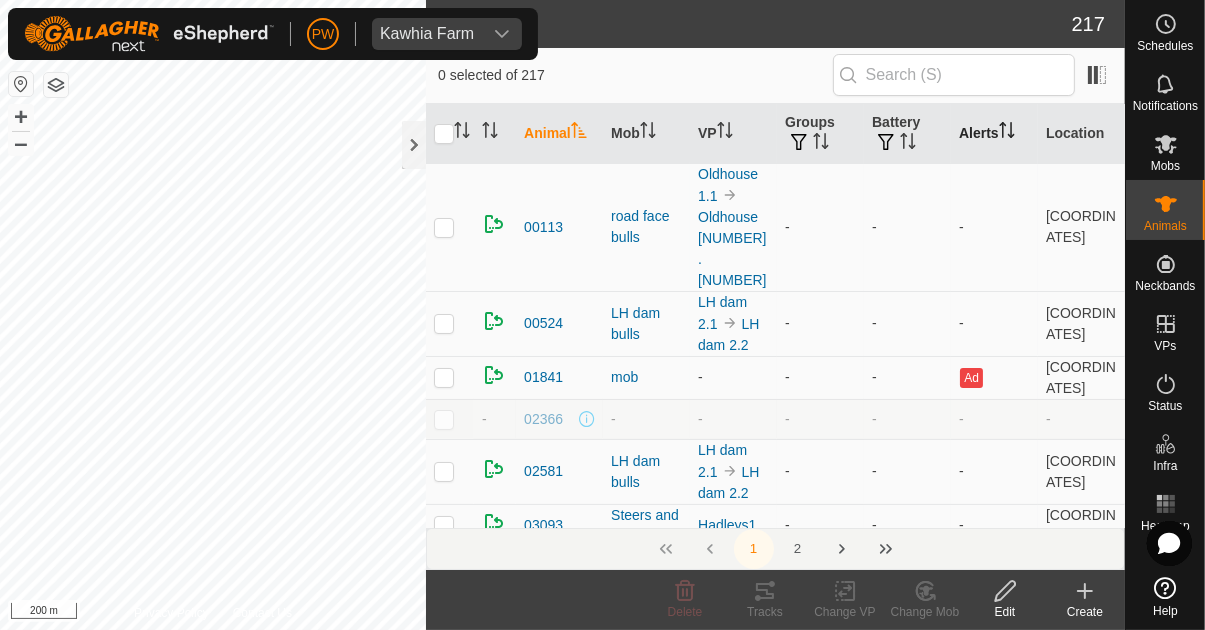 click on "Alerts" at bounding box center (994, 134) 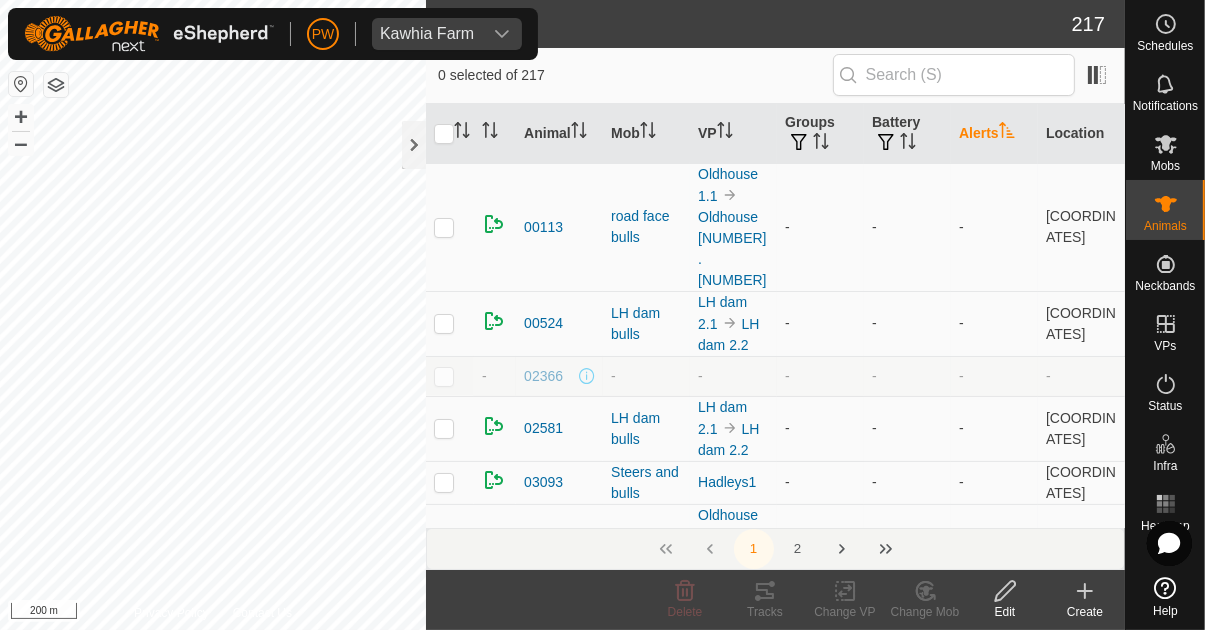 click on "Alerts" at bounding box center [994, 134] 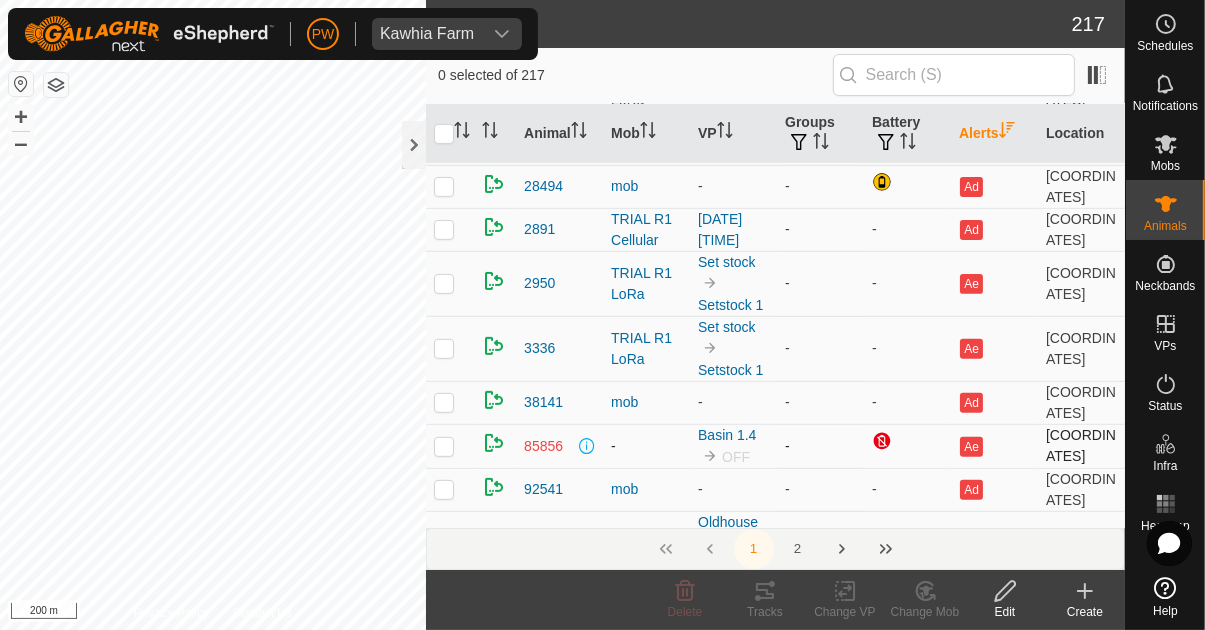 scroll, scrollTop: 664, scrollLeft: 0, axis: vertical 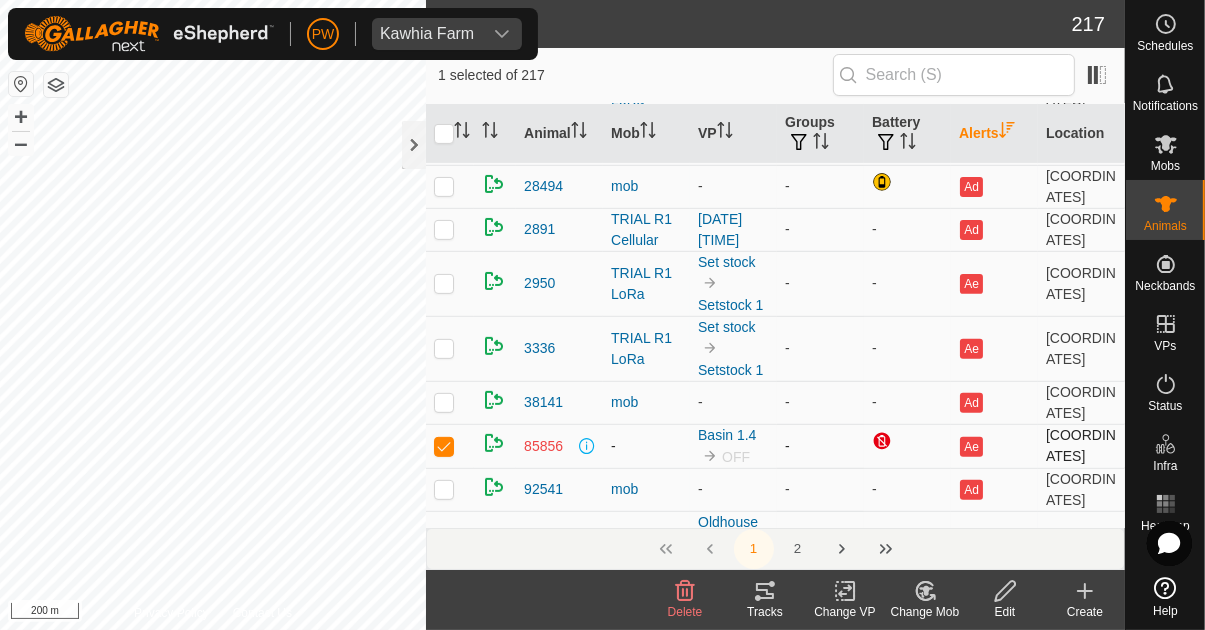 click at bounding box center [444, 446] 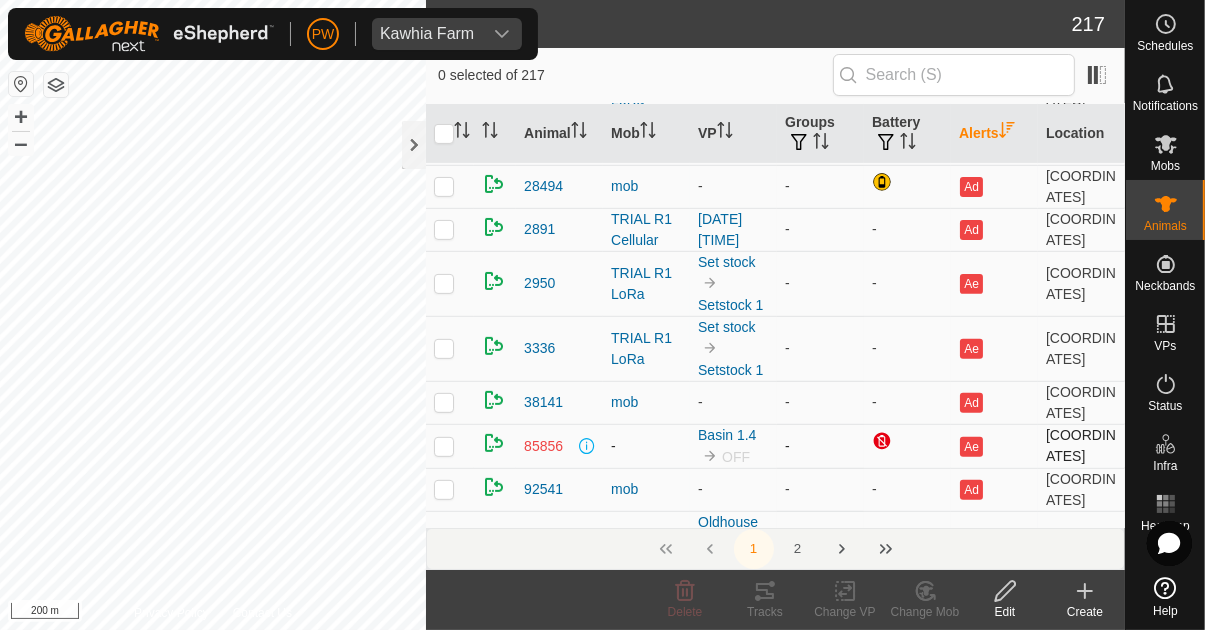 click at bounding box center (444, 446) 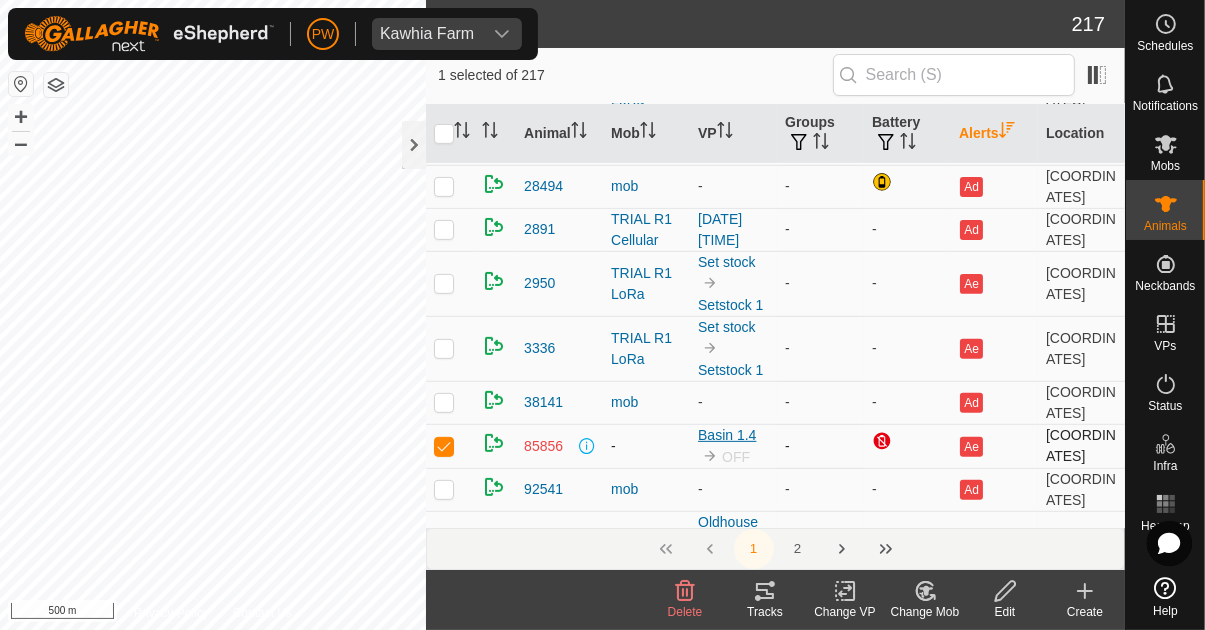 click on "Basin 1.4" at bounding box center (727, 435) 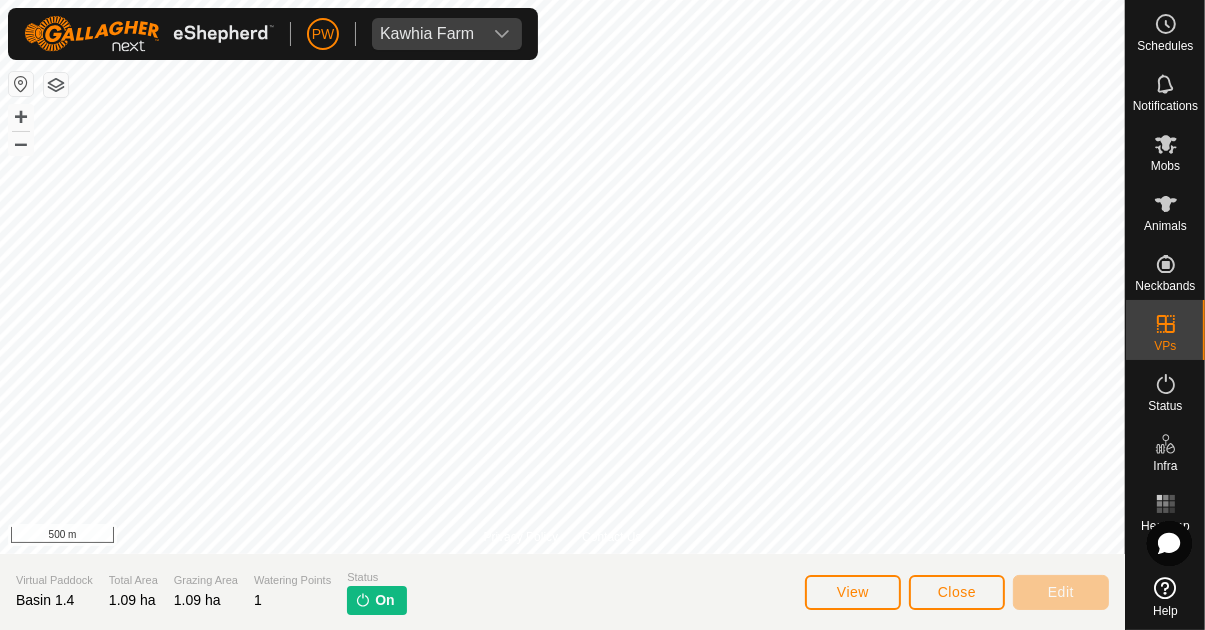click on "On" 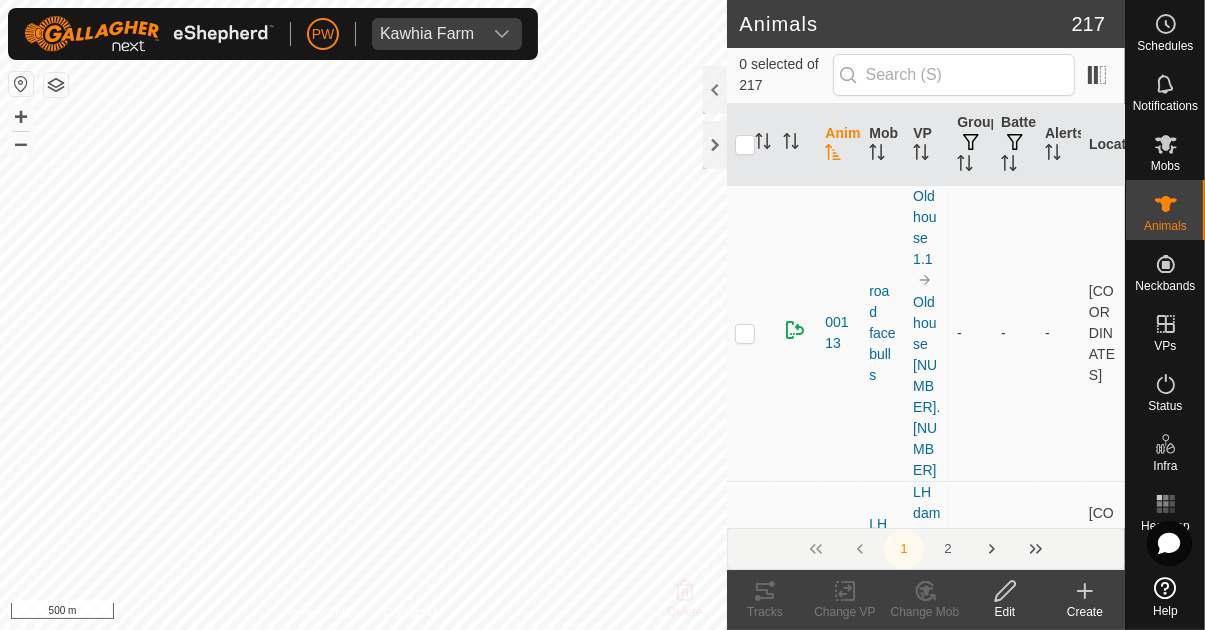 click 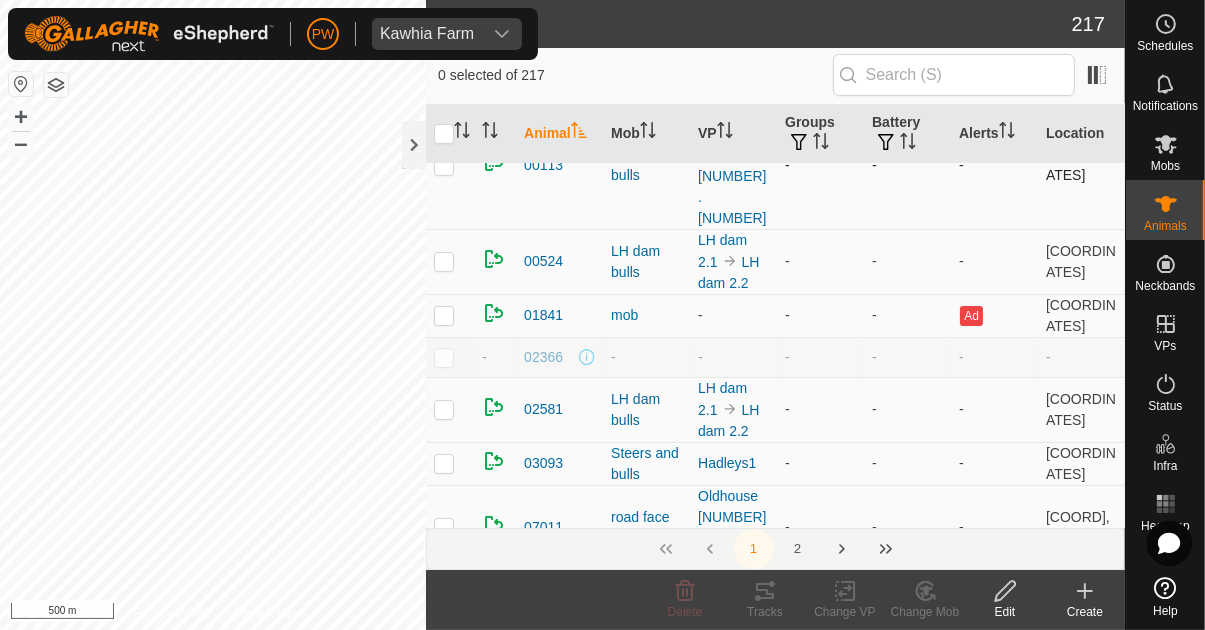 scroll, scrollTop: 64, scrollLeft: 0, axis: vertical 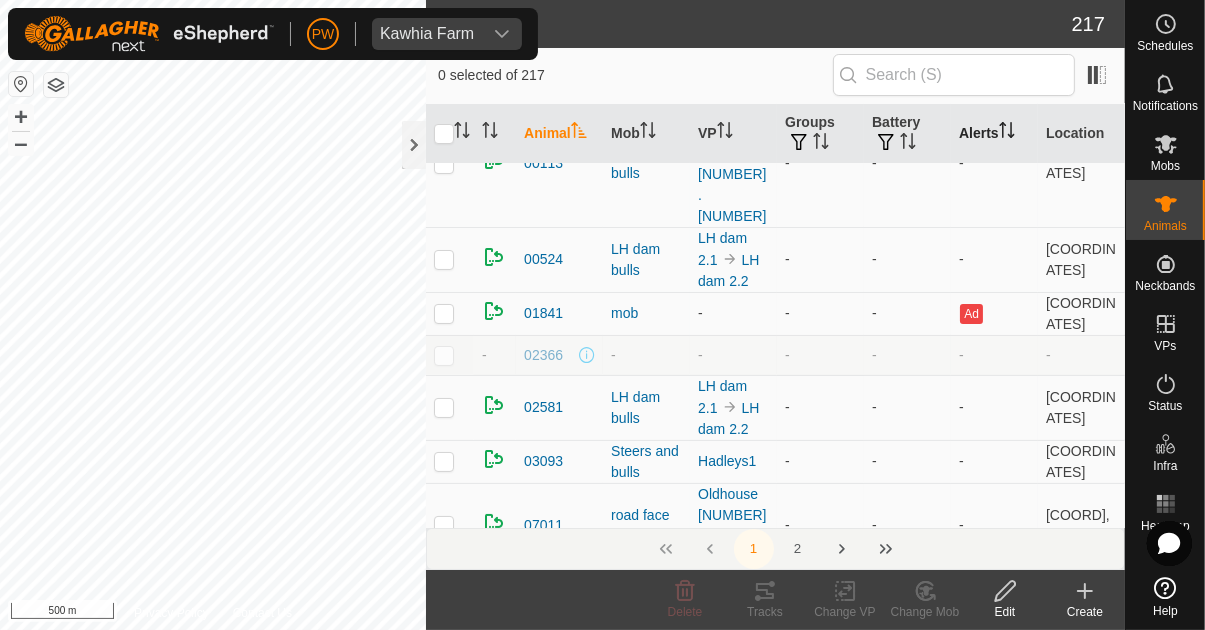 click on "Alerts" at bounding box center (994, 134) 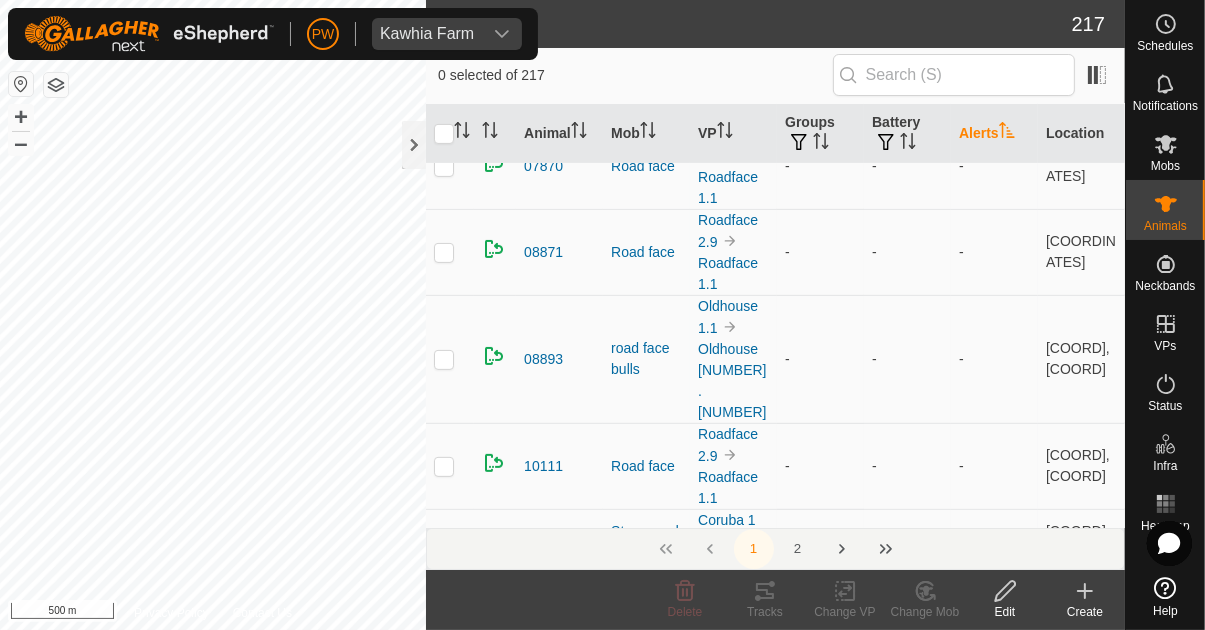 scroll, scrollTop: 550, scrollLeft: 0, axis: vertical 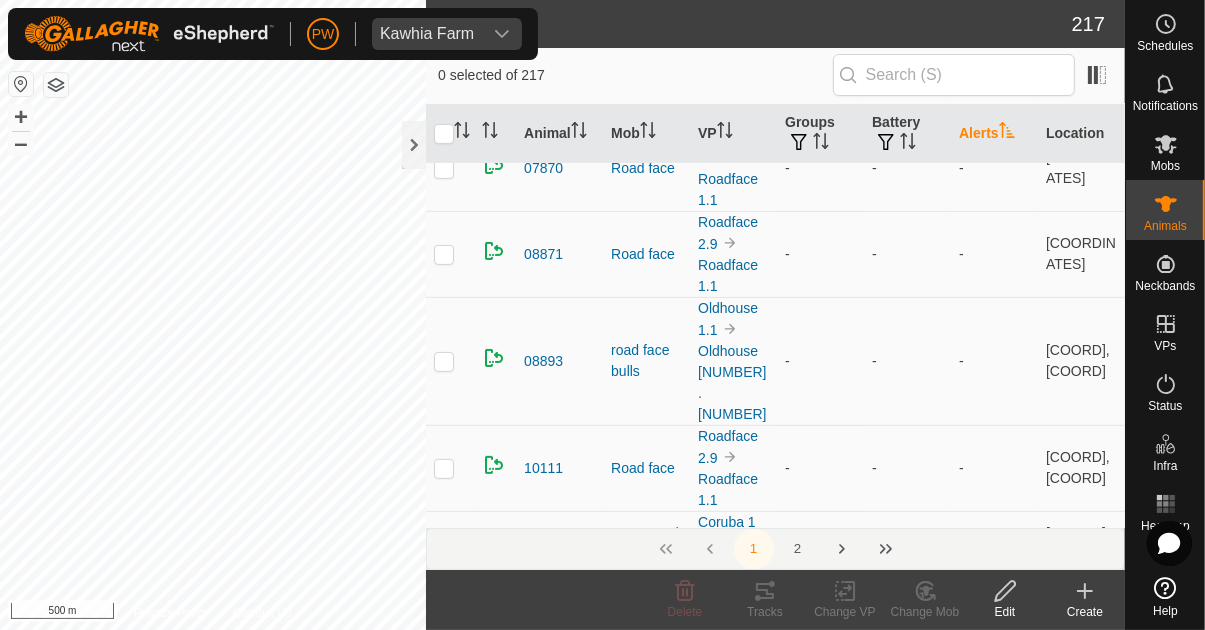 click on "Alerts" at bounding box center (994, 134) 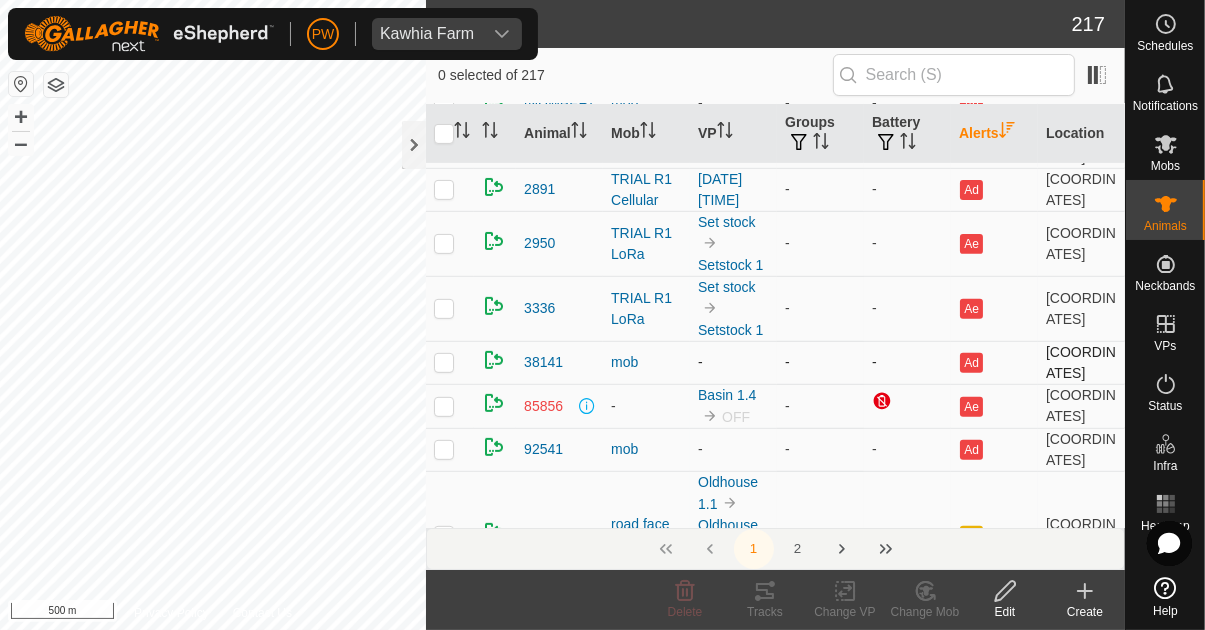 scroll, scrollTop: 705, scrollLeft: 0, axis: vertical 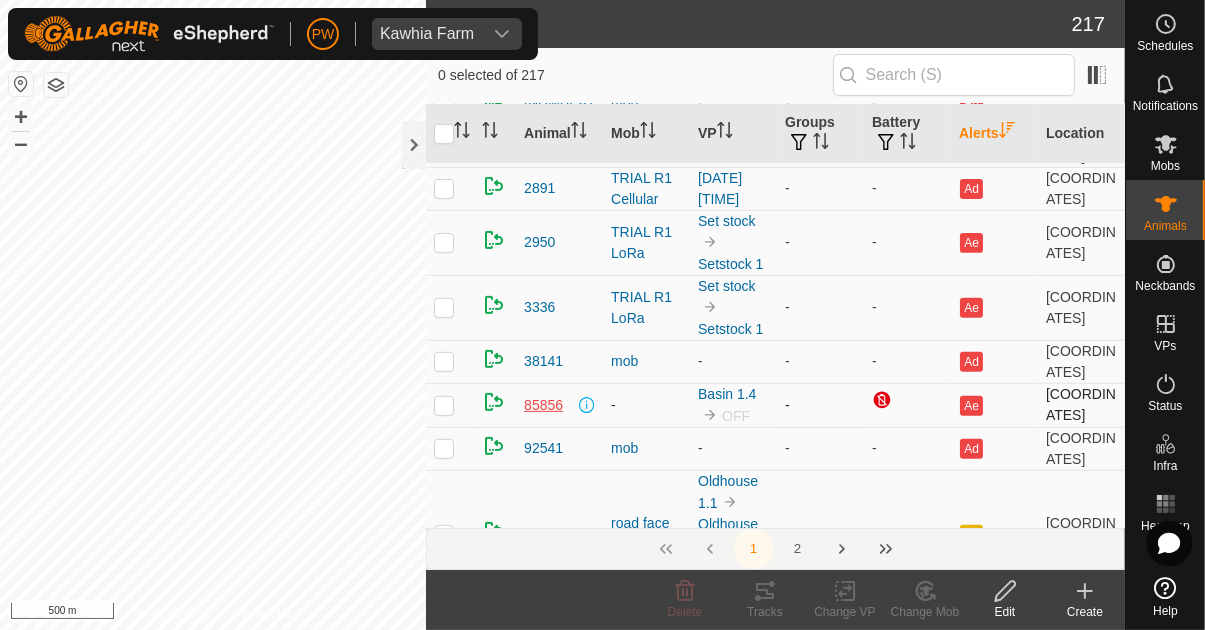 click on "85856" at bounding box center [543, 405] 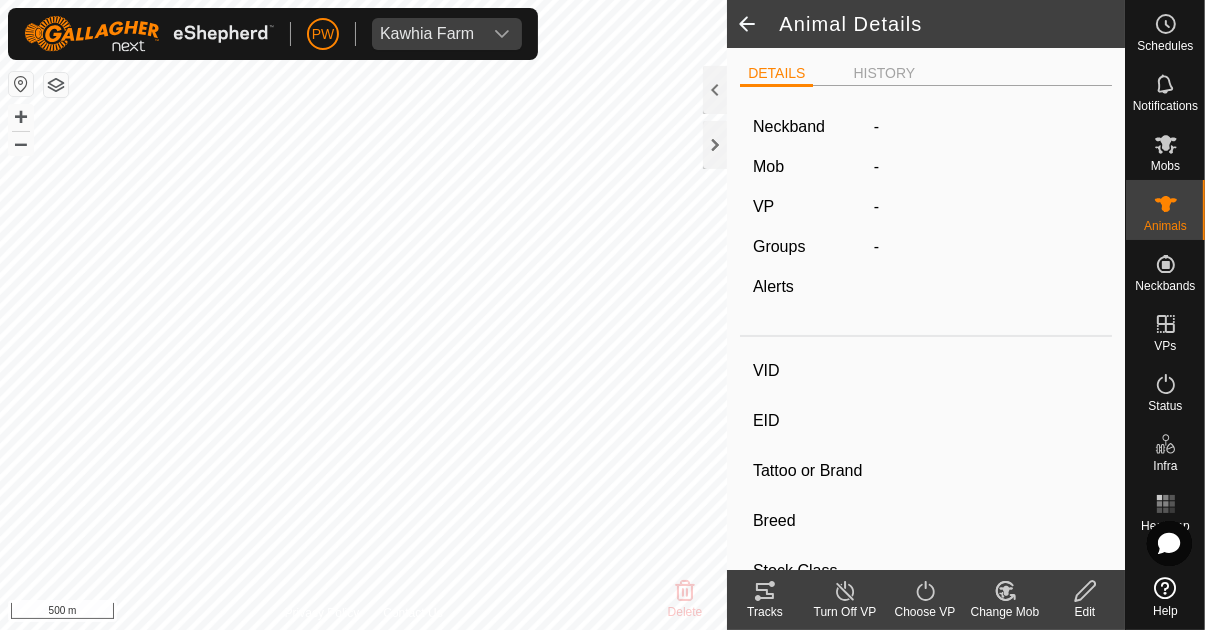 type on "85856" 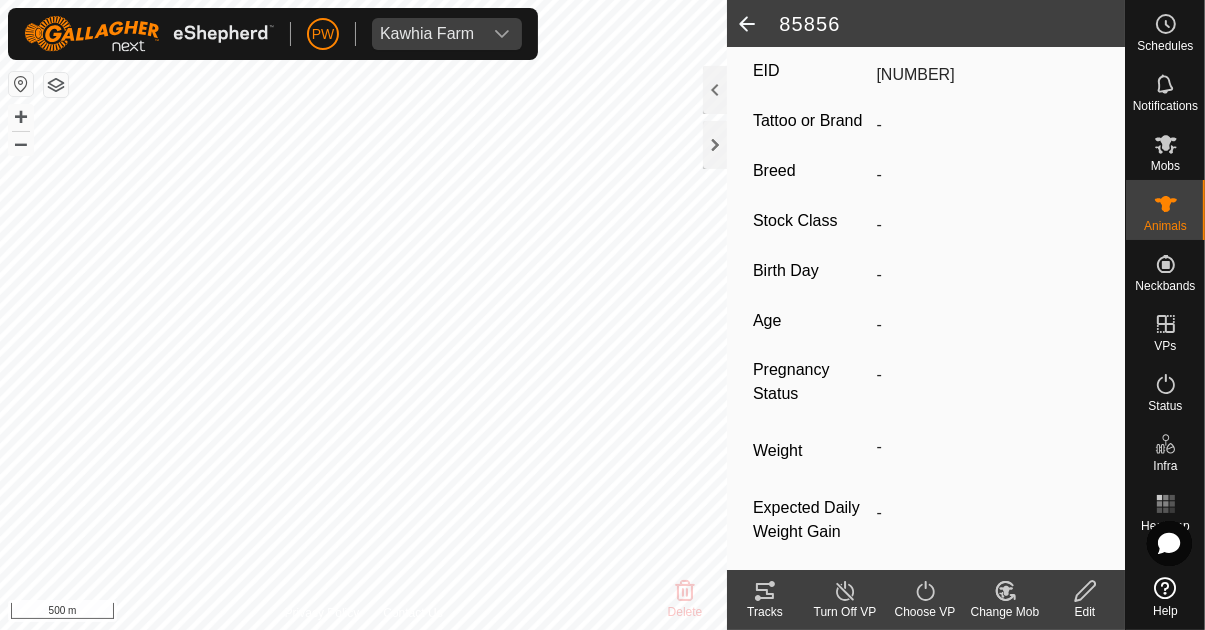 scroll, scrollTop: 374, scrollLeft: 0, axis: vertical 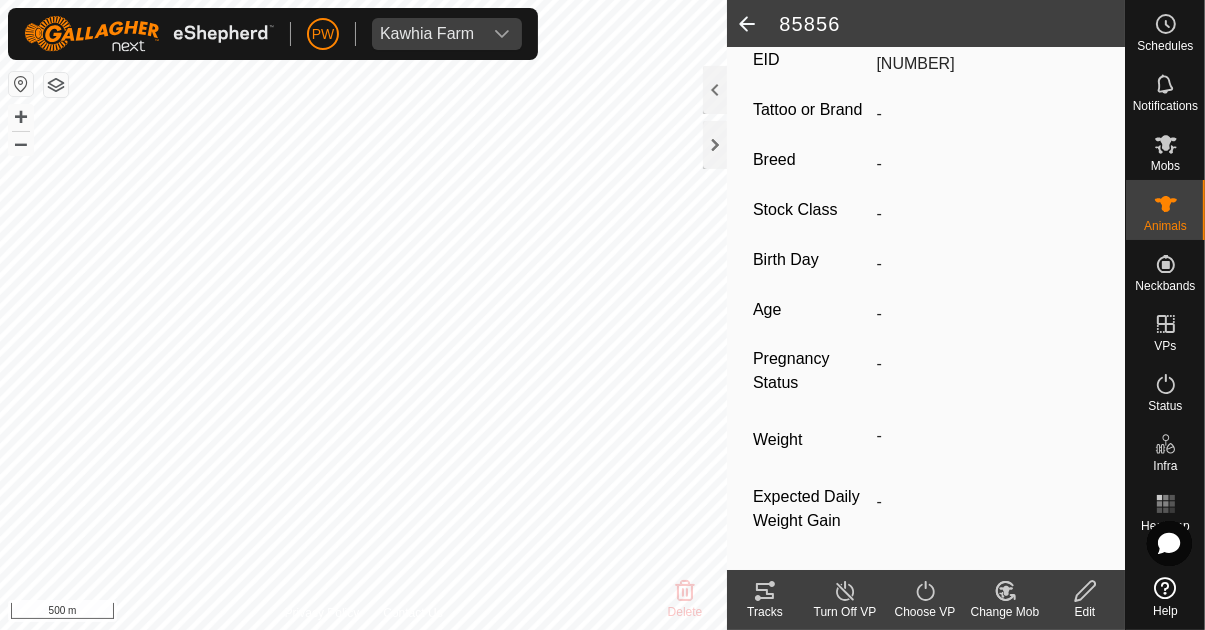 click 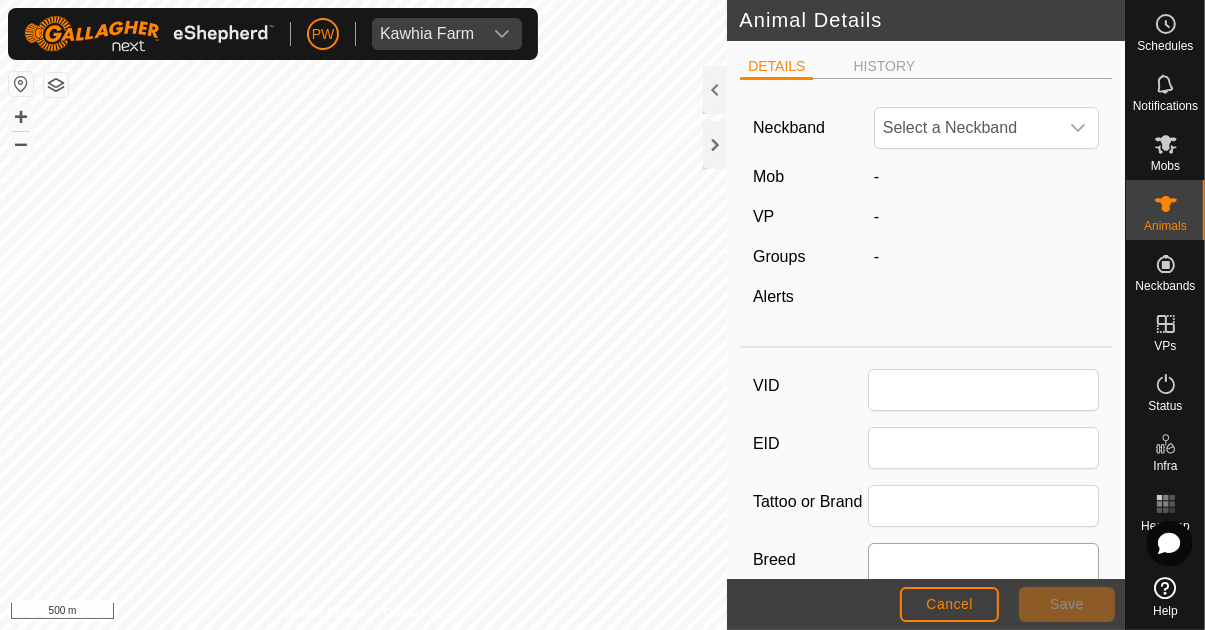 type on "85856" 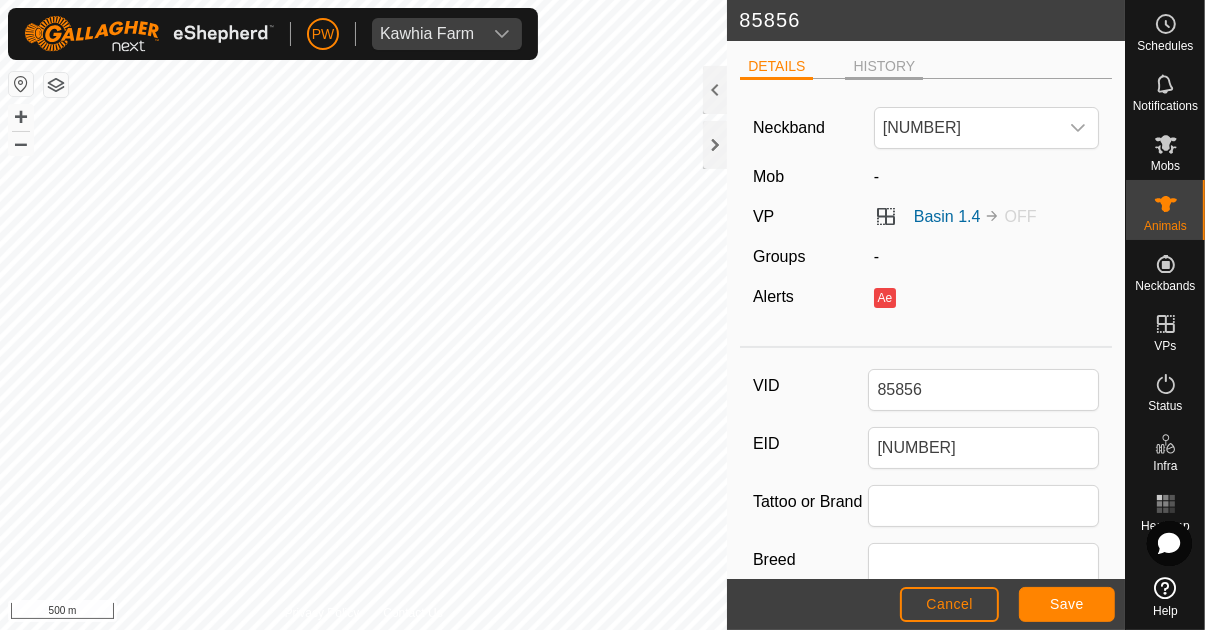 click on "HISTORY" 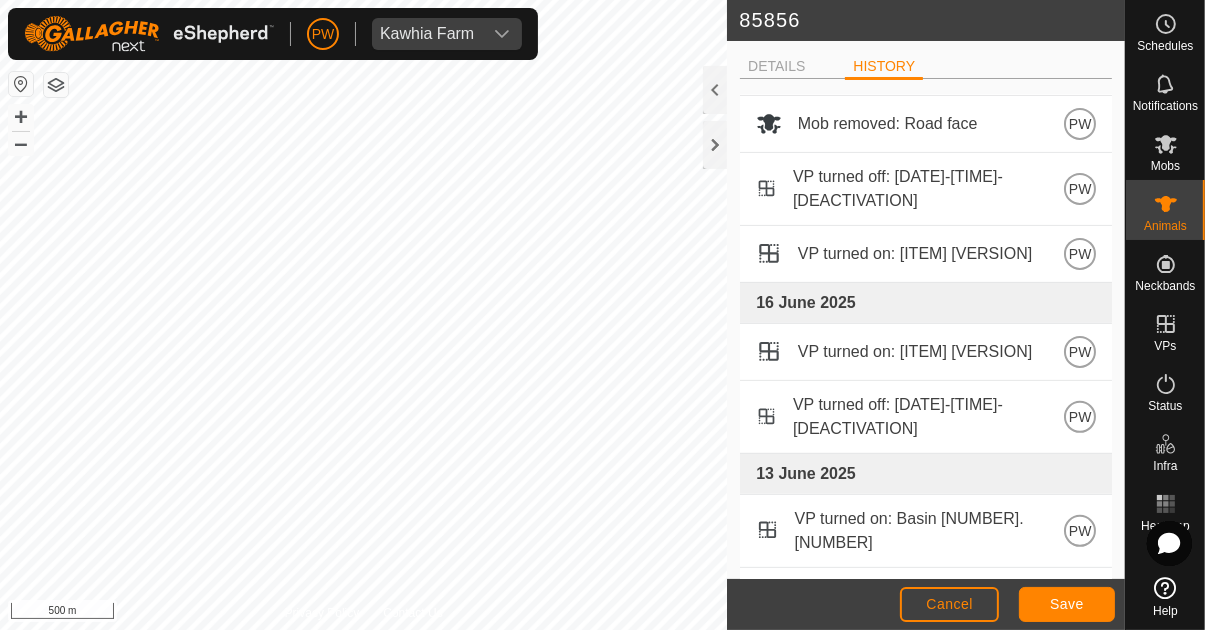 scroll, scrollTop: 0, scrollLeft: 0, axis: both 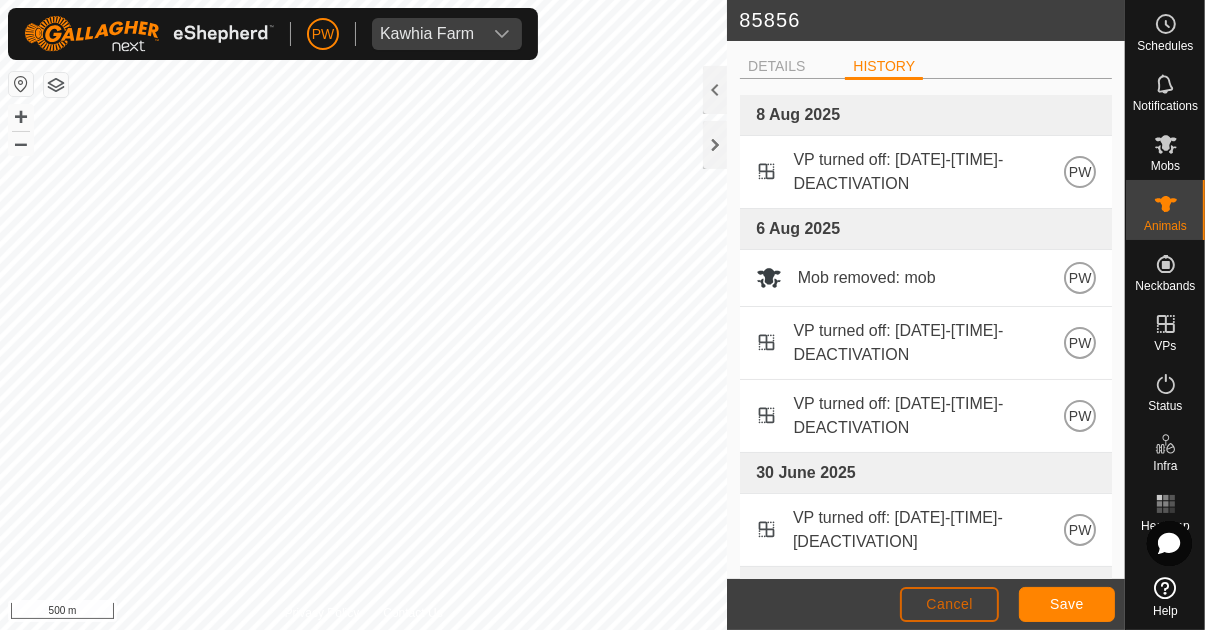 click on "Cancel" 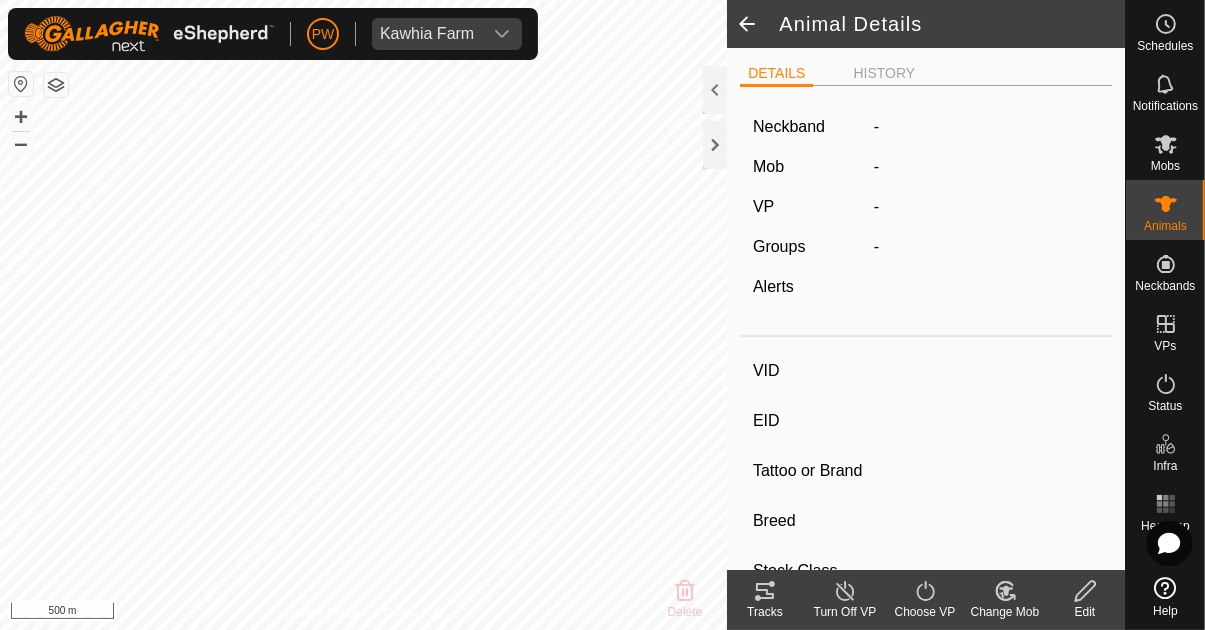 type on "85856" 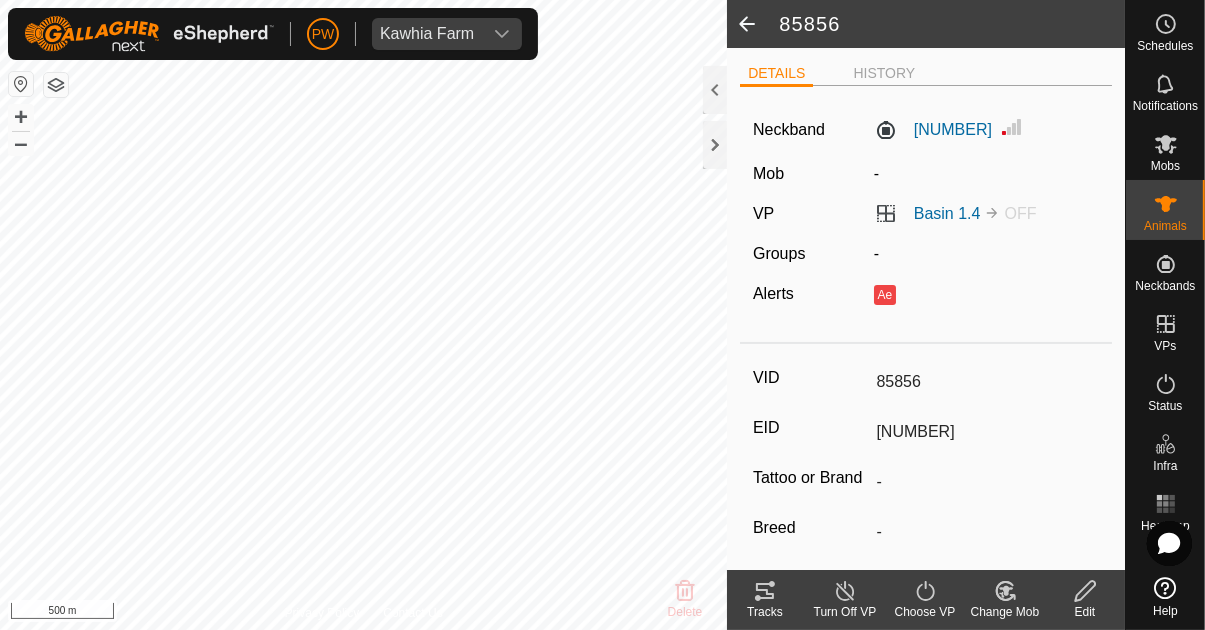 click 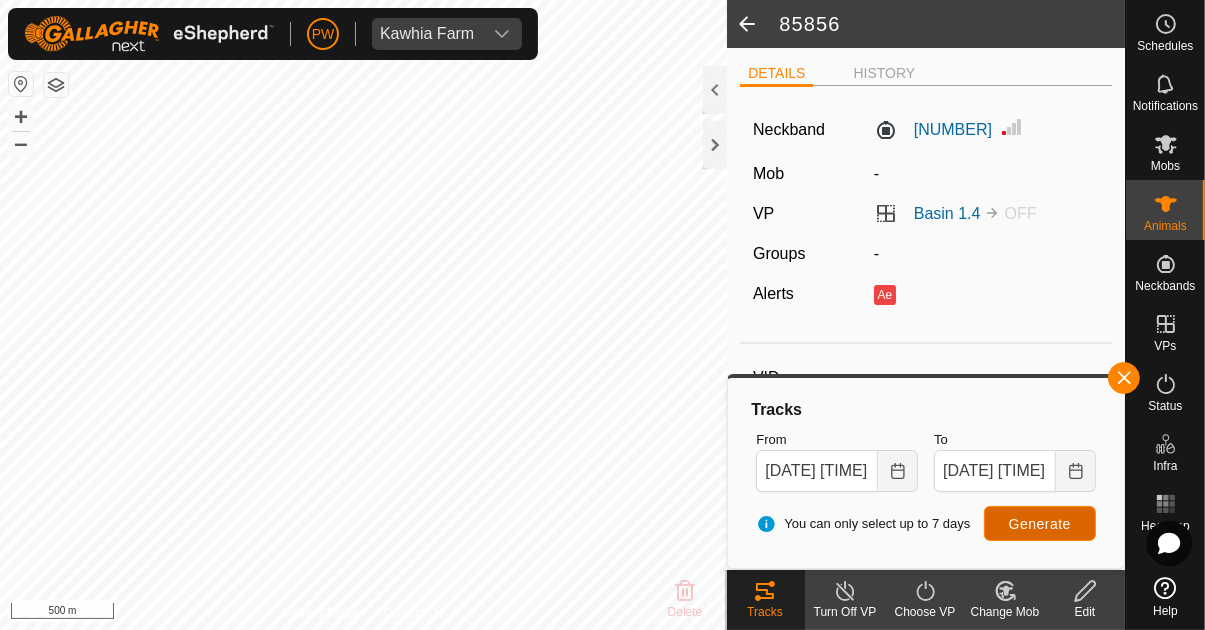click on "Generate" at bounding box center [1040, 524] 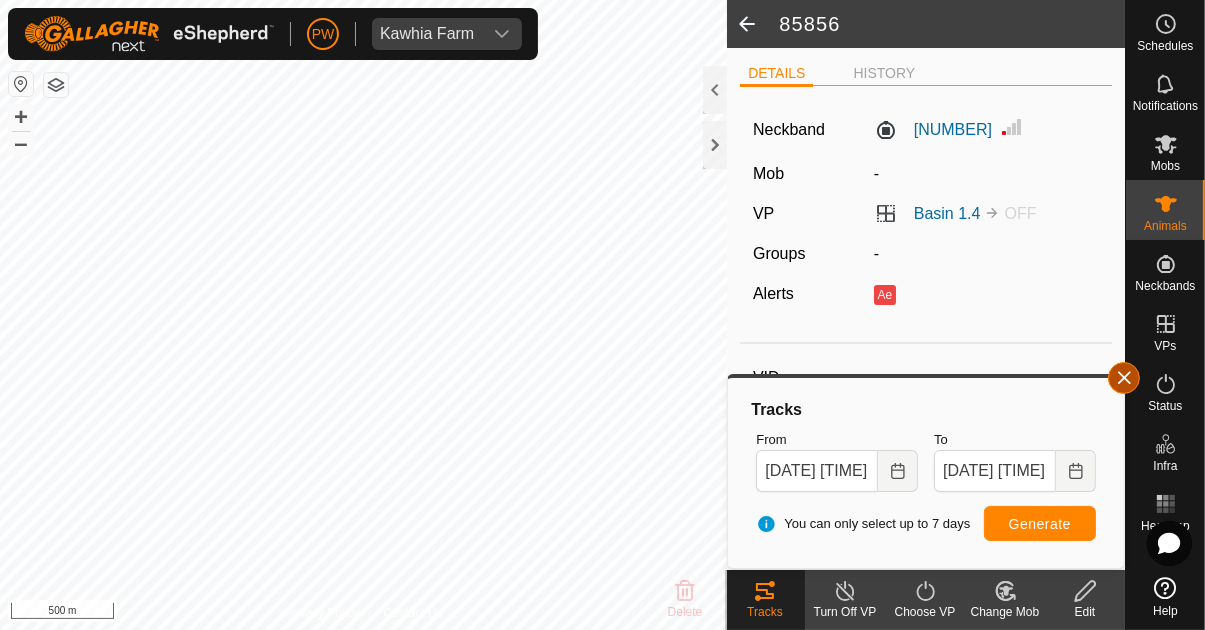 click at bounding box center (1124, 378) 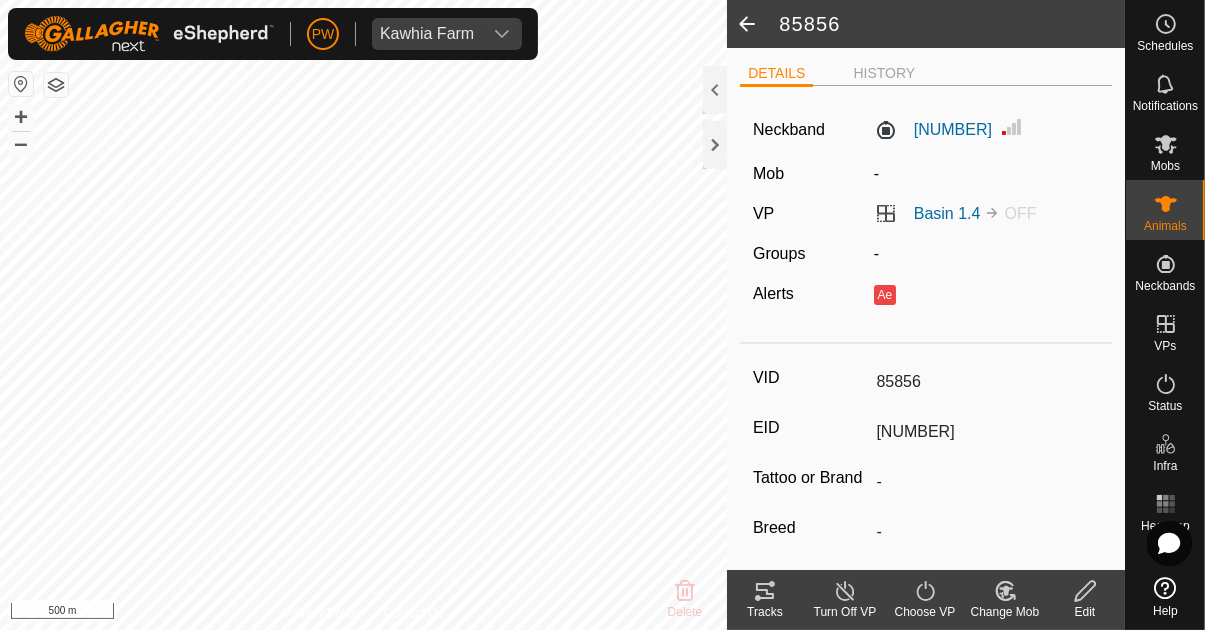 click on "Edit" 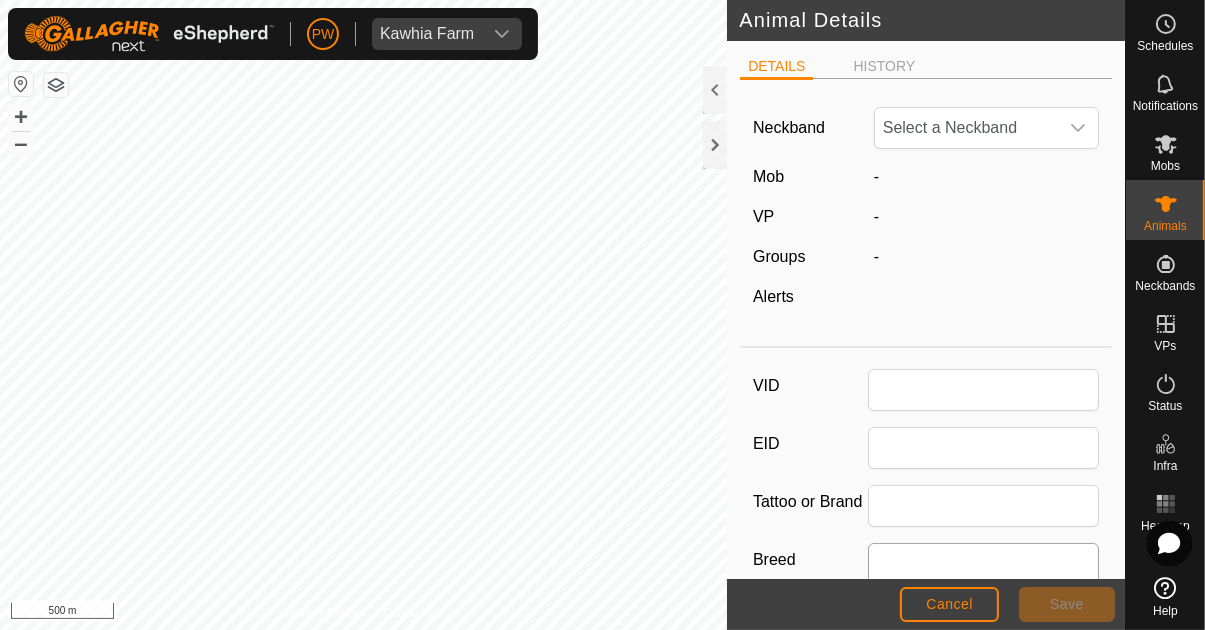 type on "85856" 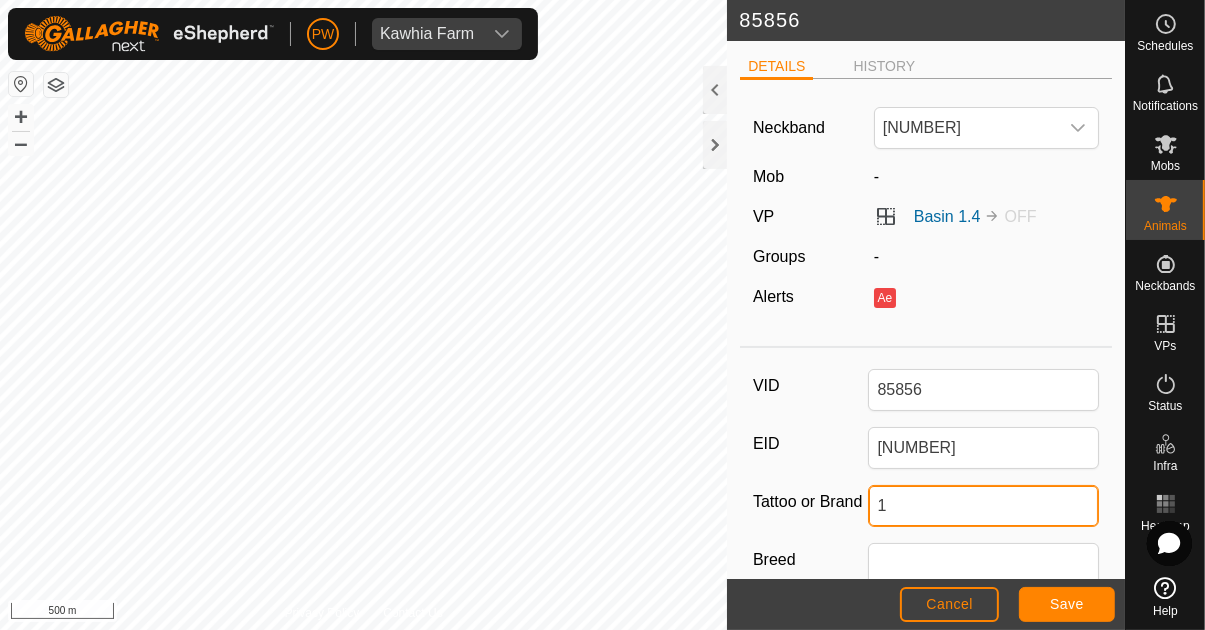 type on "1 '" 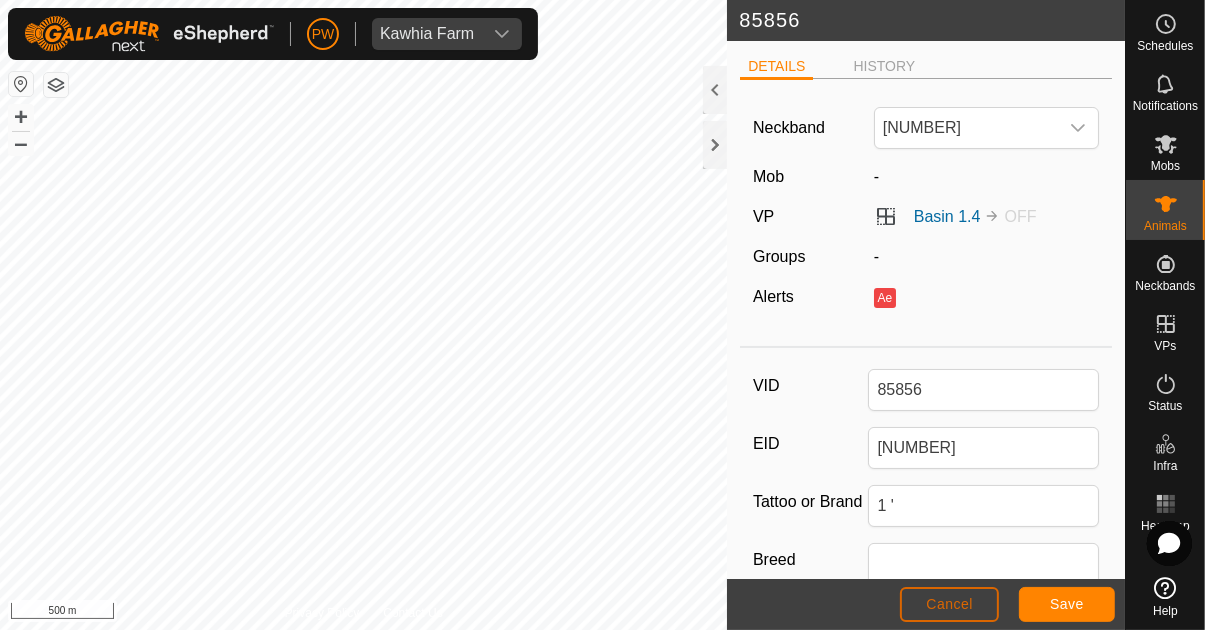 click on "Cancel" 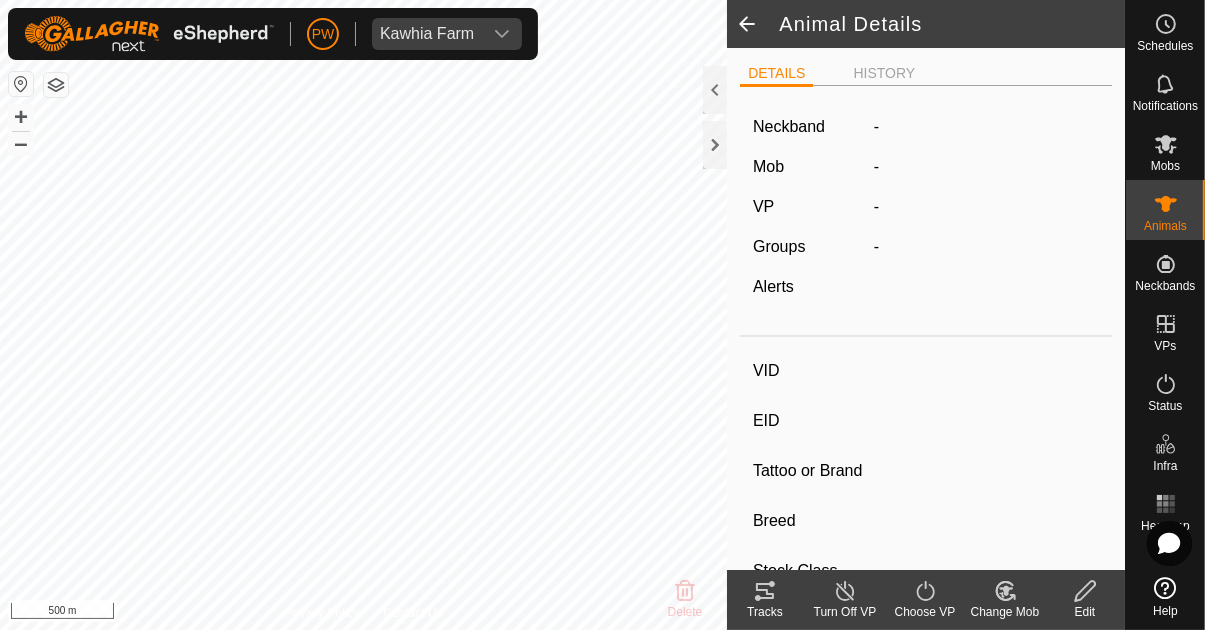 type on "85856" 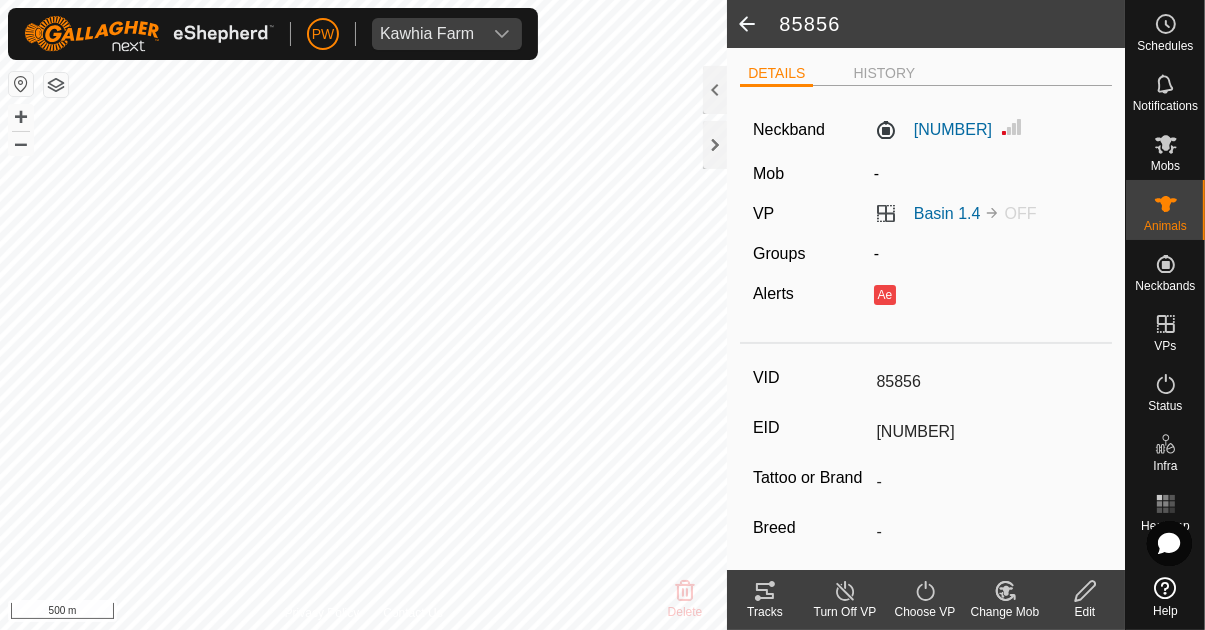 click 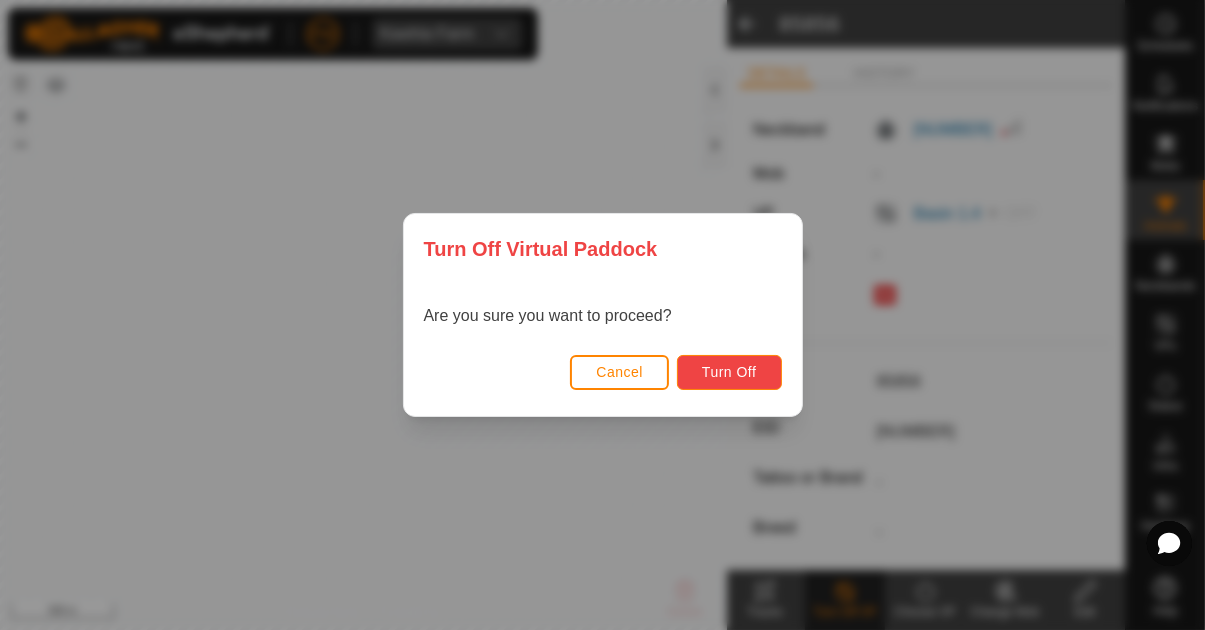 click on "Turn Off" at bounding box center [729, 372] 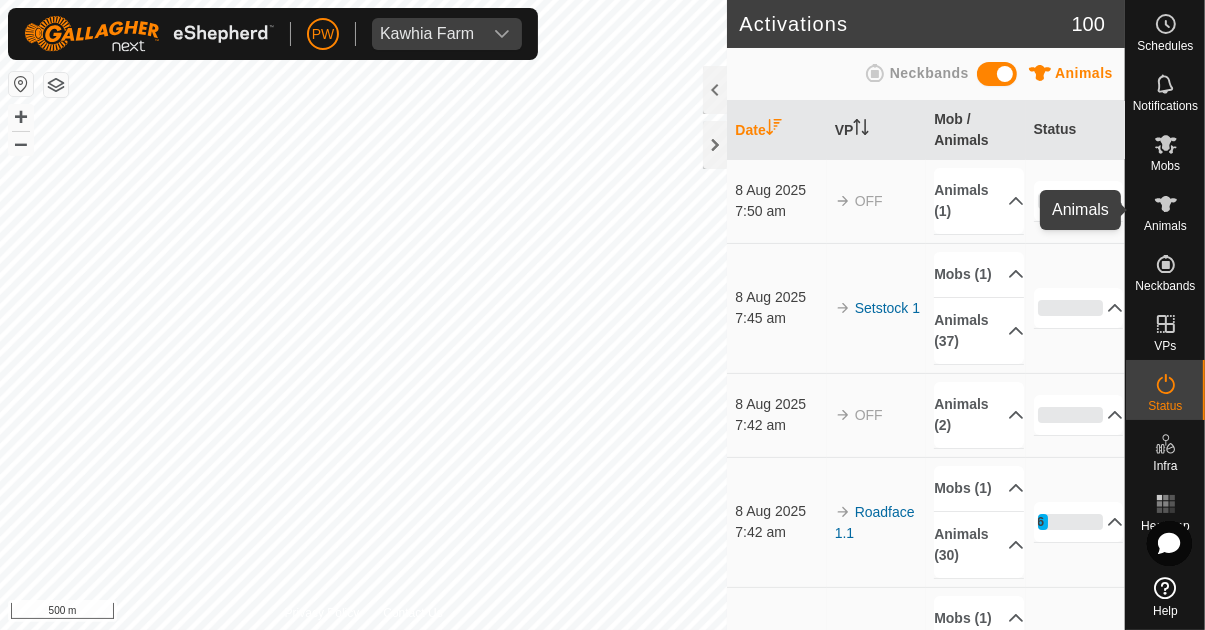 click at bounding box center (1166, 204) 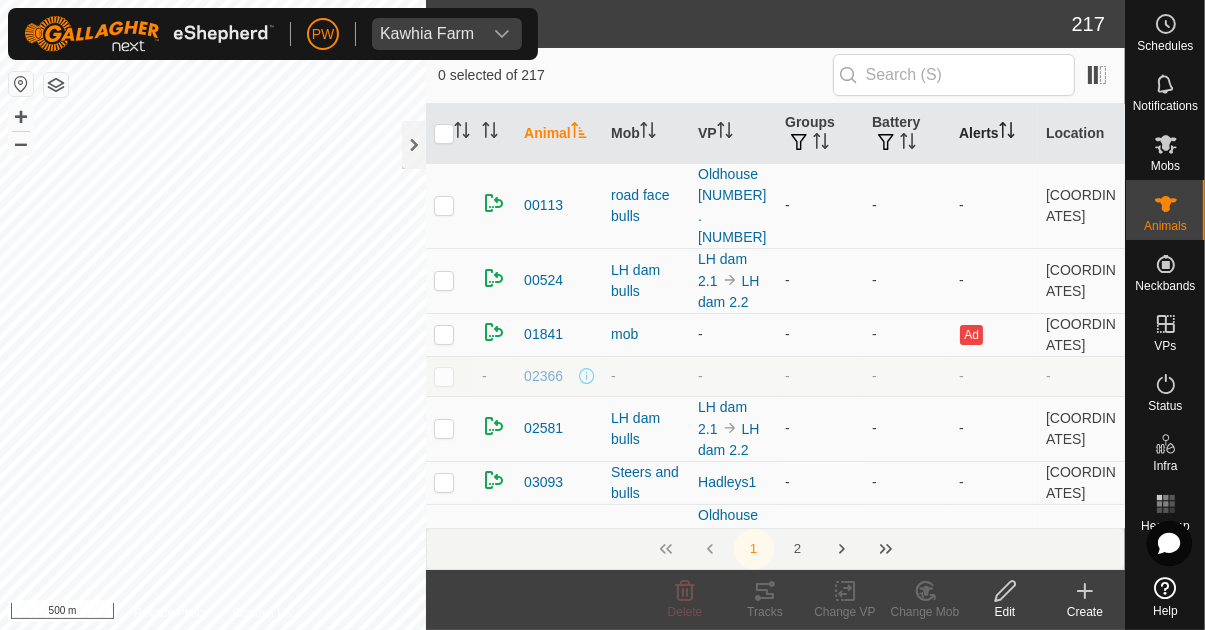 click on "Alerts" at bounding box center [994, 134] 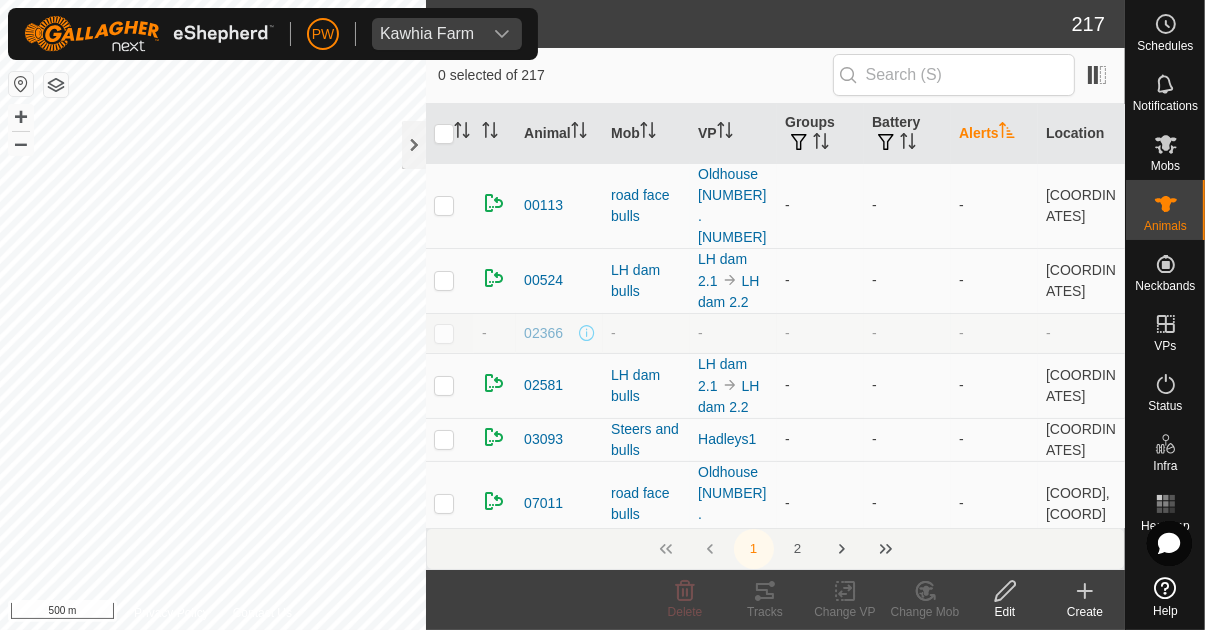 click on "Alerts" at bounding box center (994, 134) 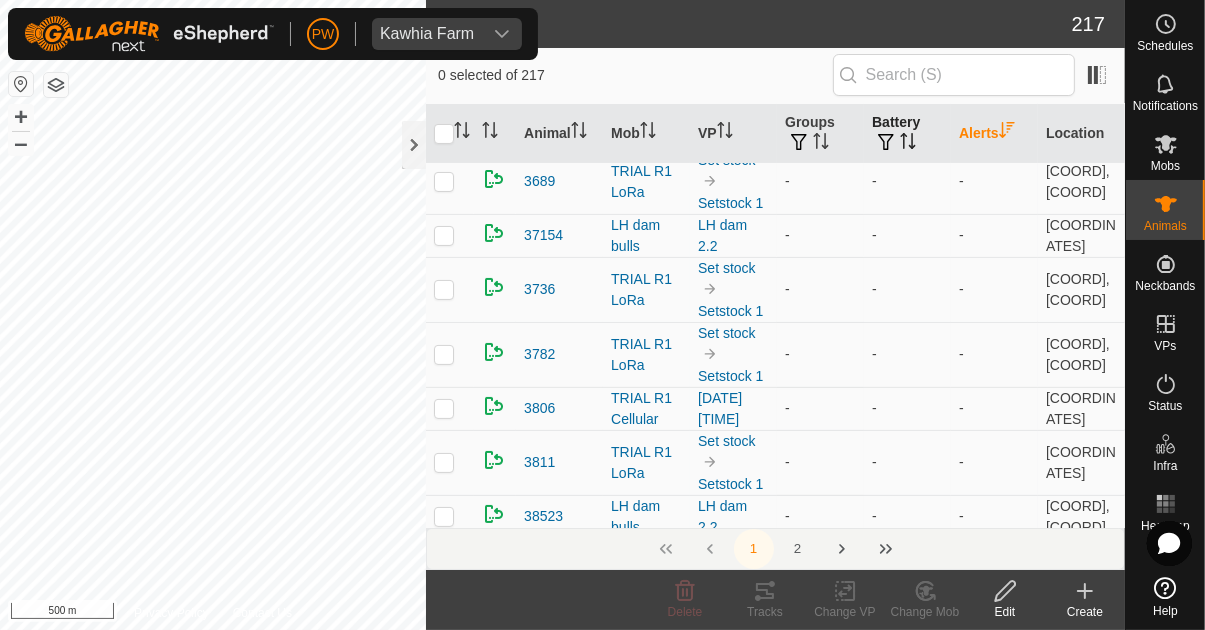 scroll, scrollTop: 7128, scrollLeft: 0, axis: vertical 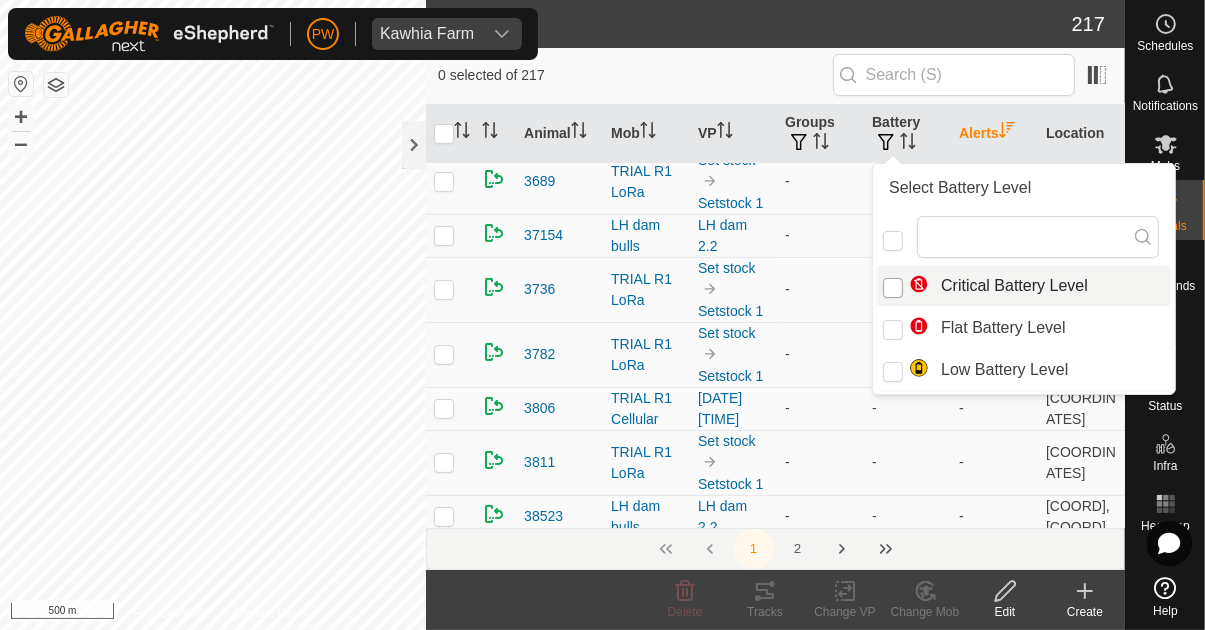 click at bounding box center (893, 288) 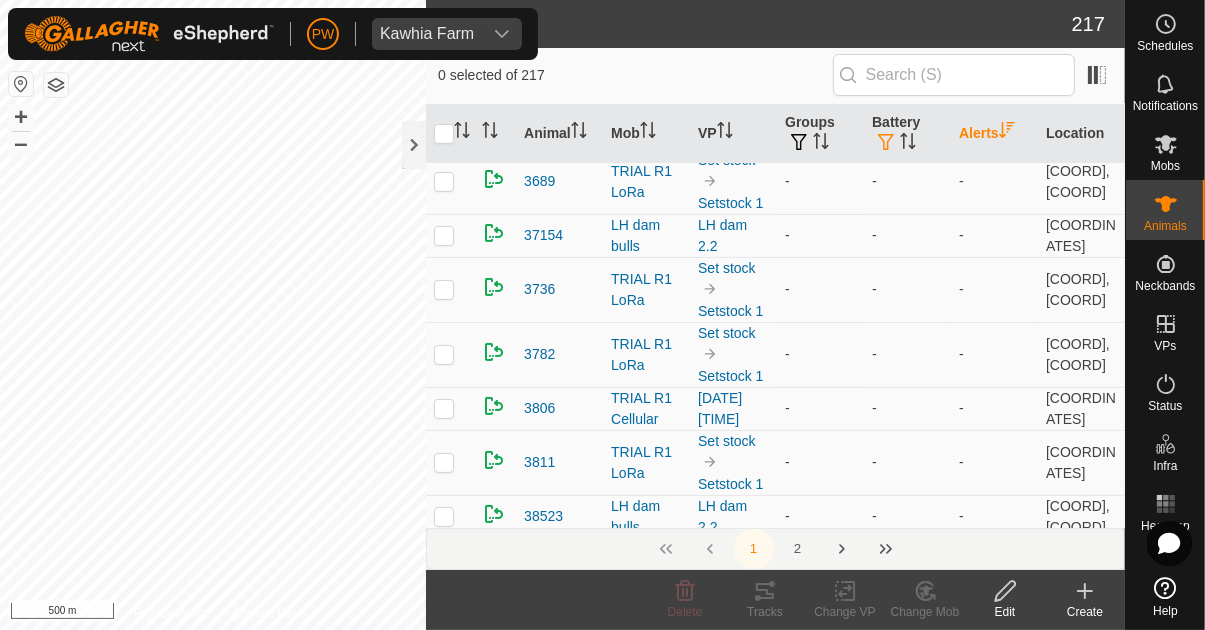 scroll, scrollTop: 0, scrollLeft: 0, axis: both 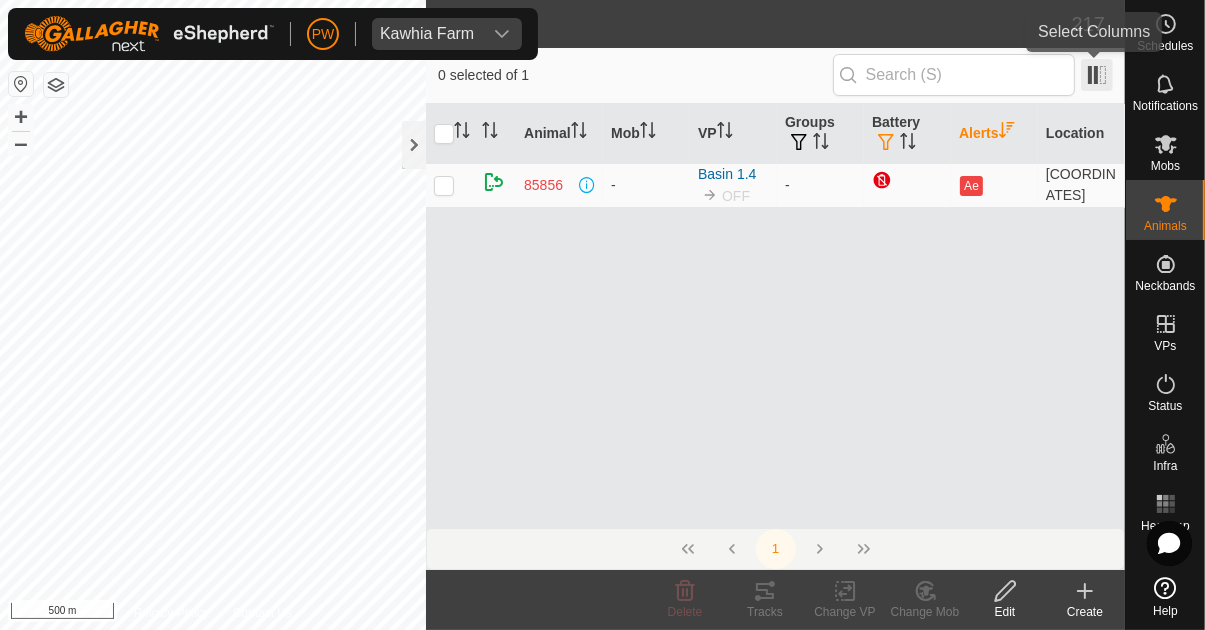 click at bounding box center [1097, 75] 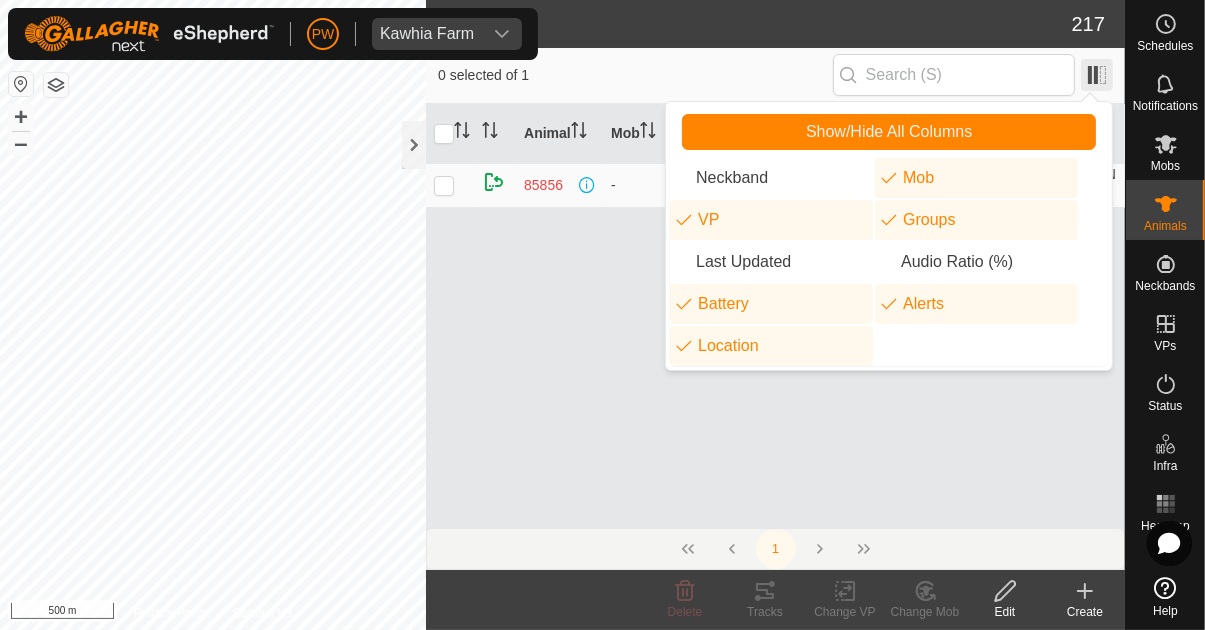 click at bounding box center [1097, 75] 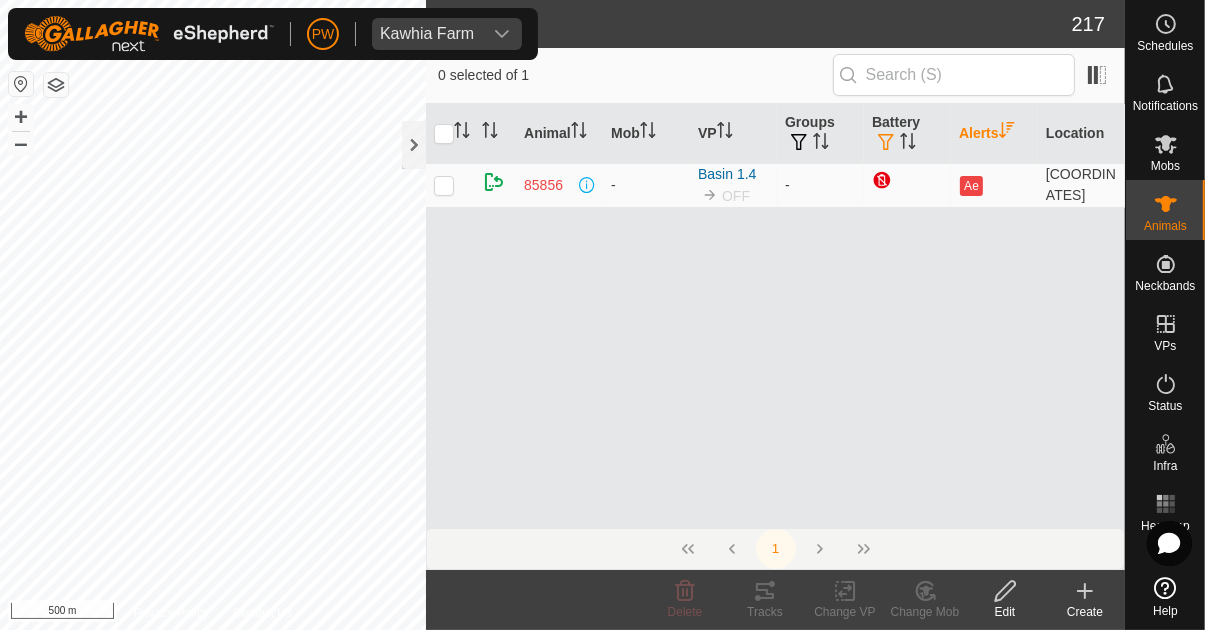click on "Alerts" at bounding box center (994, 134) 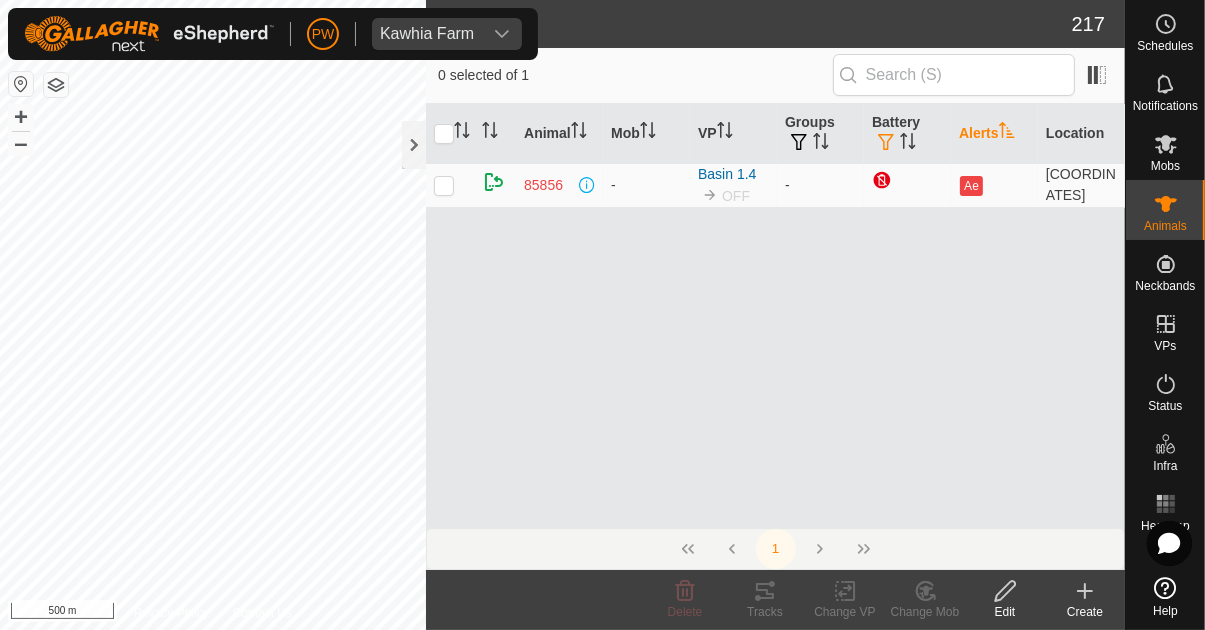 click on "Alerts" at bounding box center (994, 134) 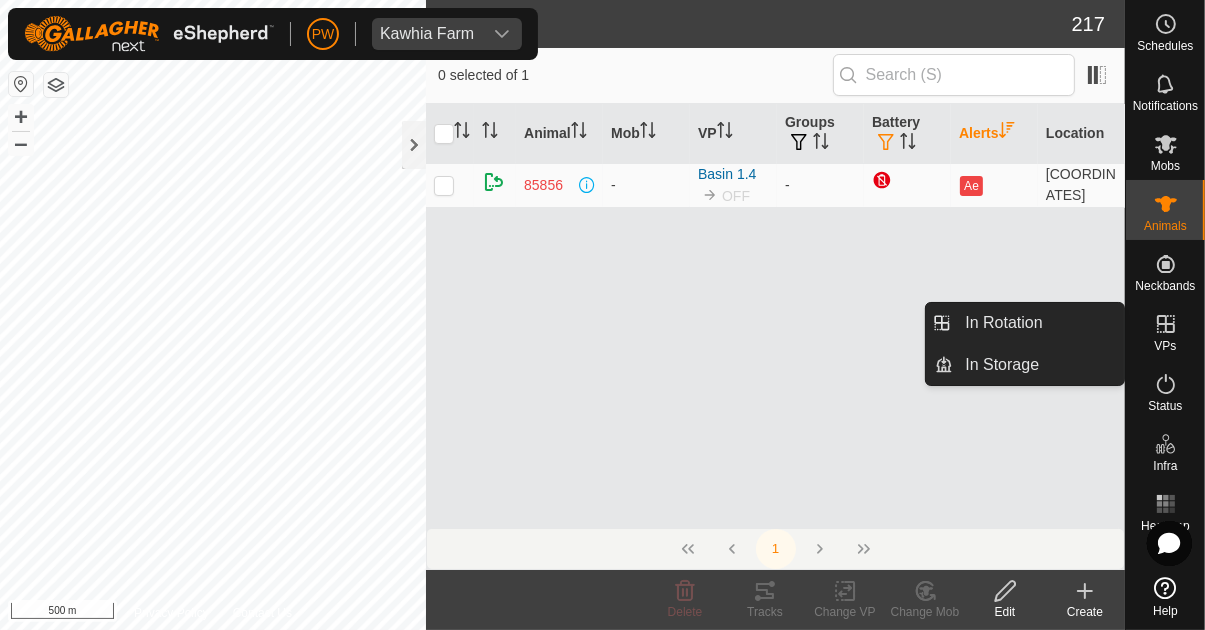 click 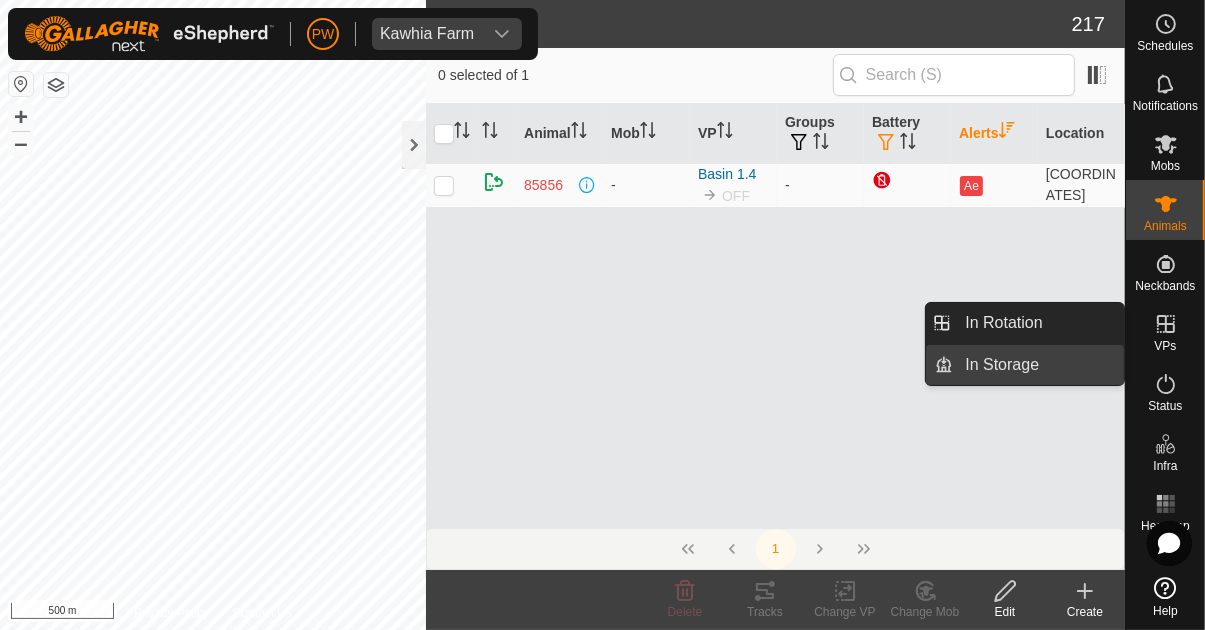 click on "In Storage" at bounding box center [1002, 365] 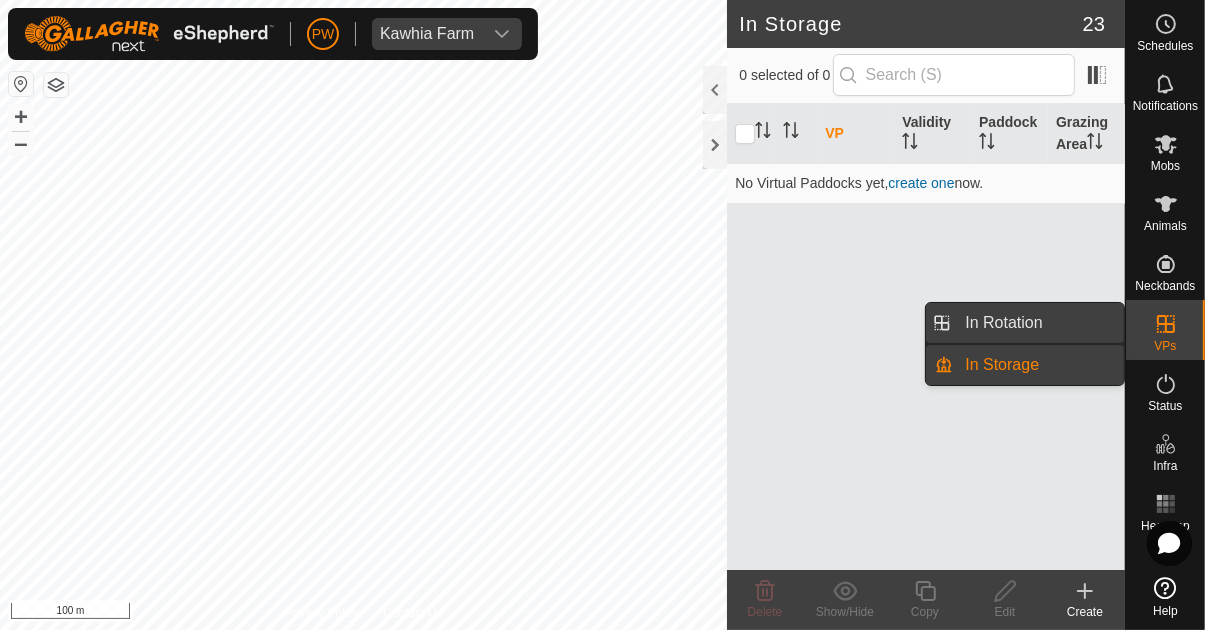 click on "In Rotation" at bounding box center (1003, 323) 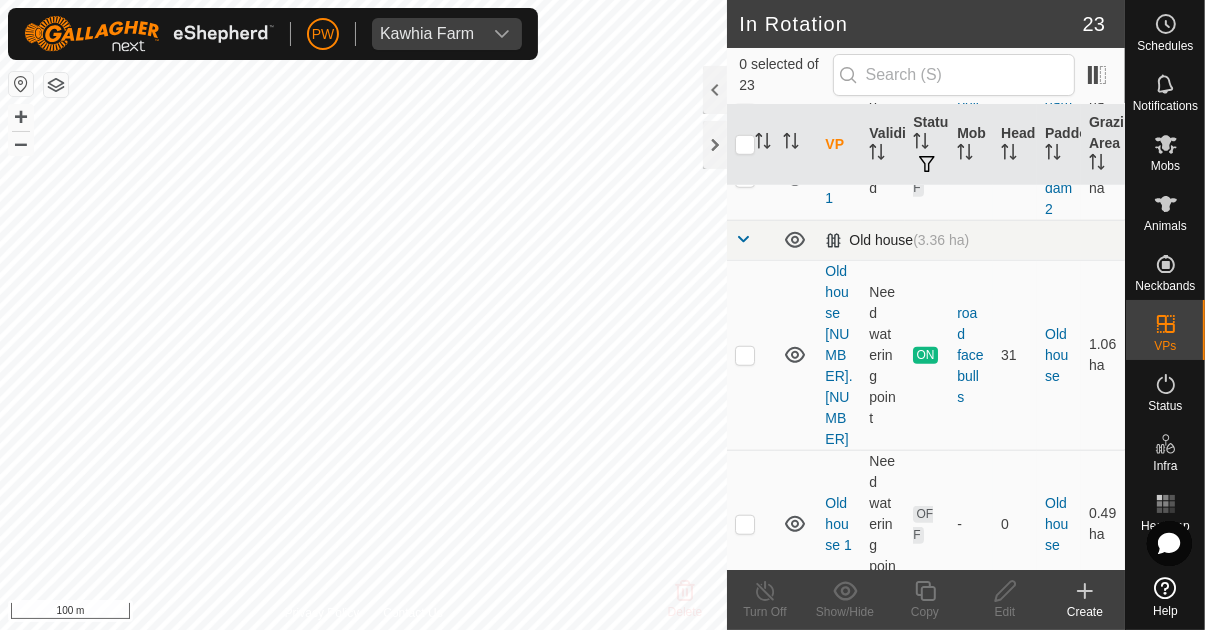 scroll, scrollTop: 1421, scrollLeft: 0, axis: vertical 